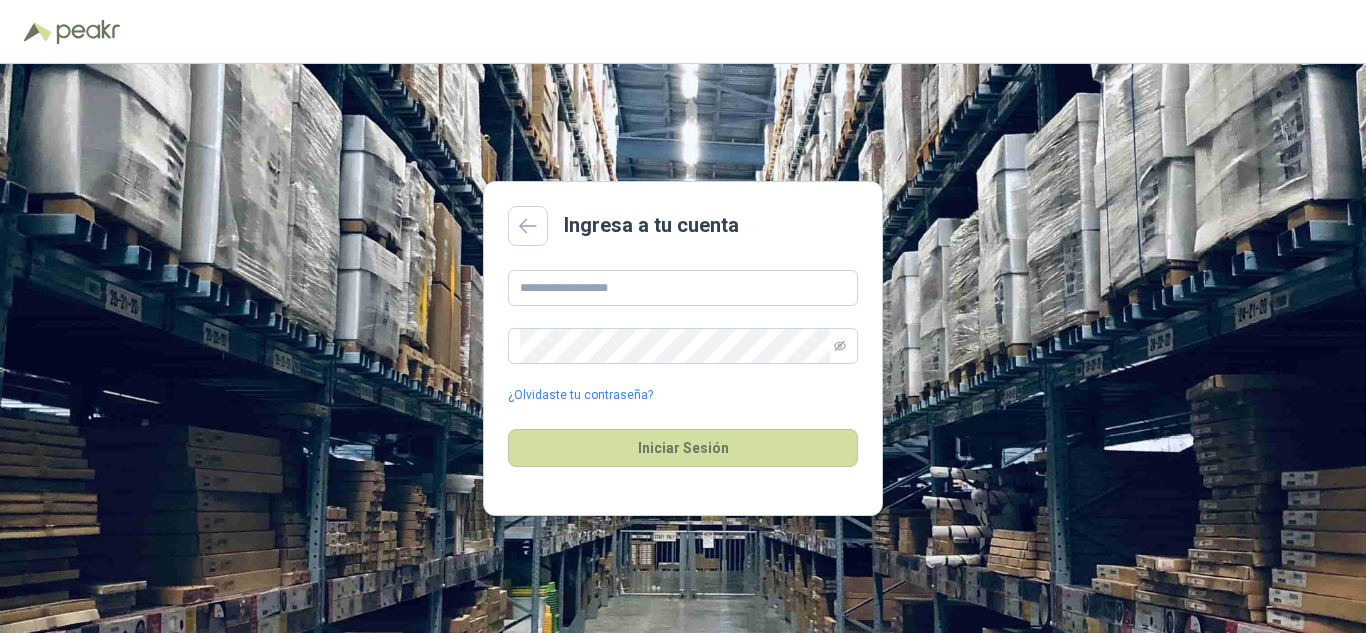 scroll, scrollTop: 0, scrollLeft: 0, axis: both 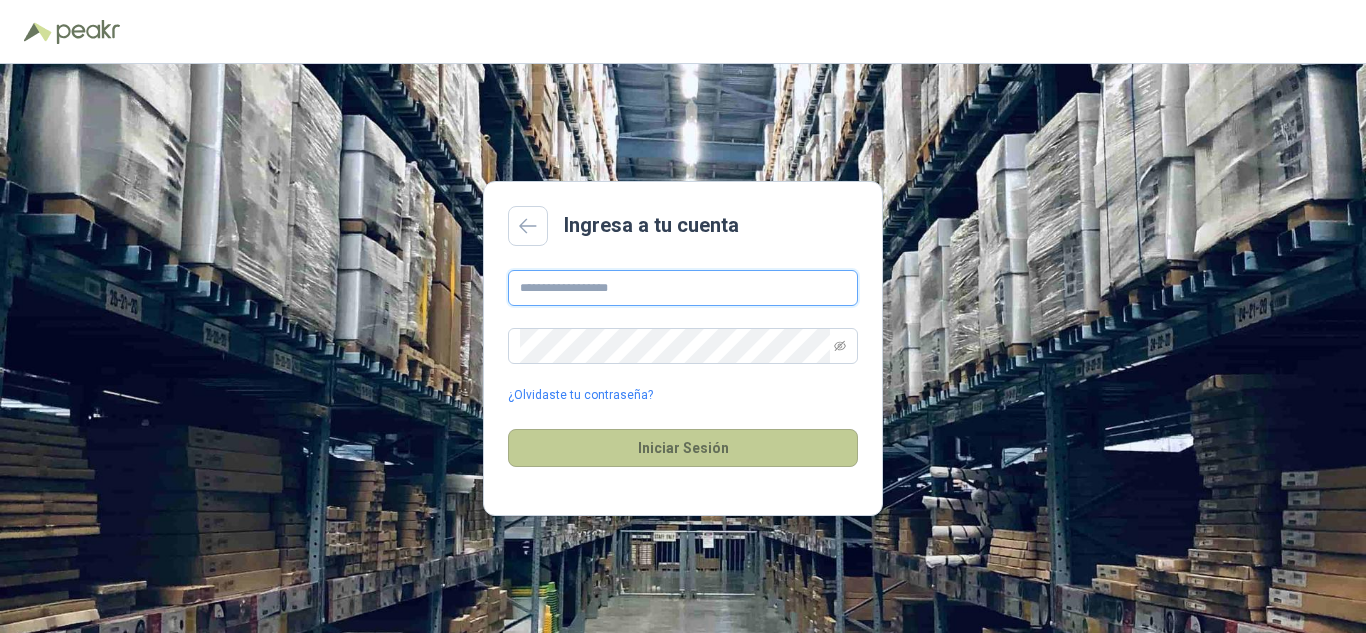 type on "**********" 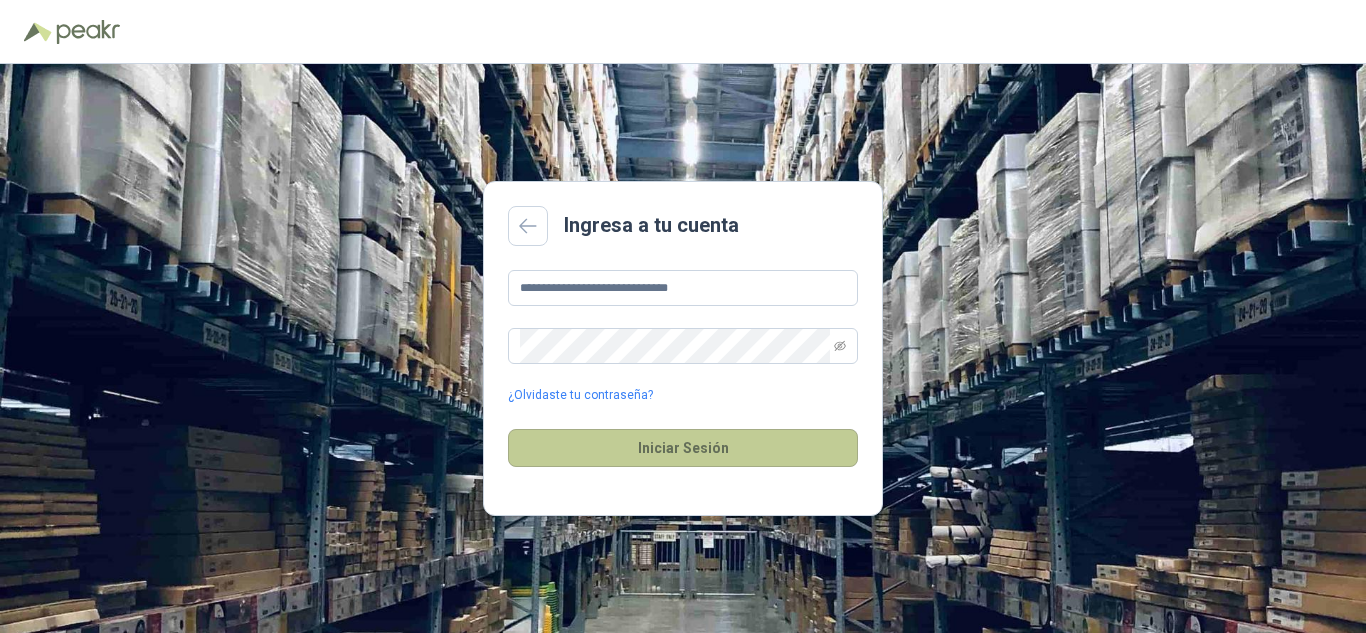 click on "Iniciar Sesión" at bounding box center [683, 448] 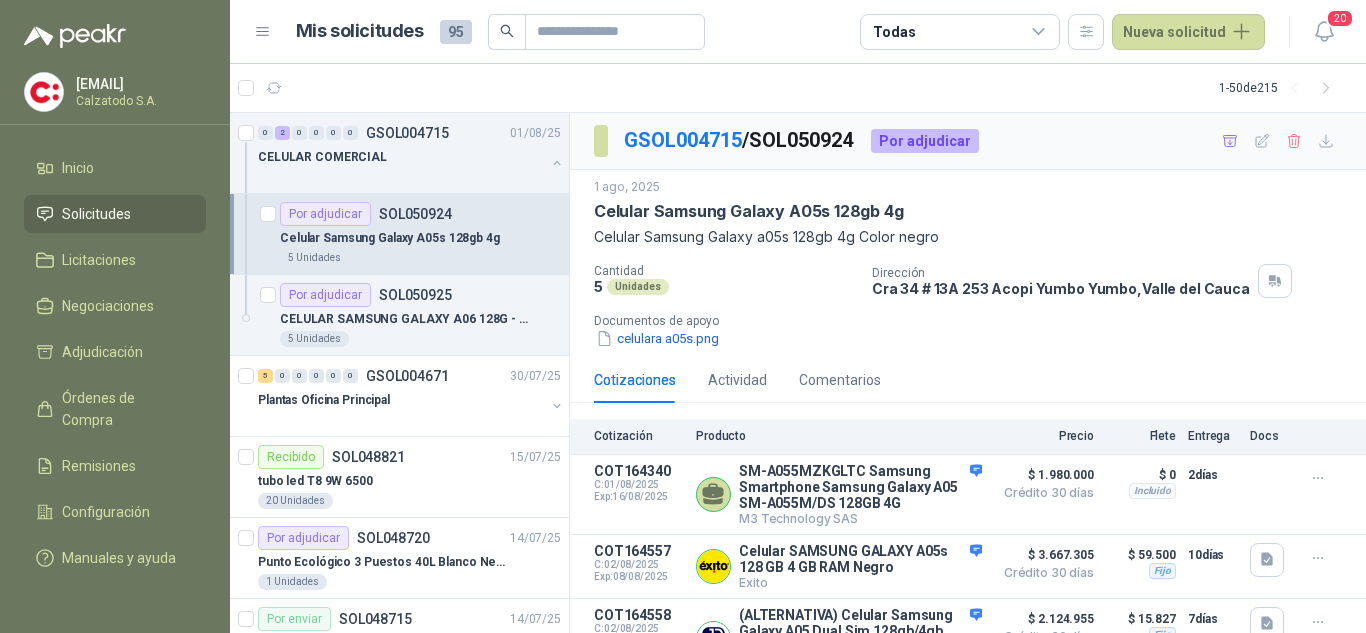 click on "Celular Samsung Galaxy A05s 128gb 4g" at bounding box center (390, 238) 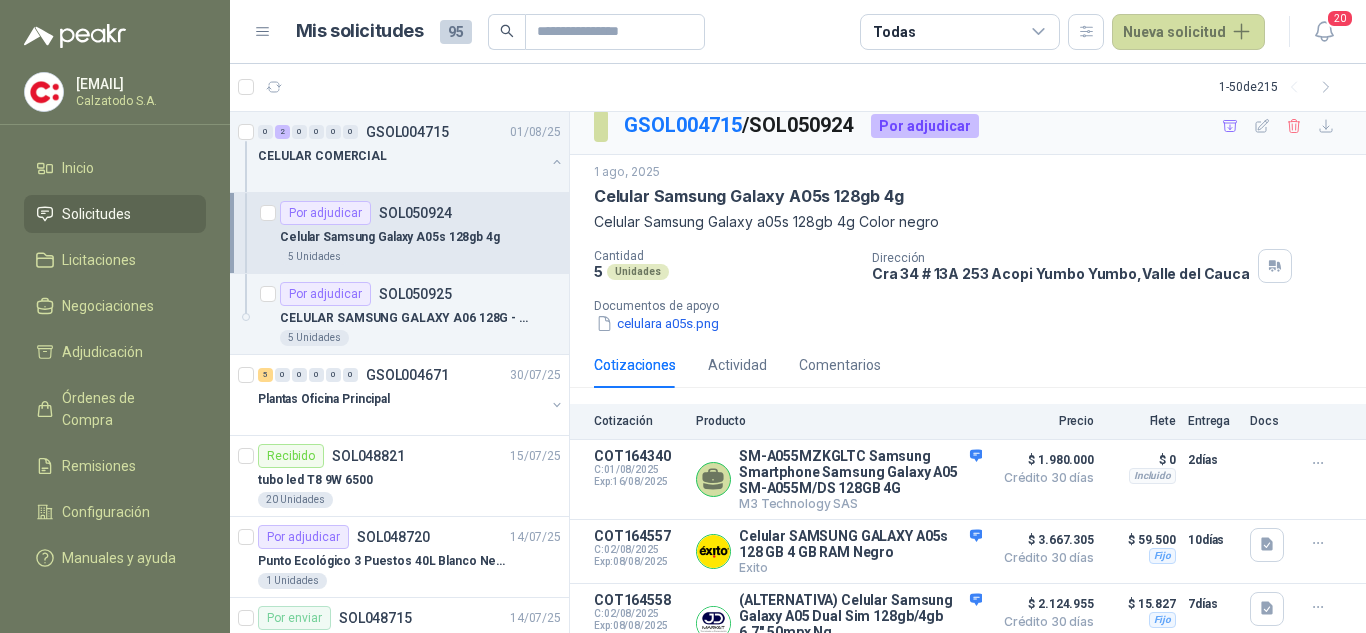 scroll, scrollTop: 0, scrollLeft: 0, axis: both 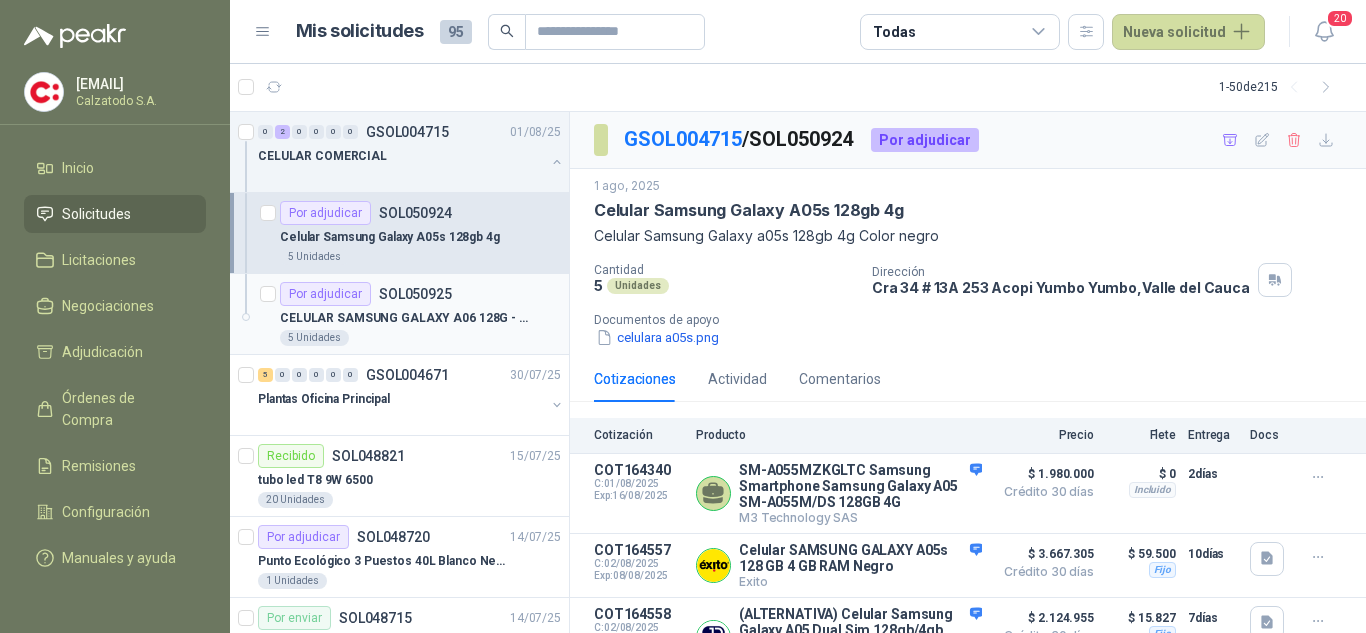 click on "Por adjudicar" at bounding box center (325, 294) 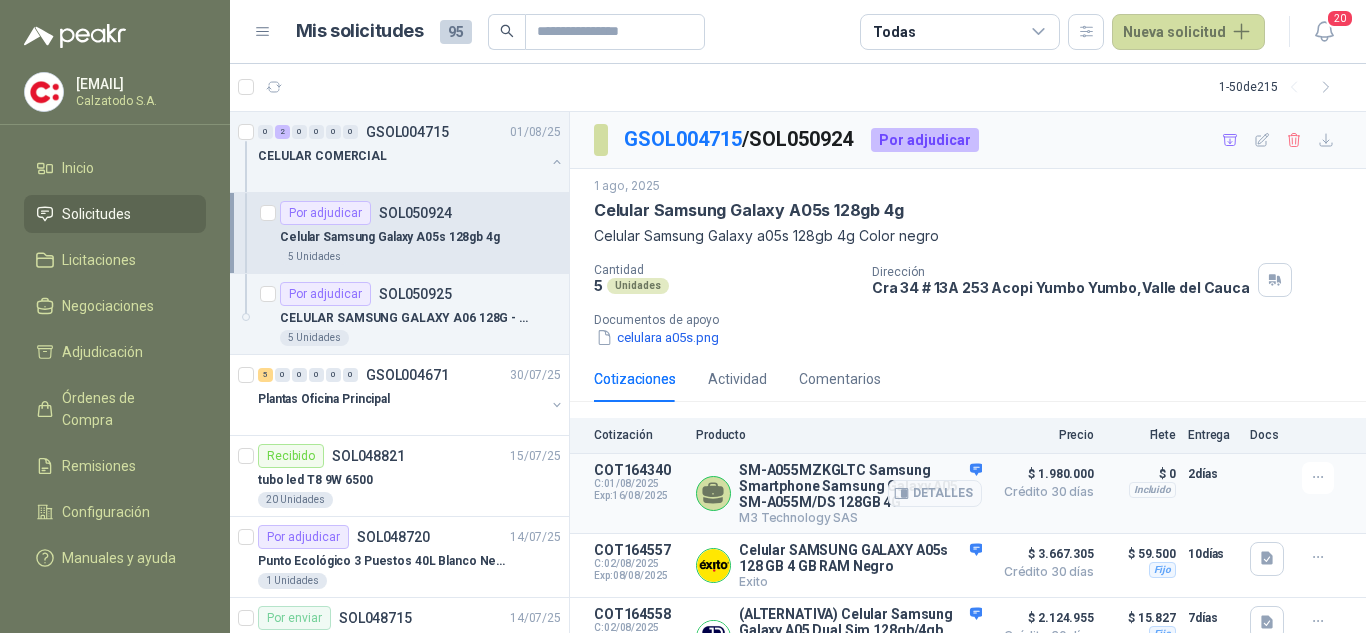 scroll, scrollTop: 100, scrollLeft: 0, axis: vertical 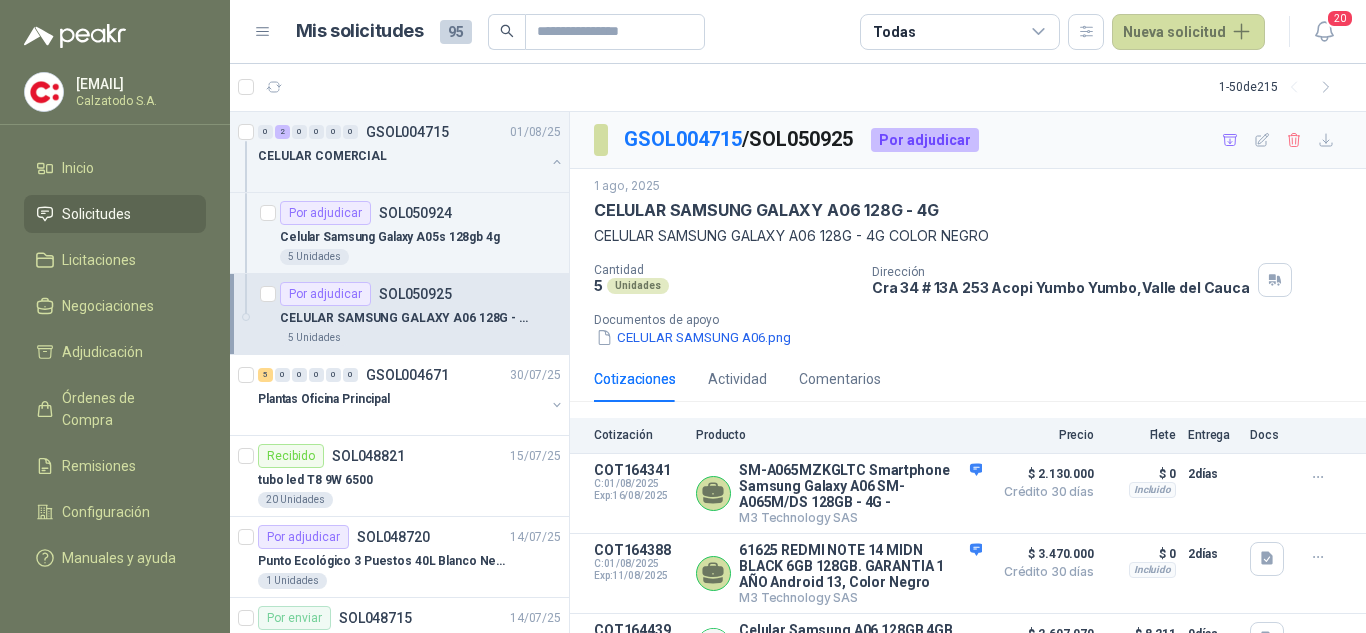 click on "Por adjudicar SOL050925" at bounding box center [366, 294] 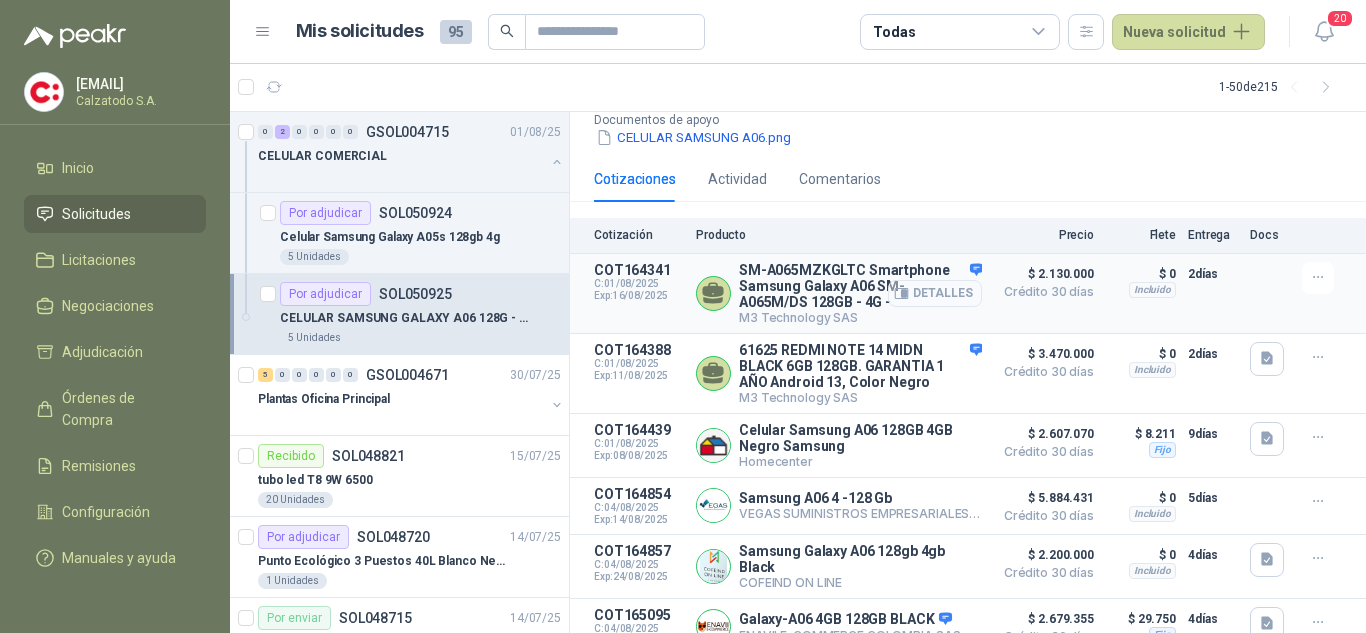 click on "Detalles" at bounding box center [935, 293] 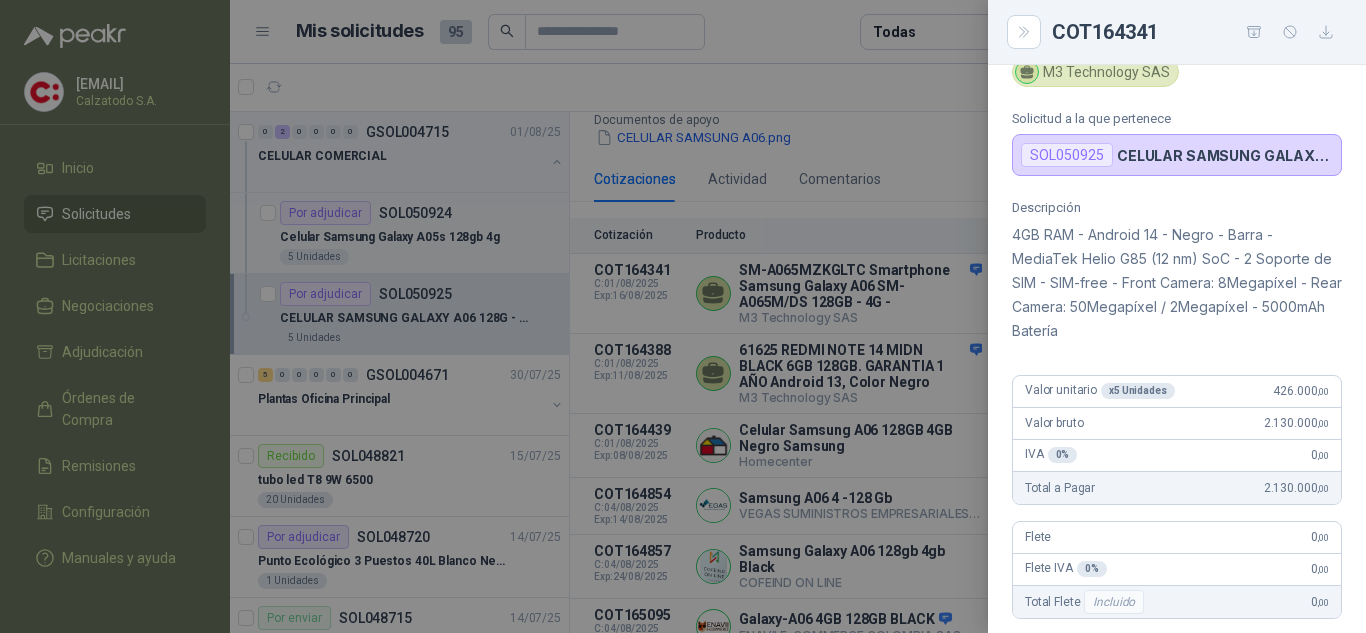 scroll, scrollTop: 100, scrollLeft: 0, axis: vertical 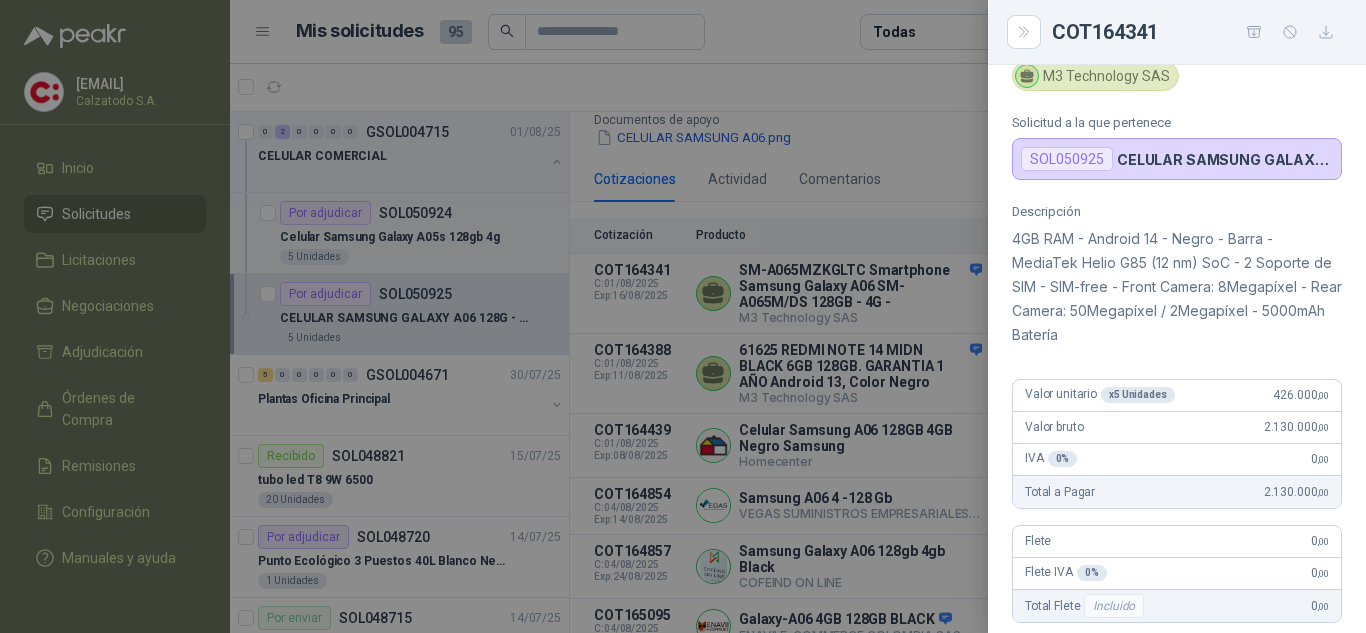 click at bounding box center (683, 316) 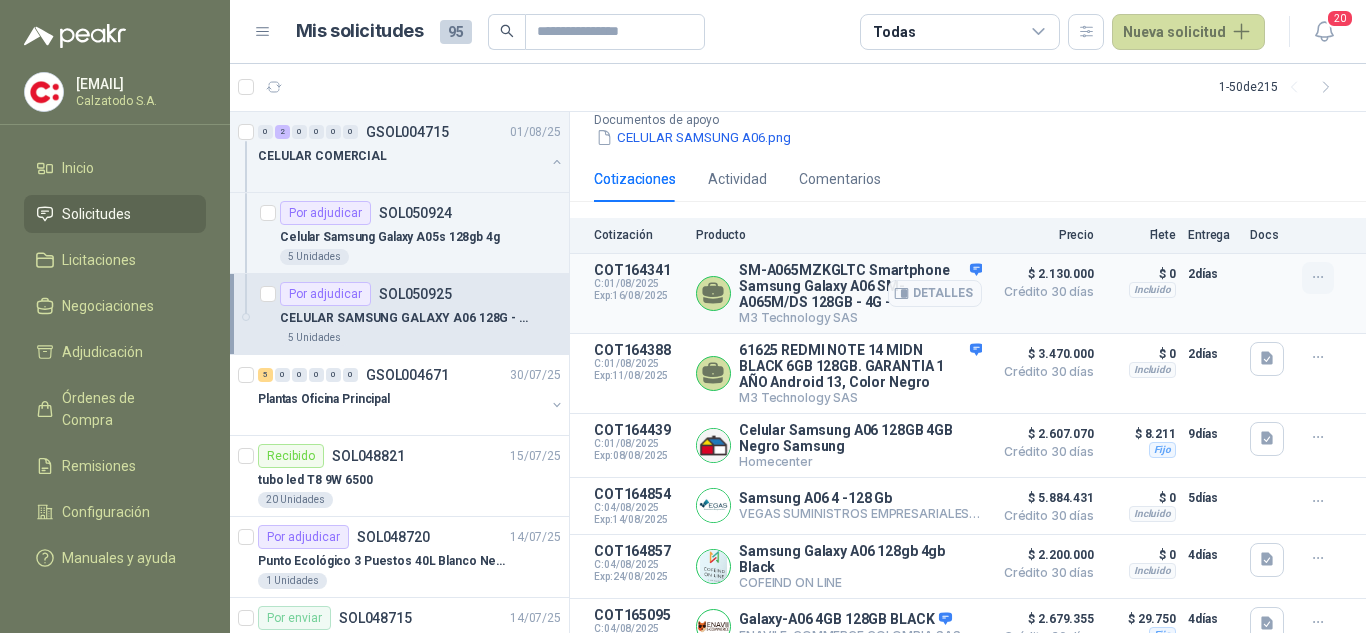 click at bounding box center (1318, 278) 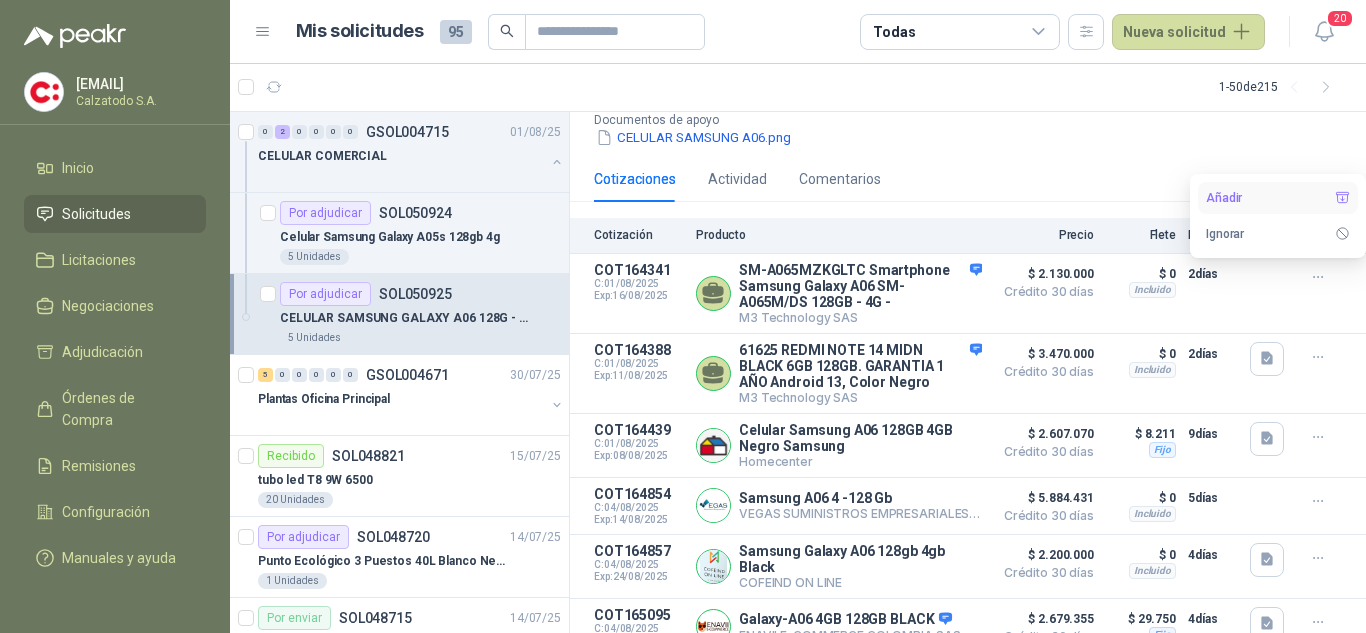 click on "Añadir" at bounding box center [1278, 198] 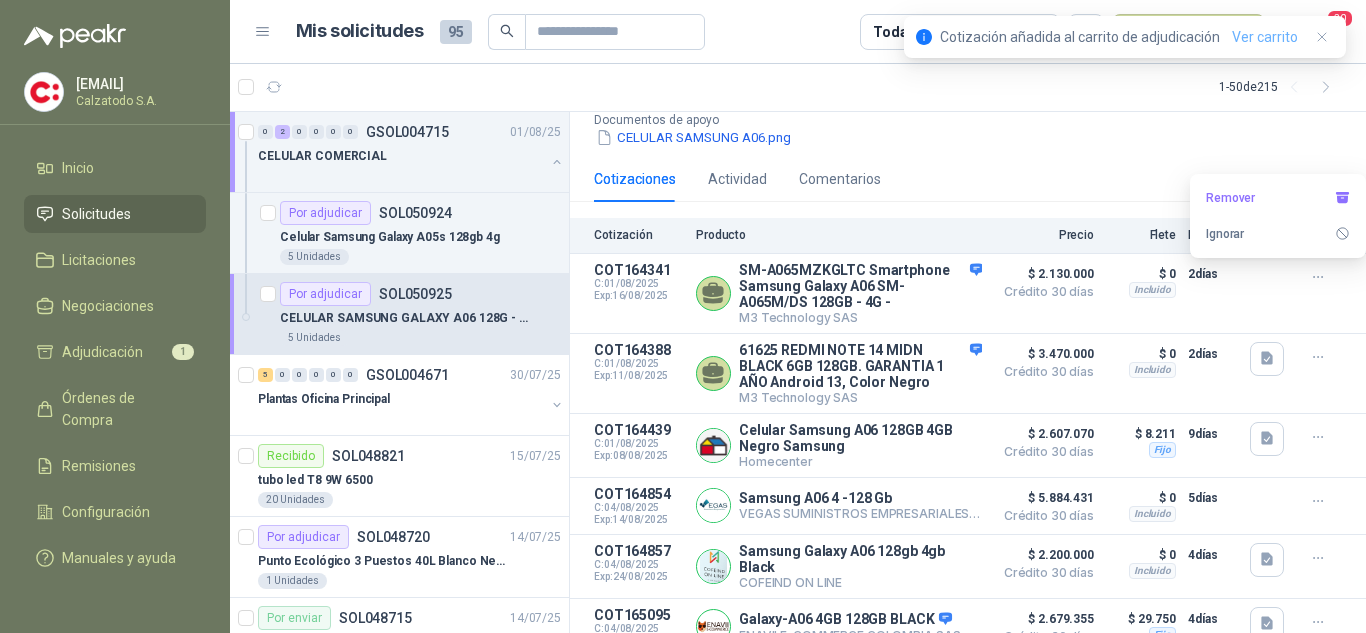 click on "Ver carrito" at bounding box center [1265, 37] 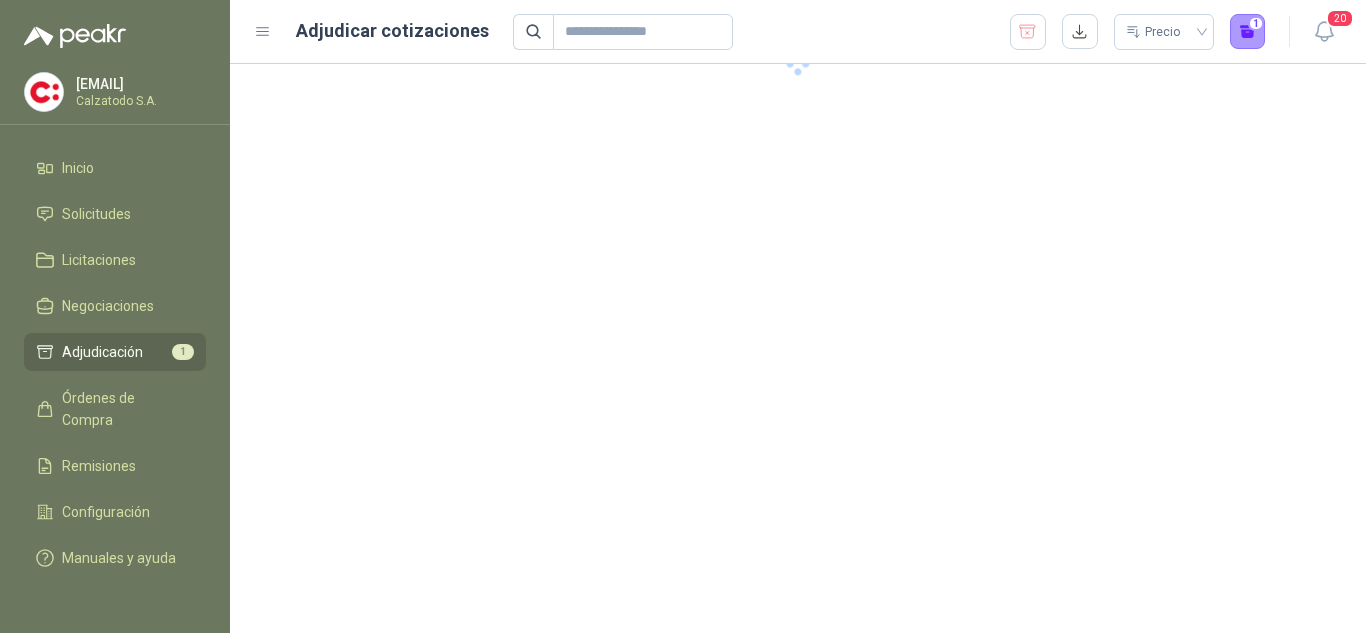 click on "Adjudicación" at bounding box center (102, 352) 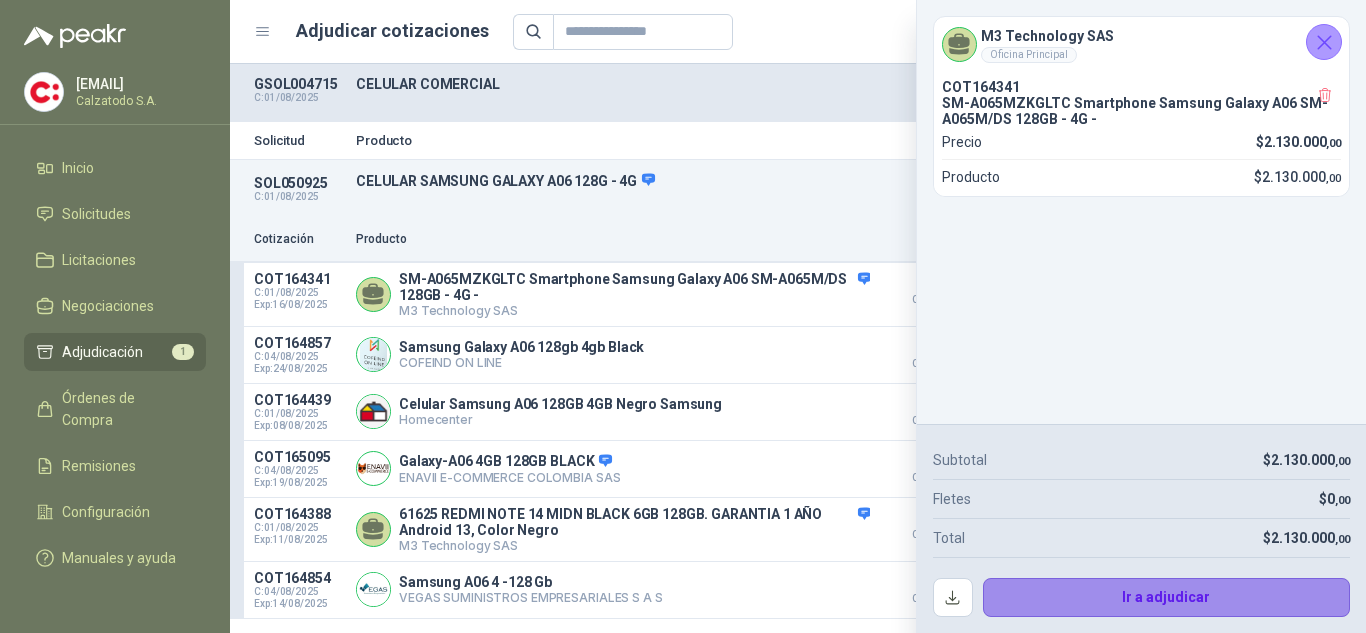 click on "Ir a adjudicar" at bounding box center (1167, 598) 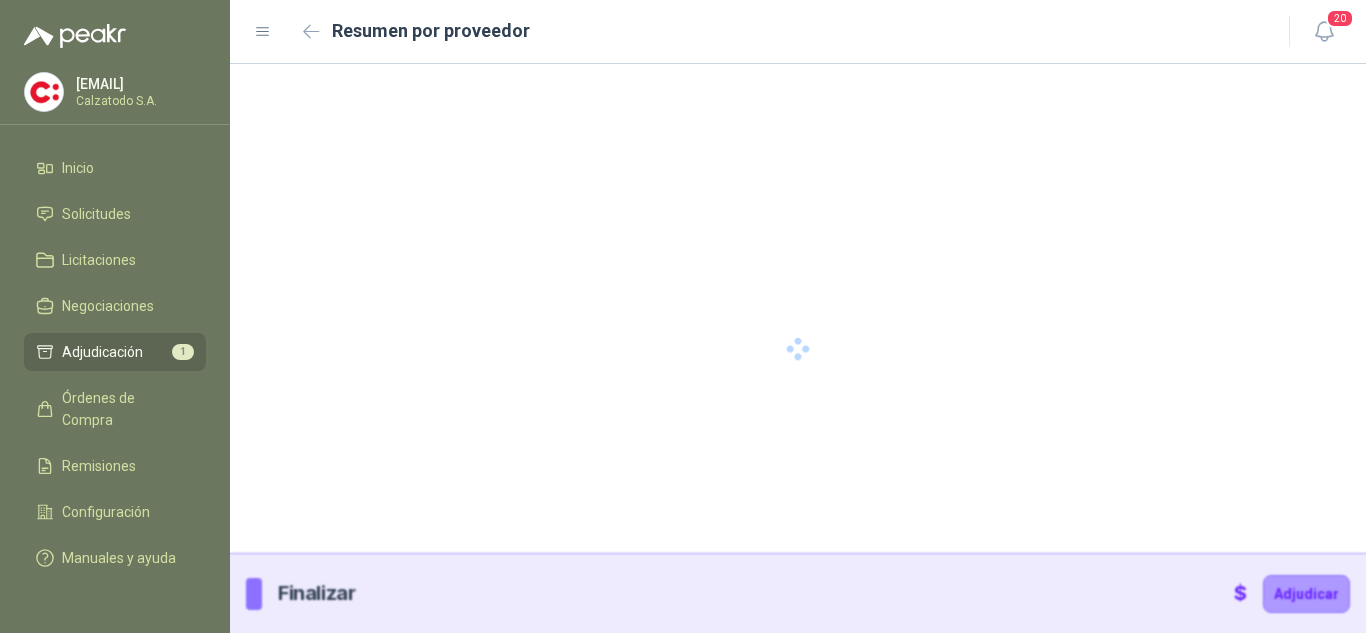 type 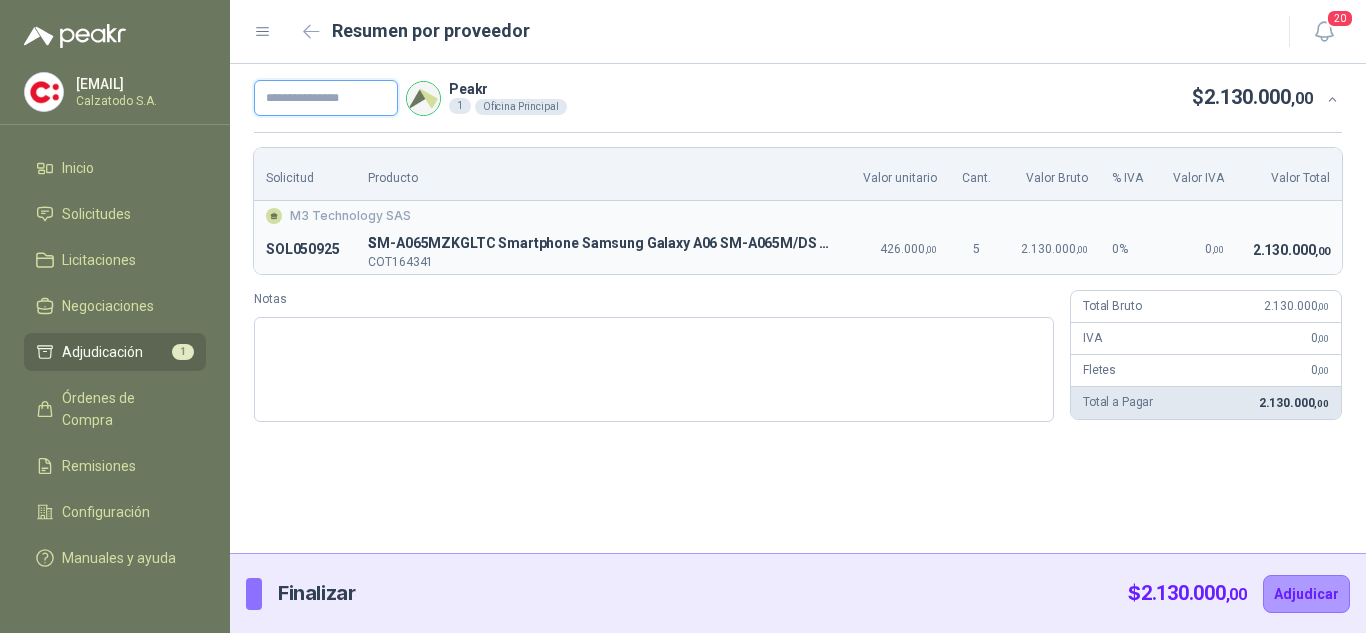 click at bounding box center [326, 98] 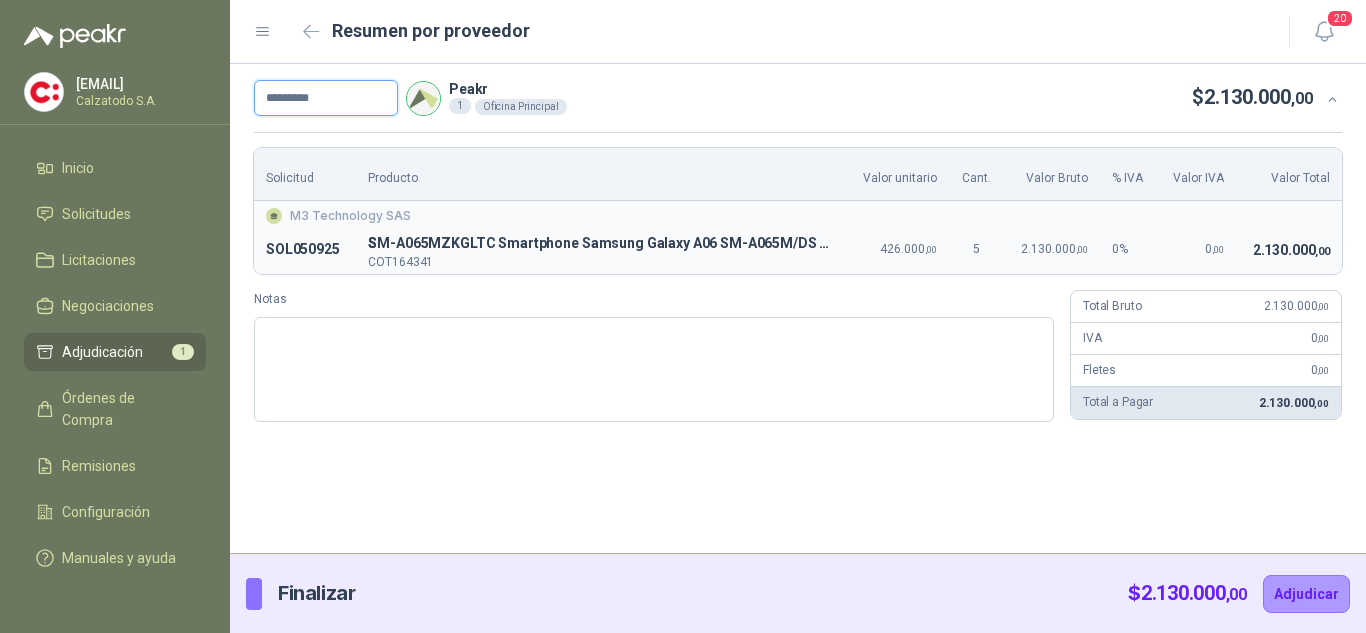 type on "*********" 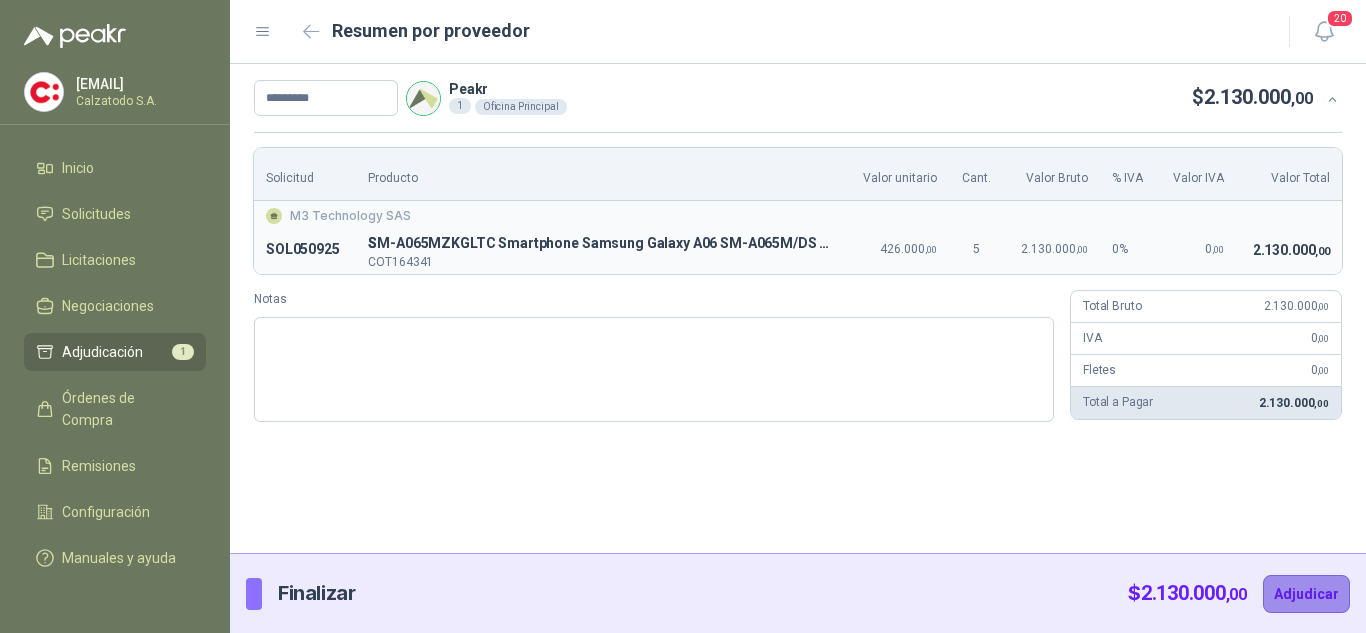 click on "Adjudicar" at bounding box center (1306, 594) 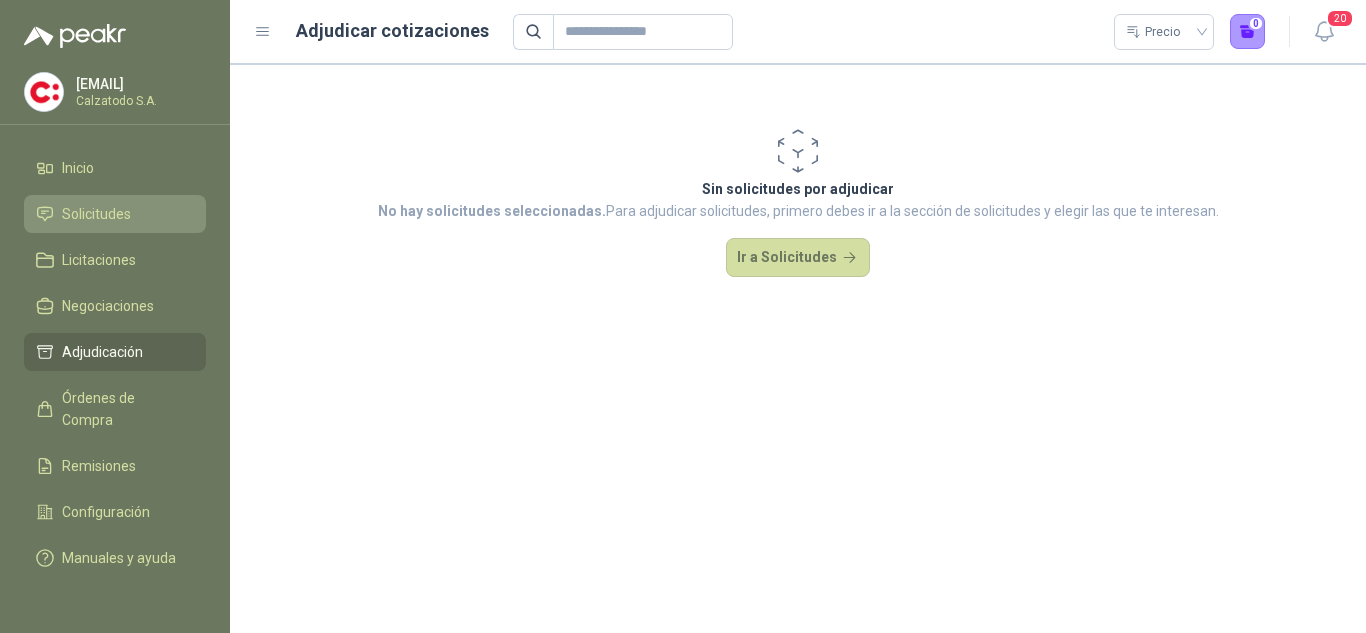 click on "Solicitudes" at bounding box center [96, 214] 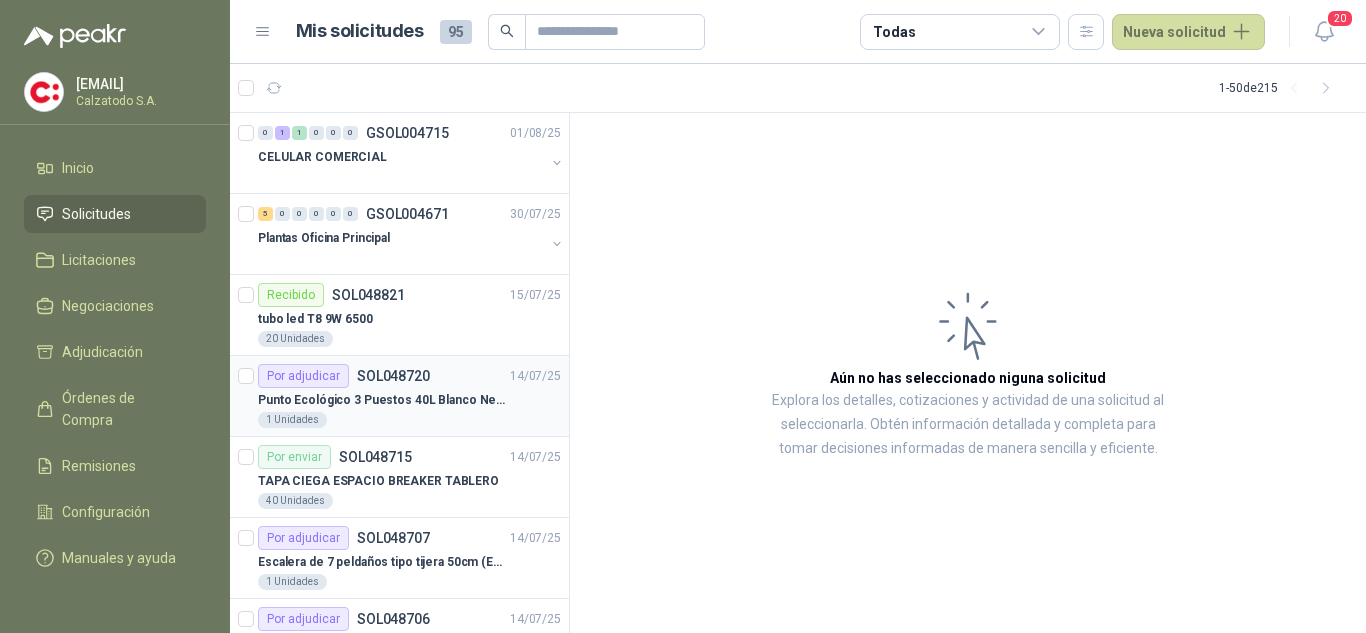 scroll, scrollTop: 100, scrollLeft: 0, axis: vertical 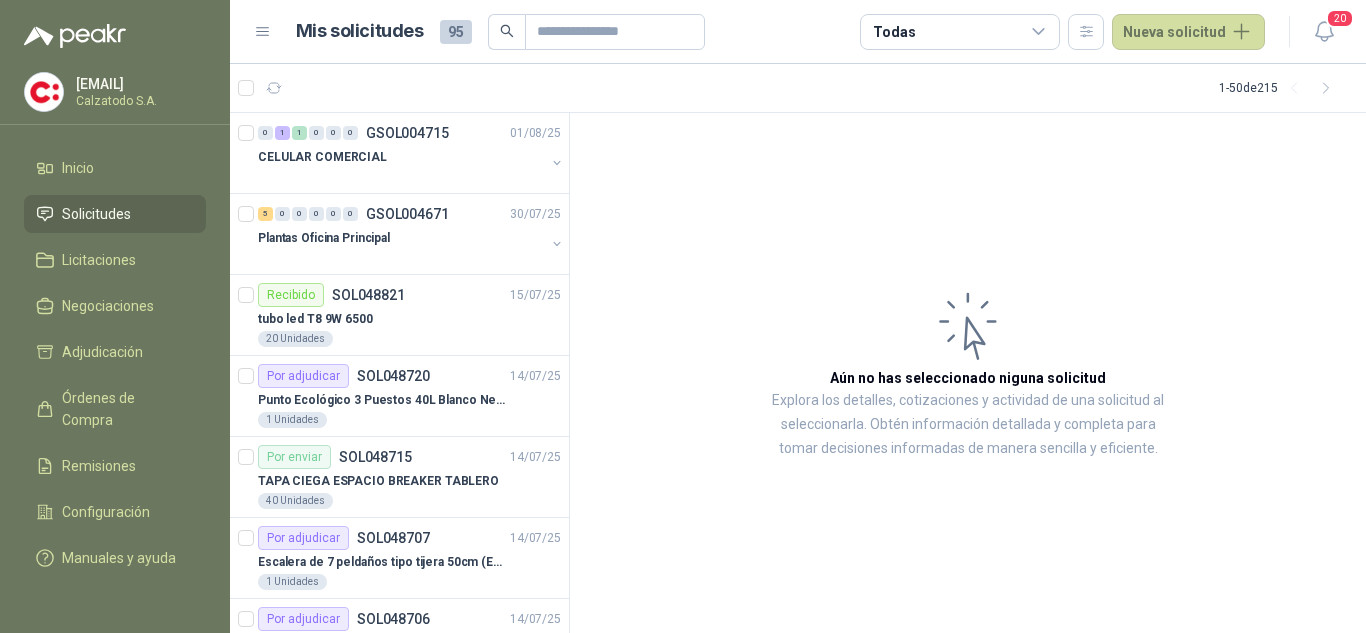 click on "Solicitudes" at bounding box center (96, 214) 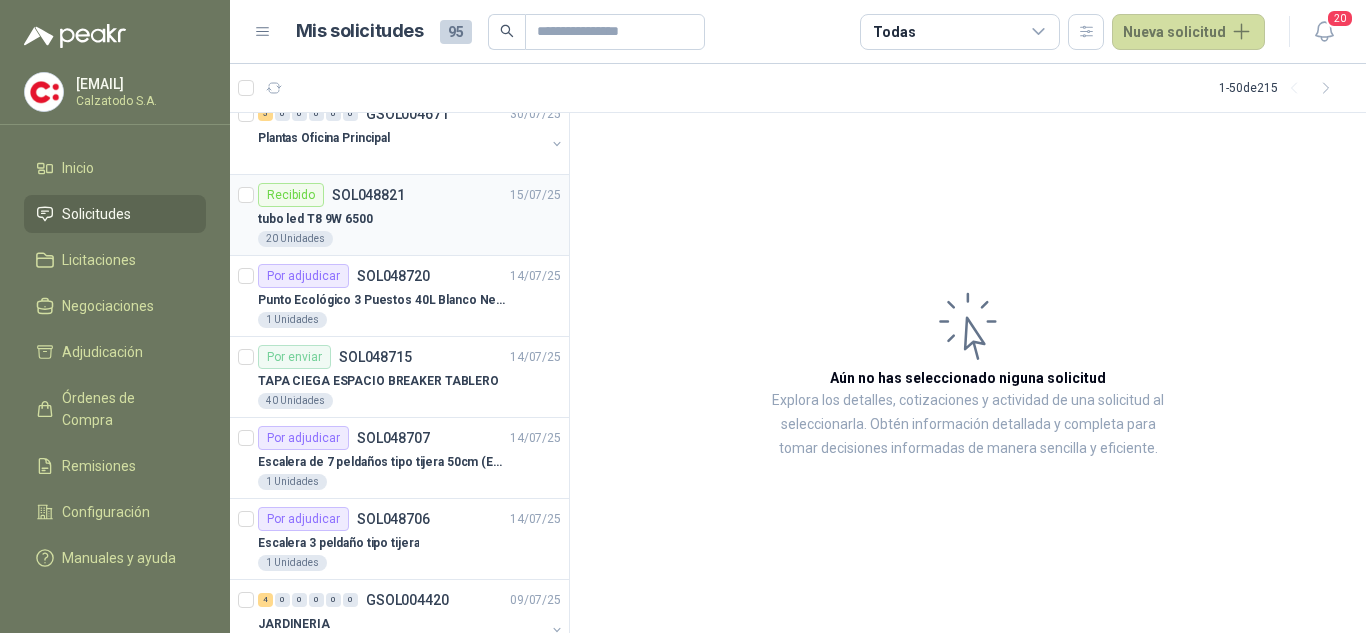scroll, scrollTop: 0, scrollLeft: 0, axis: both 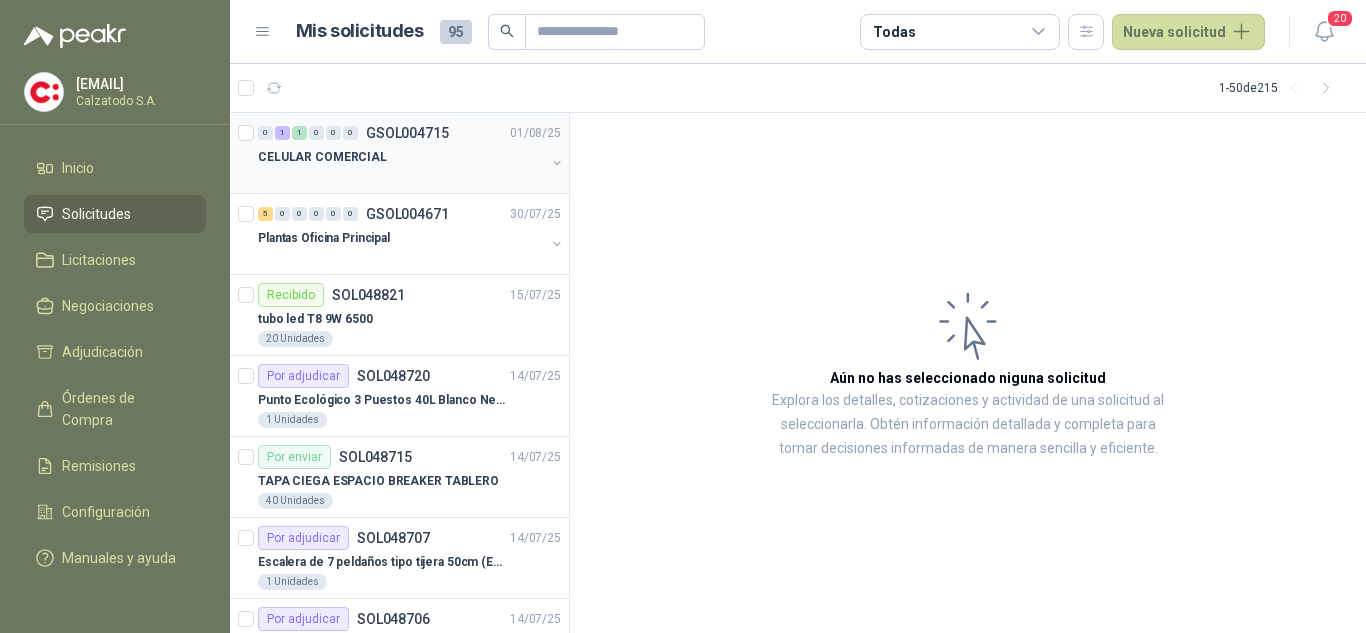 click on "CELULAR COMERCIAL" at bounding box center [401, 157] 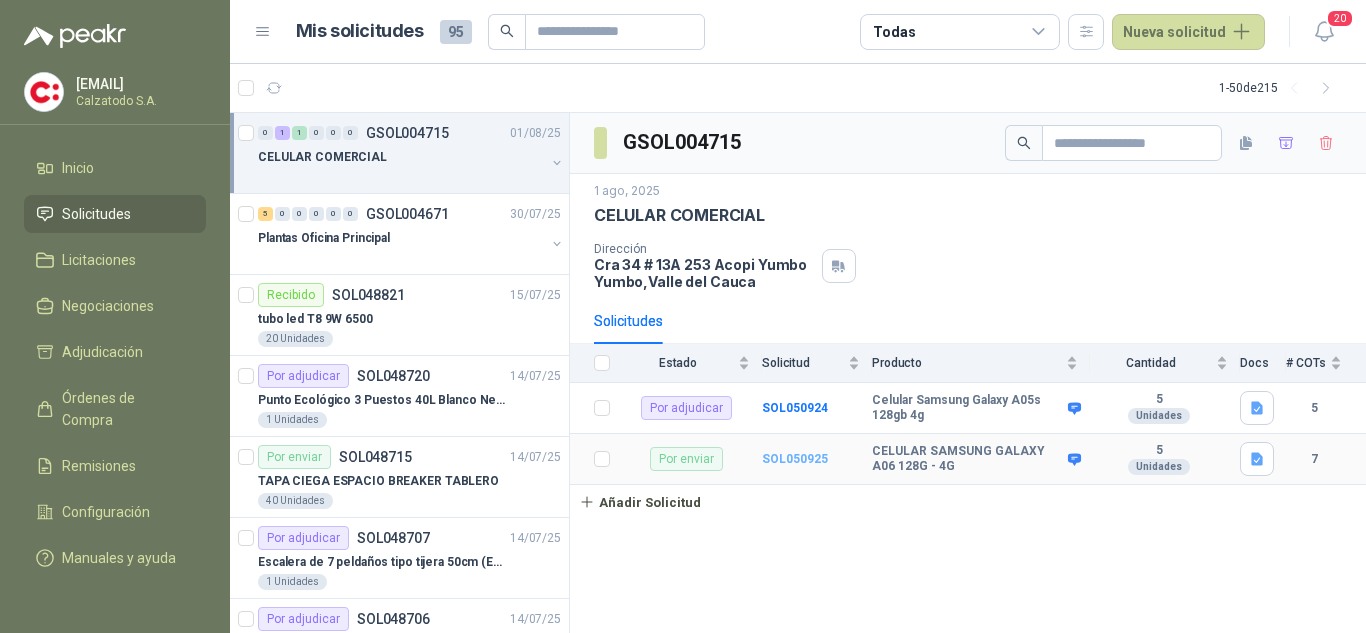 click on "SOL050925" at bounding box center (795, 459) 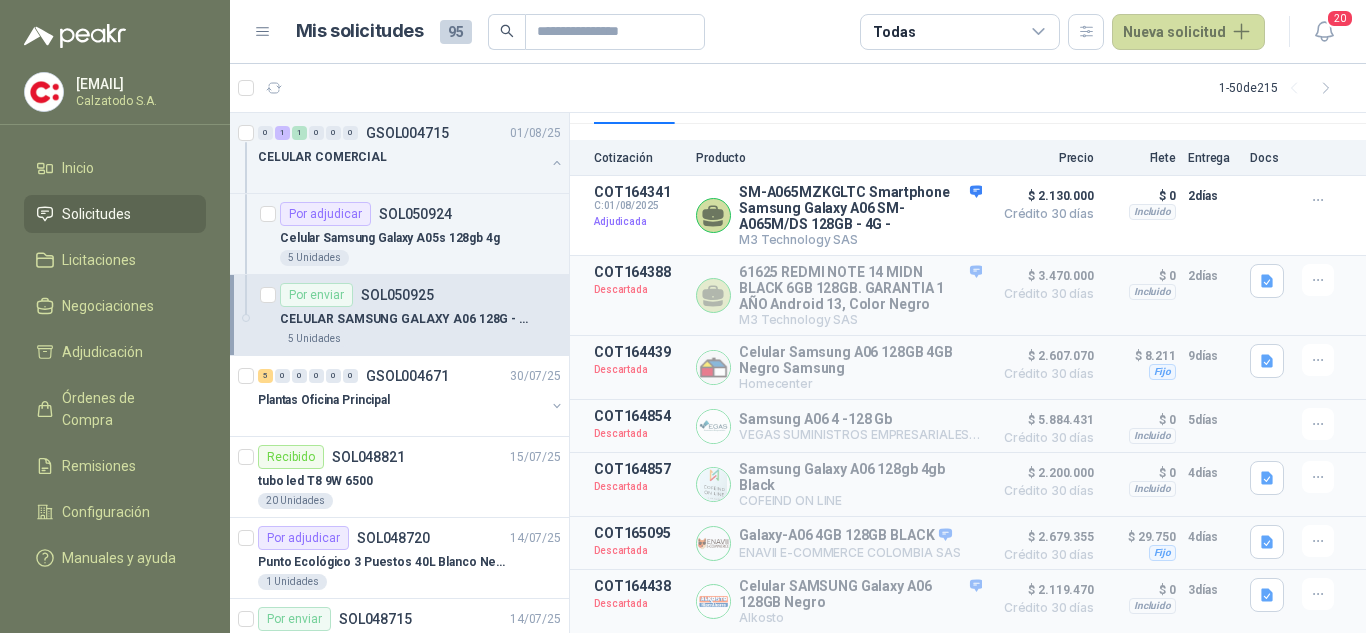 scroll, scrollTop: 0, scrollLeft: 0, axis: both 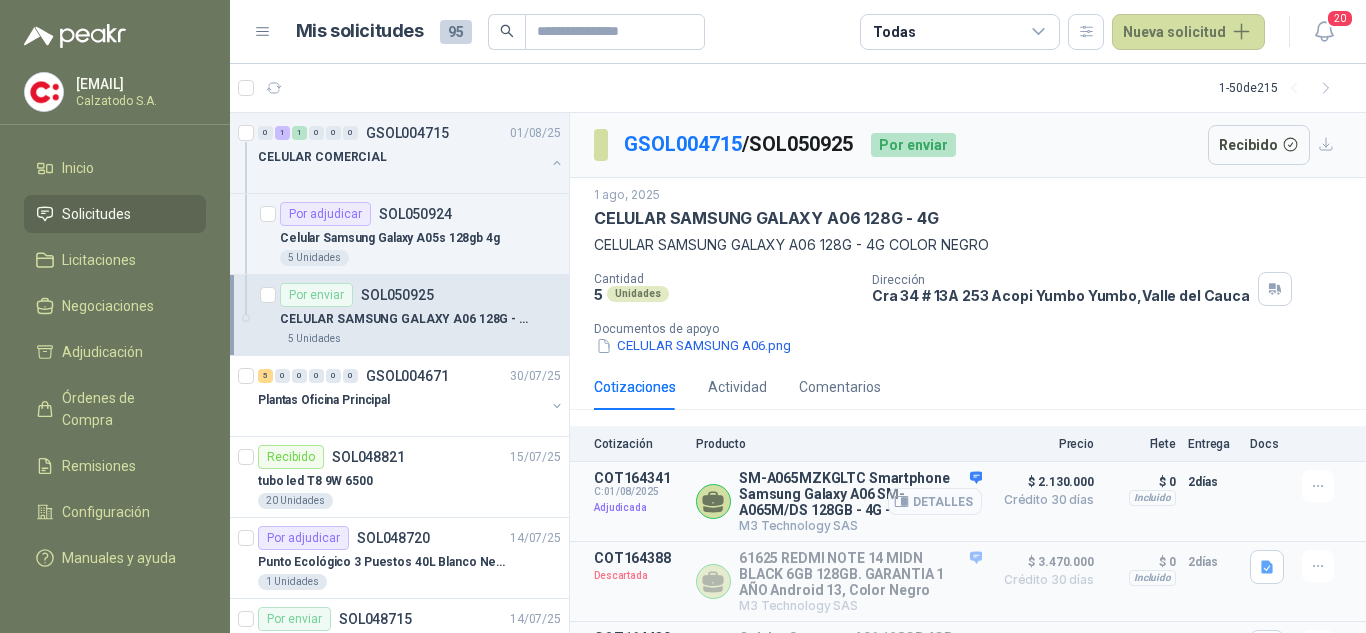 click on "Detalles" at bounding box center [935, 501] 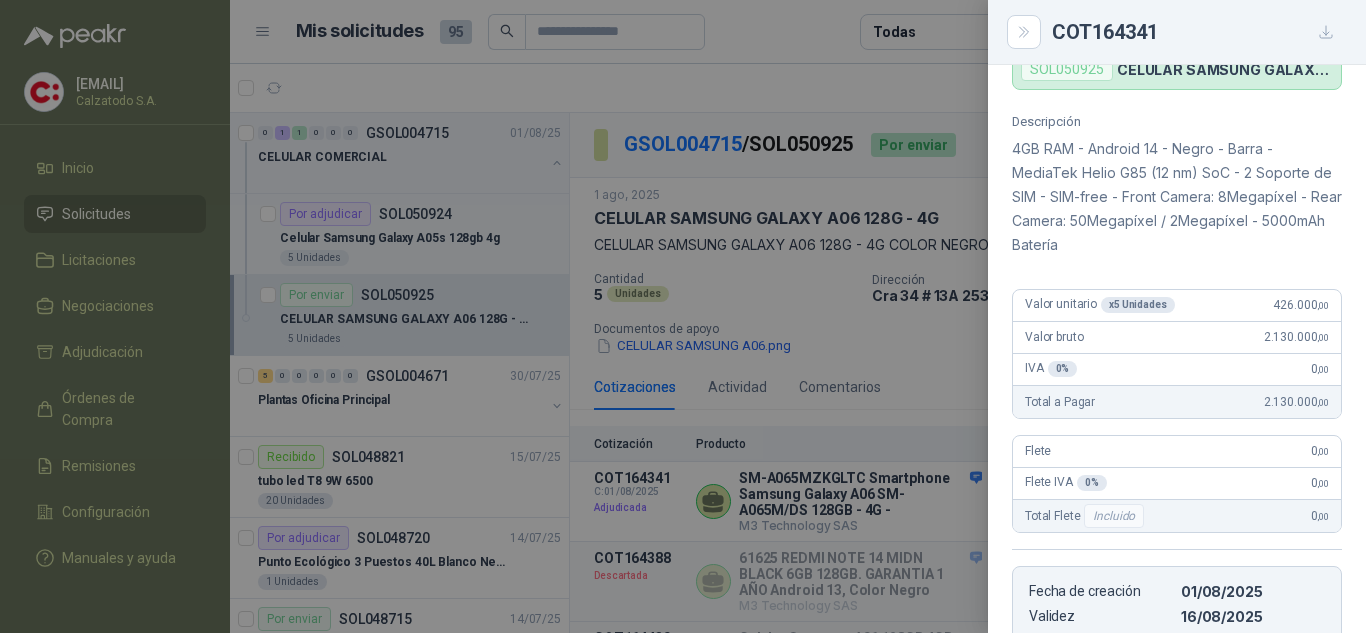 scroll, scrollTop: 500, scrollLeft: 0, axis: vertical 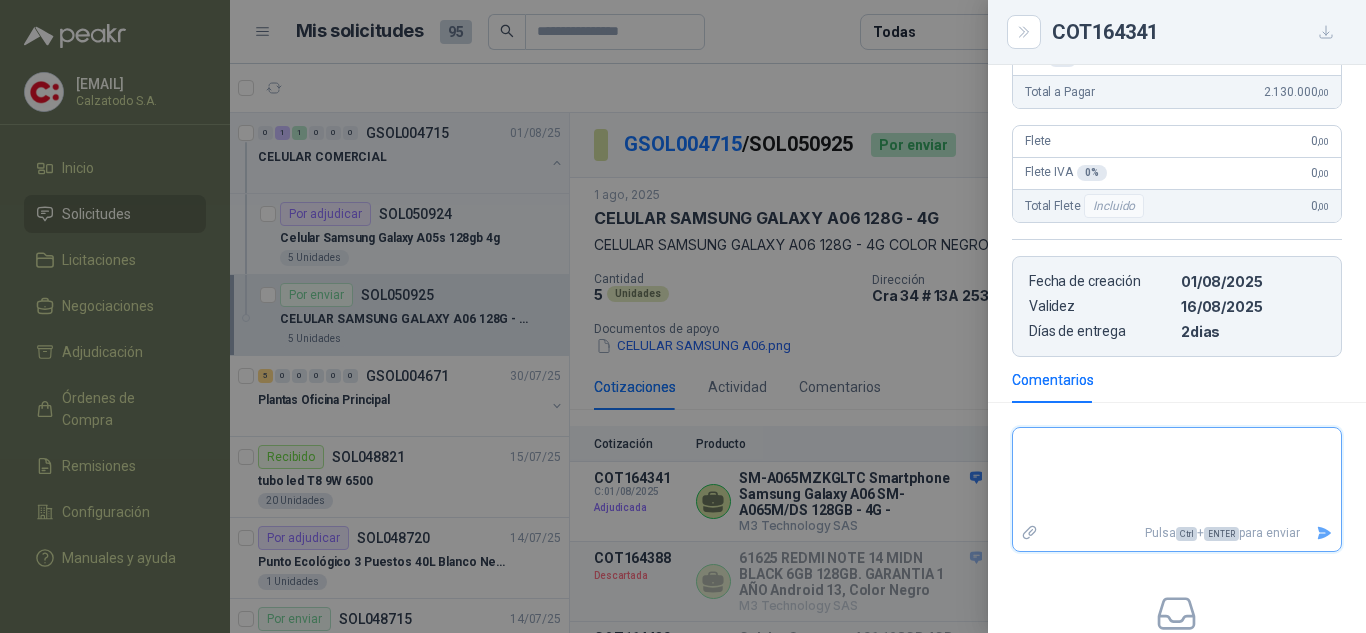click at bounding box center (1177, 474) 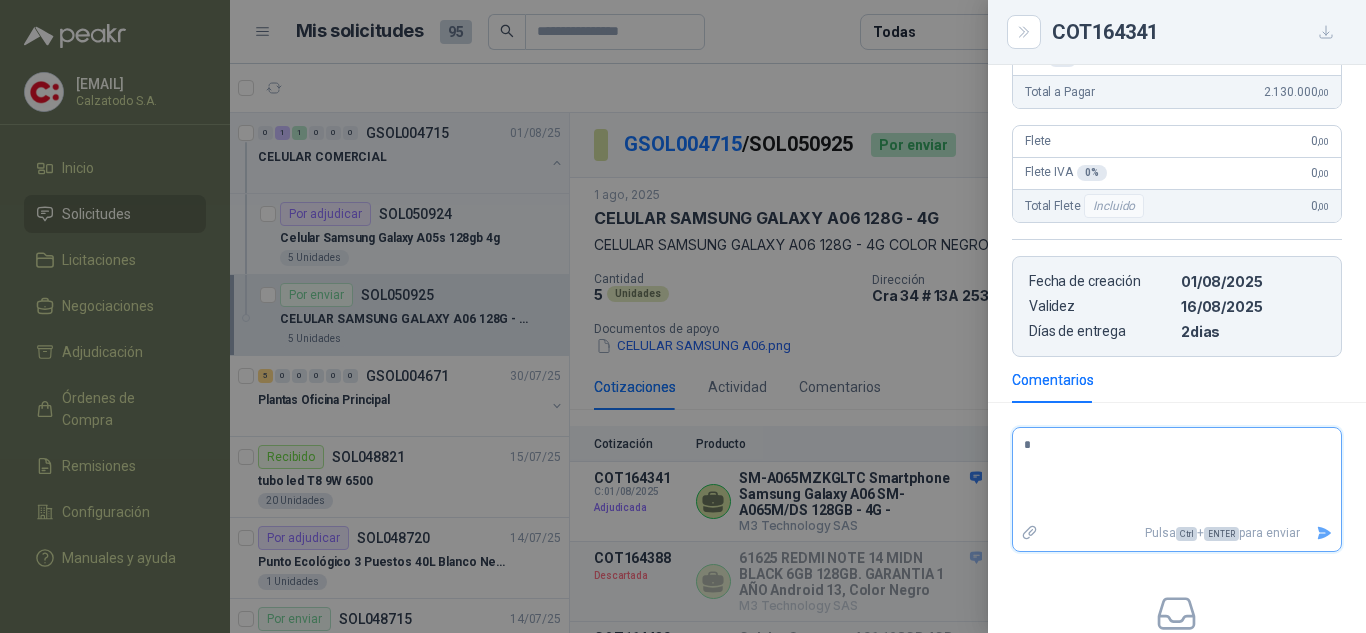 type 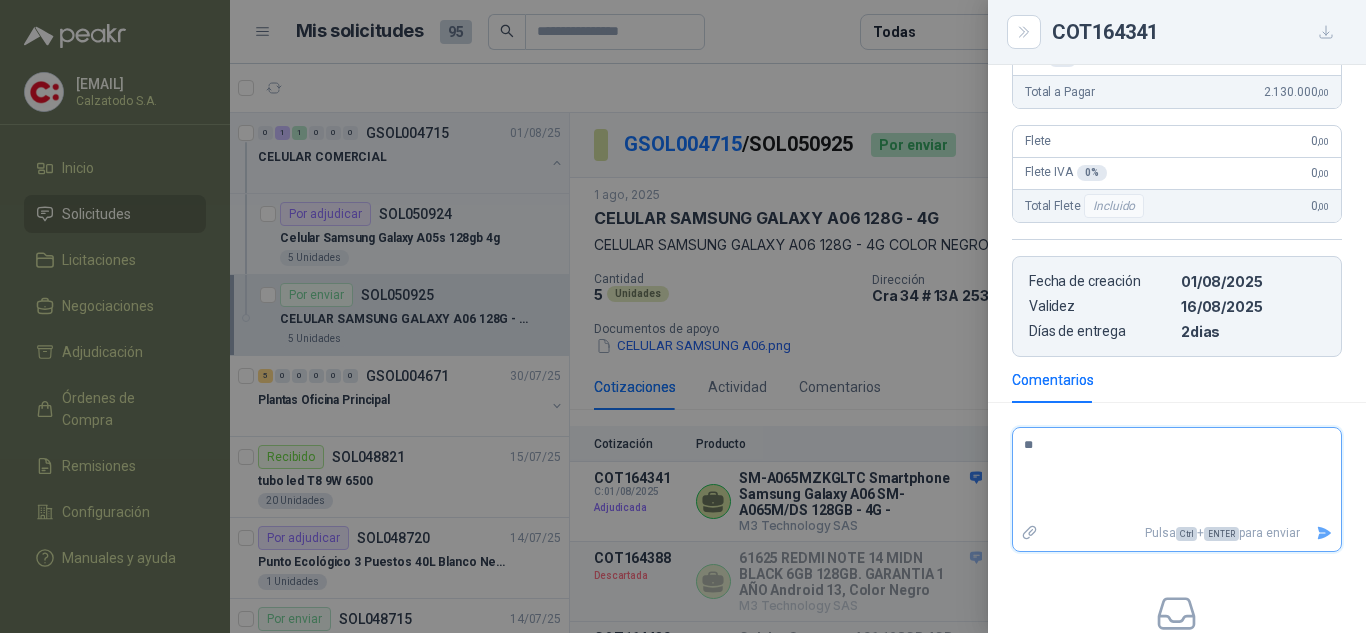 type 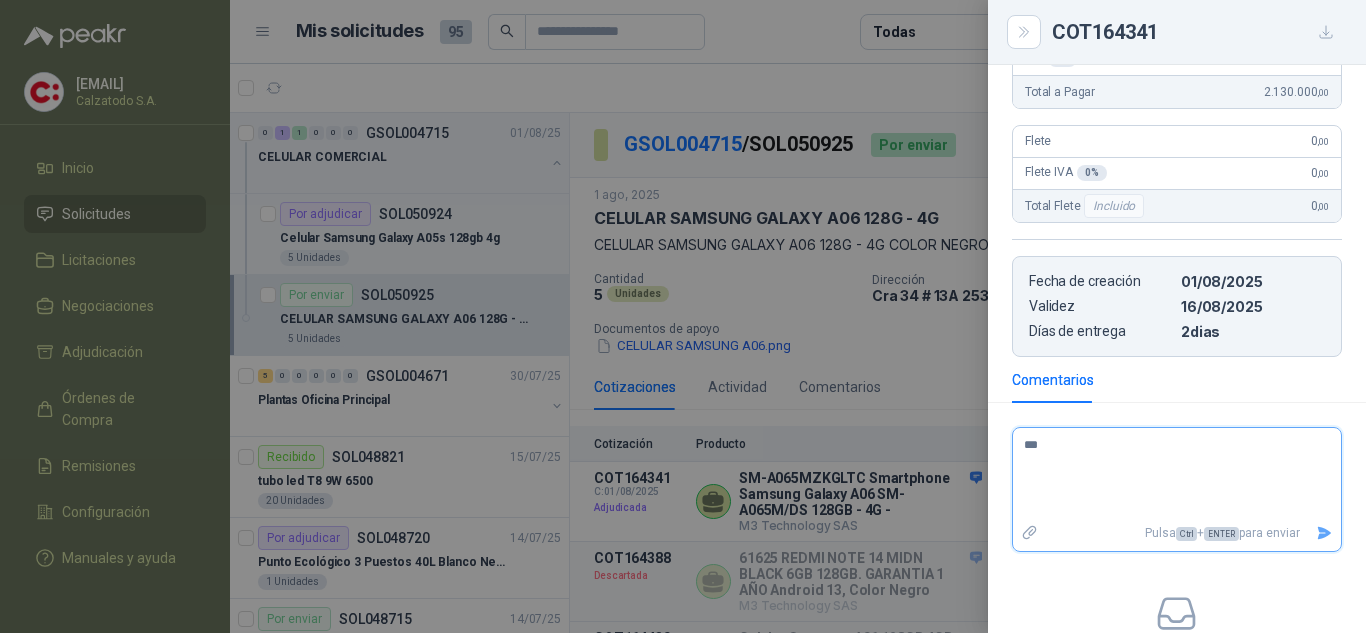 type 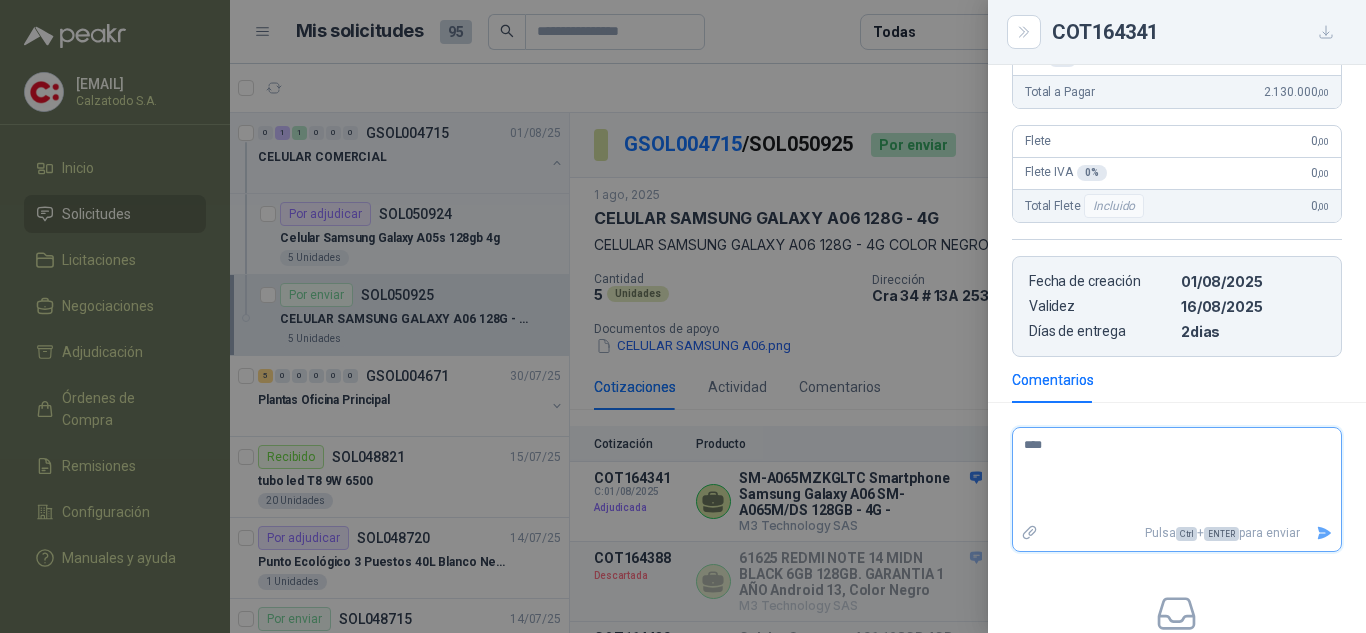type 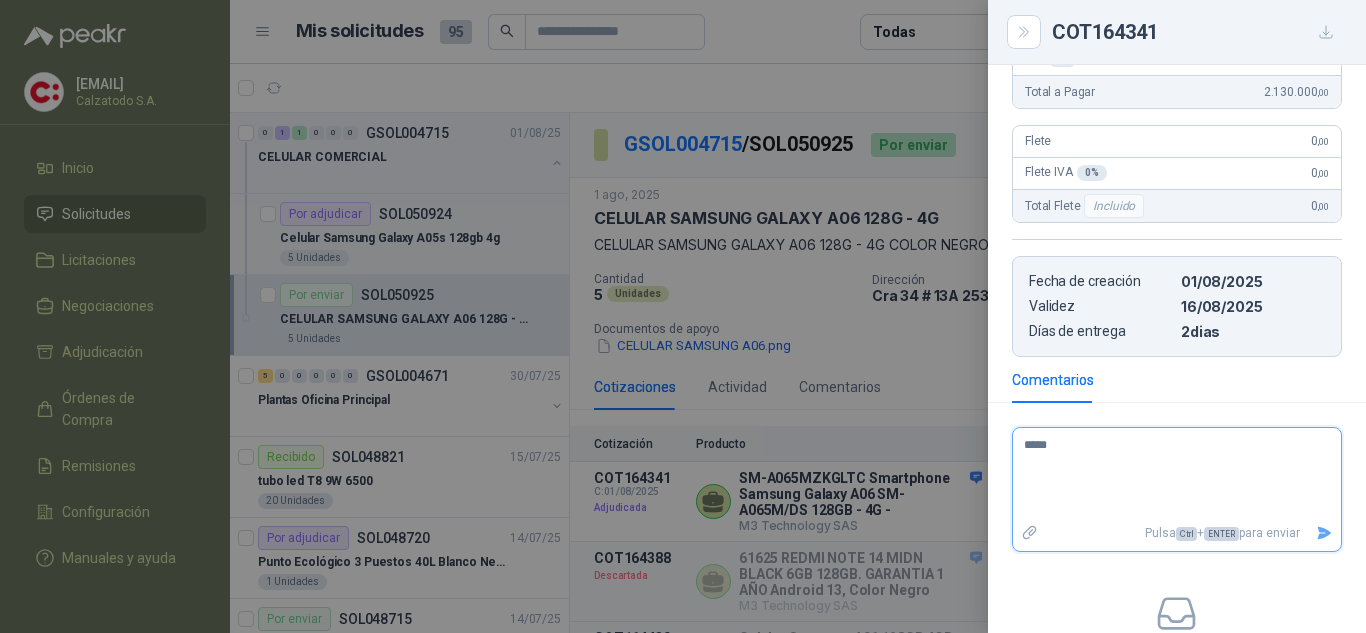 type 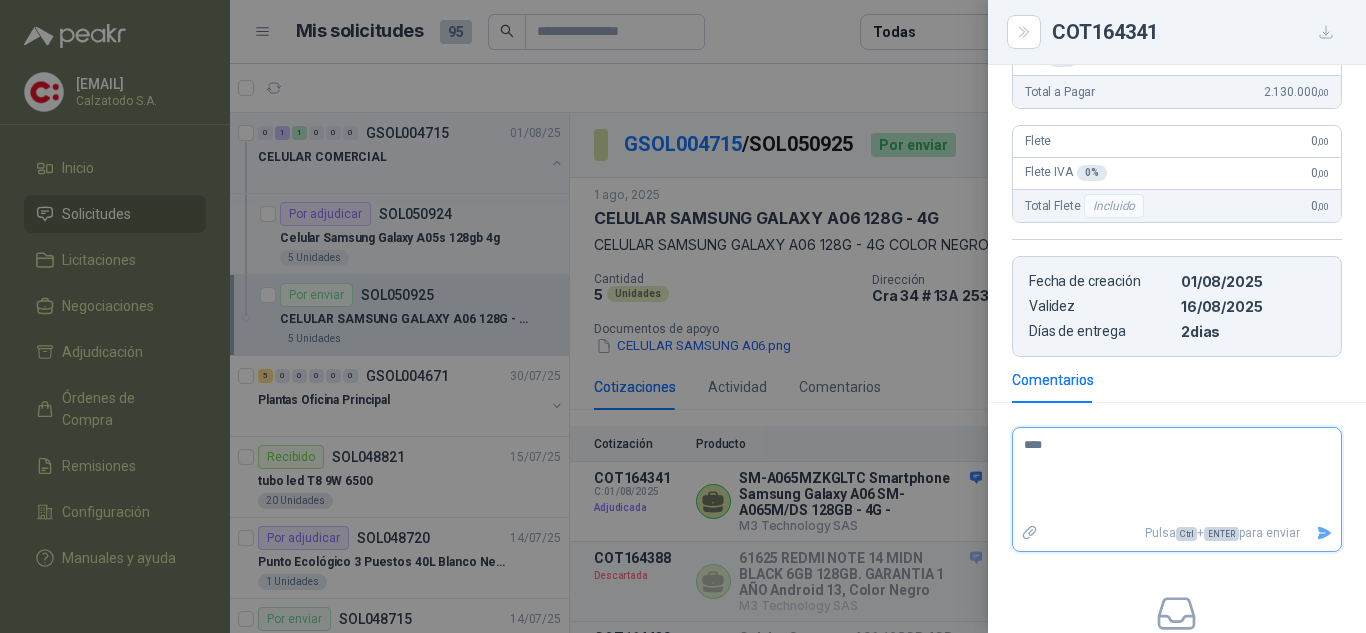type 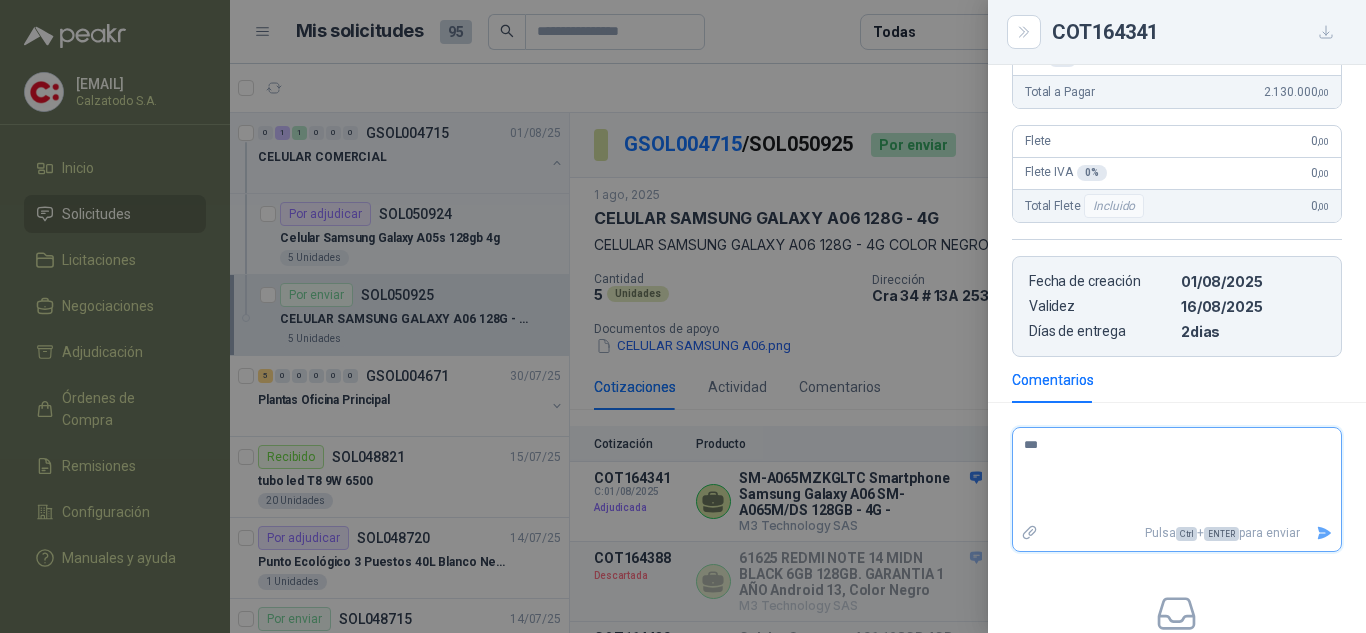 type 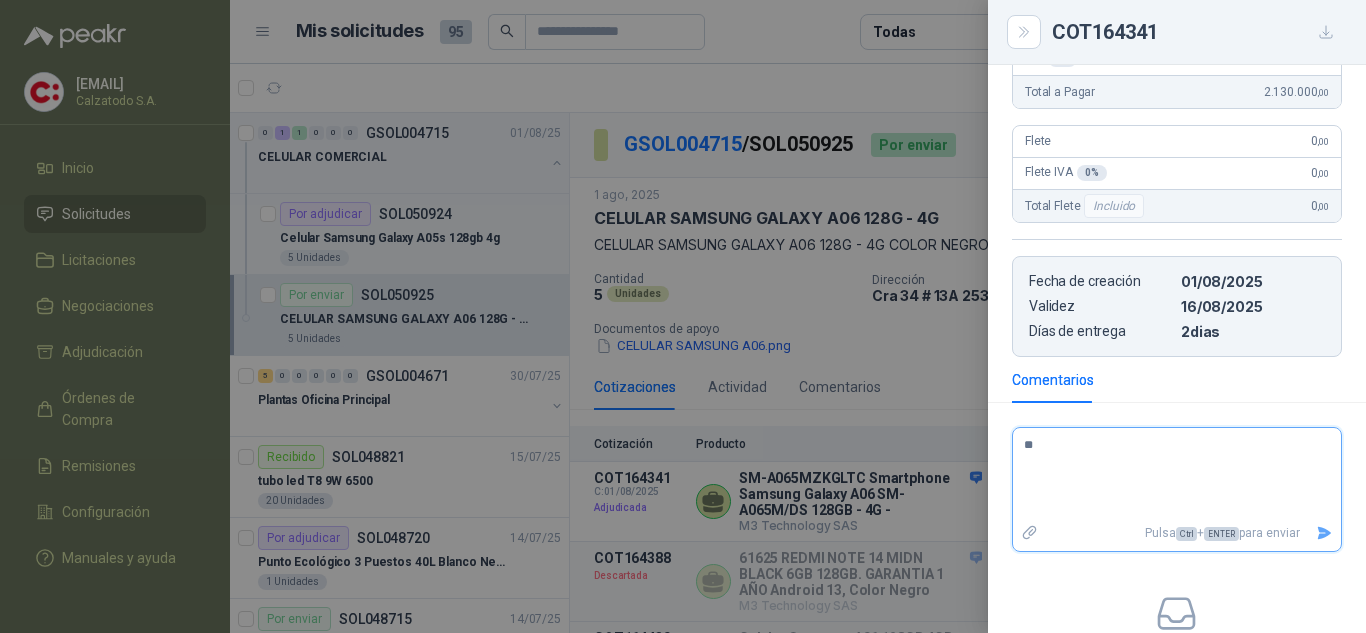 type 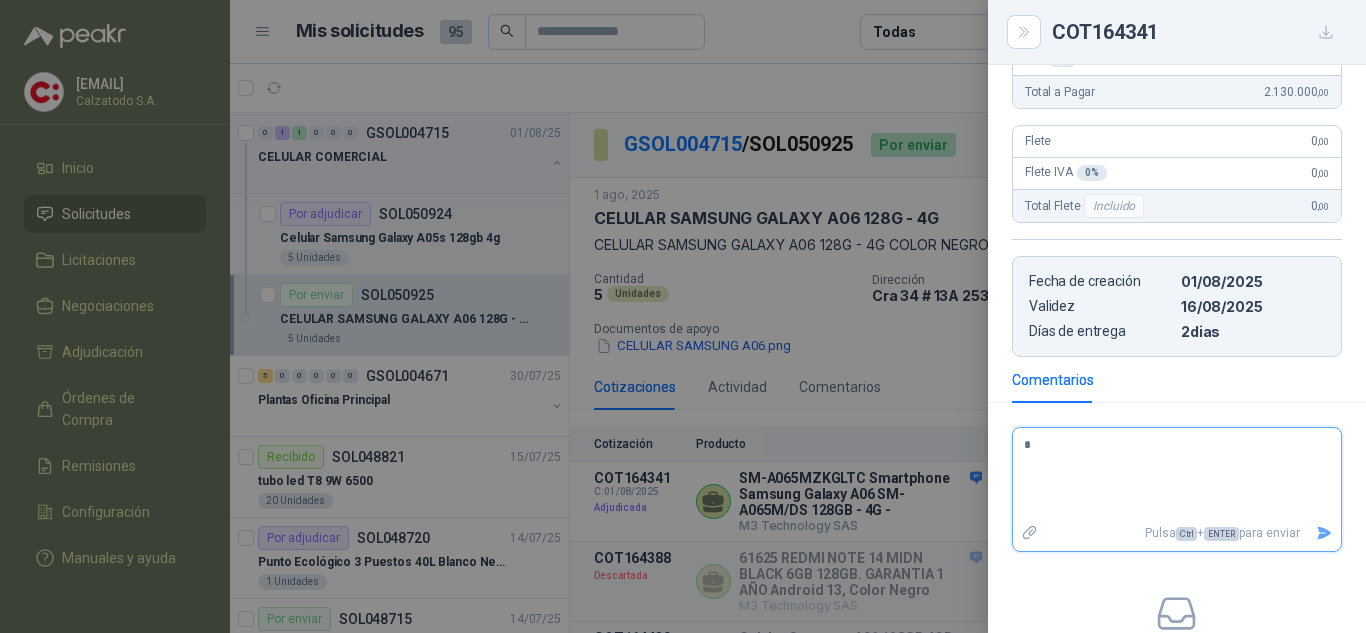 type 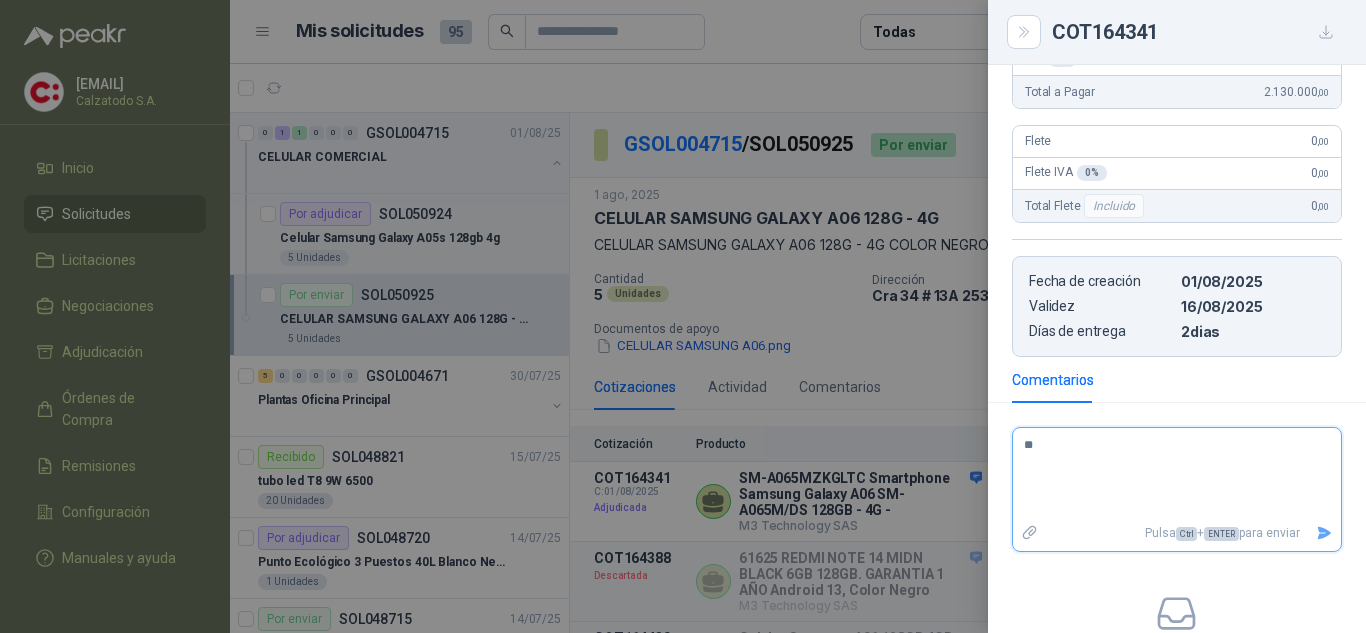 type 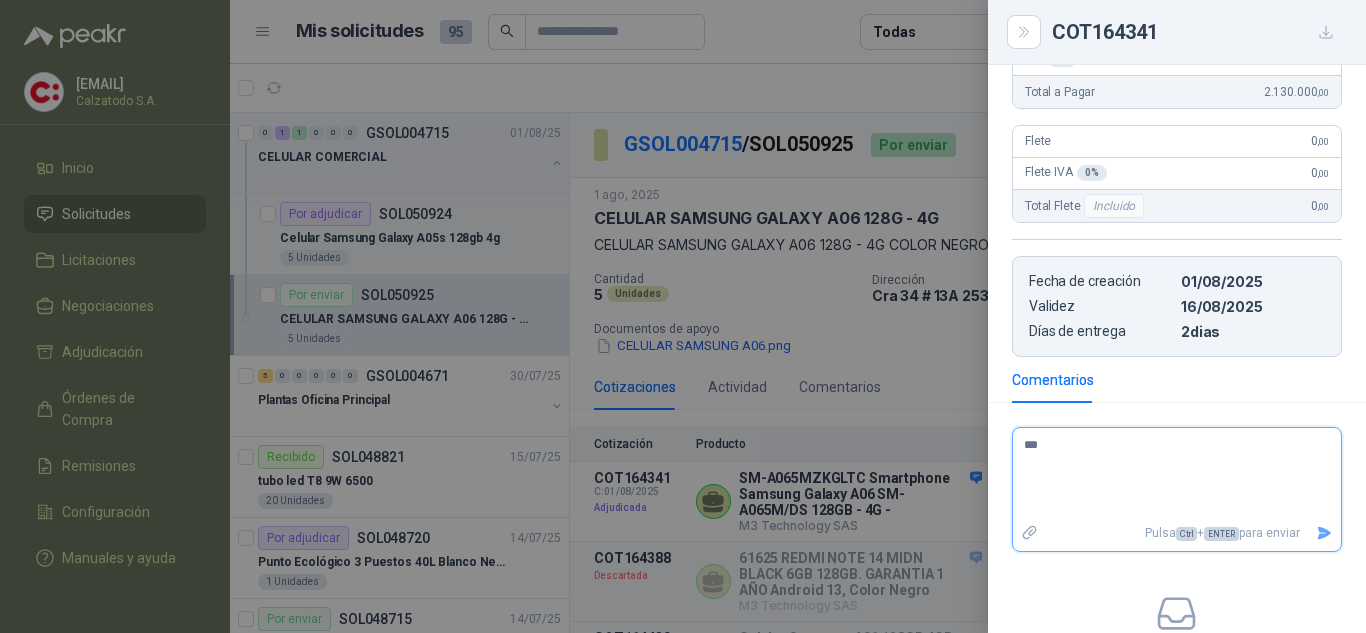type 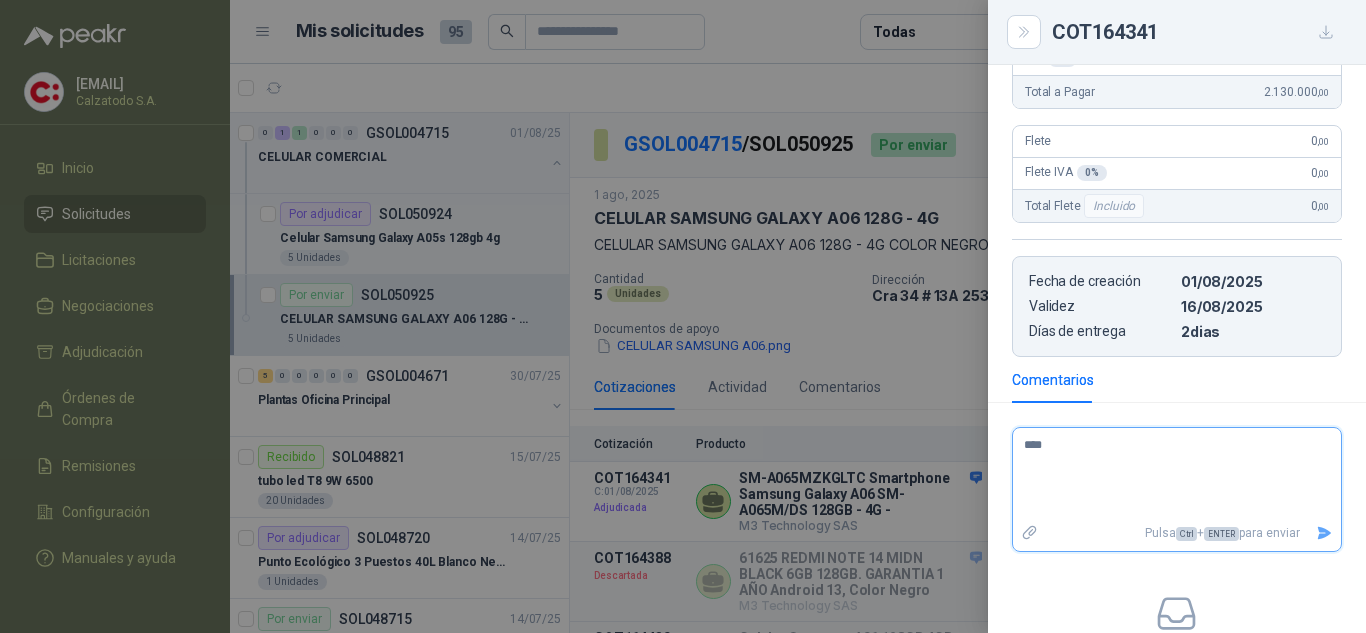 type 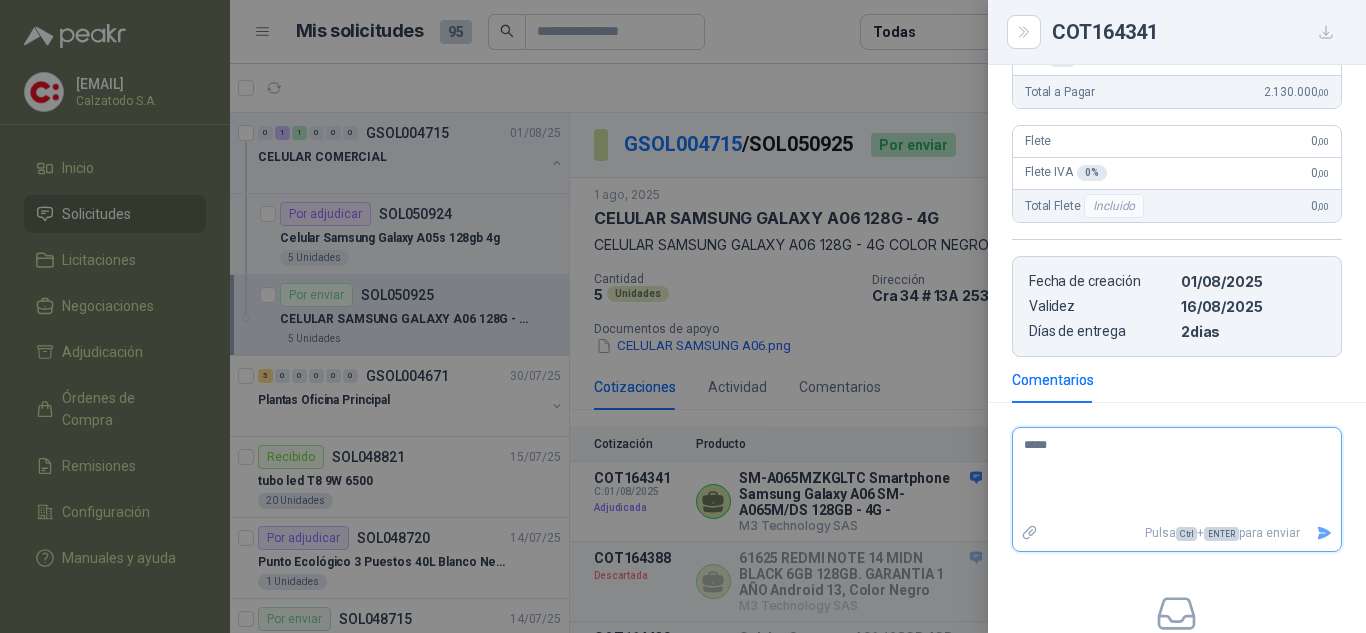 type 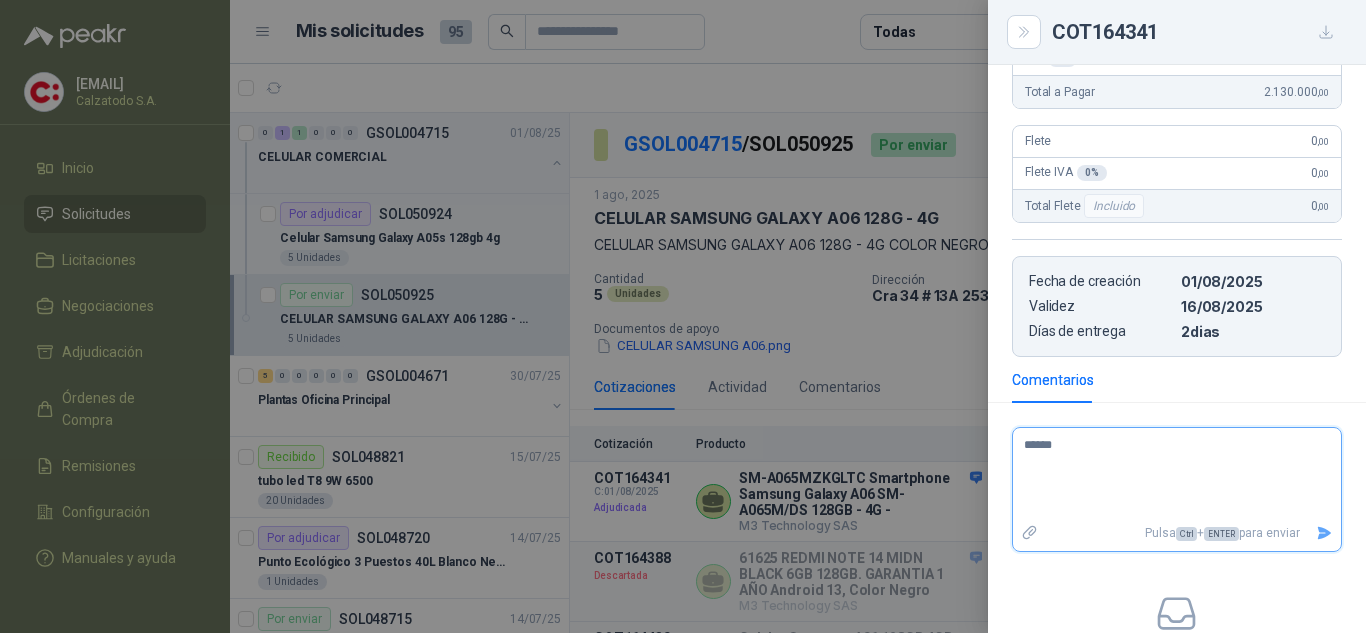 type 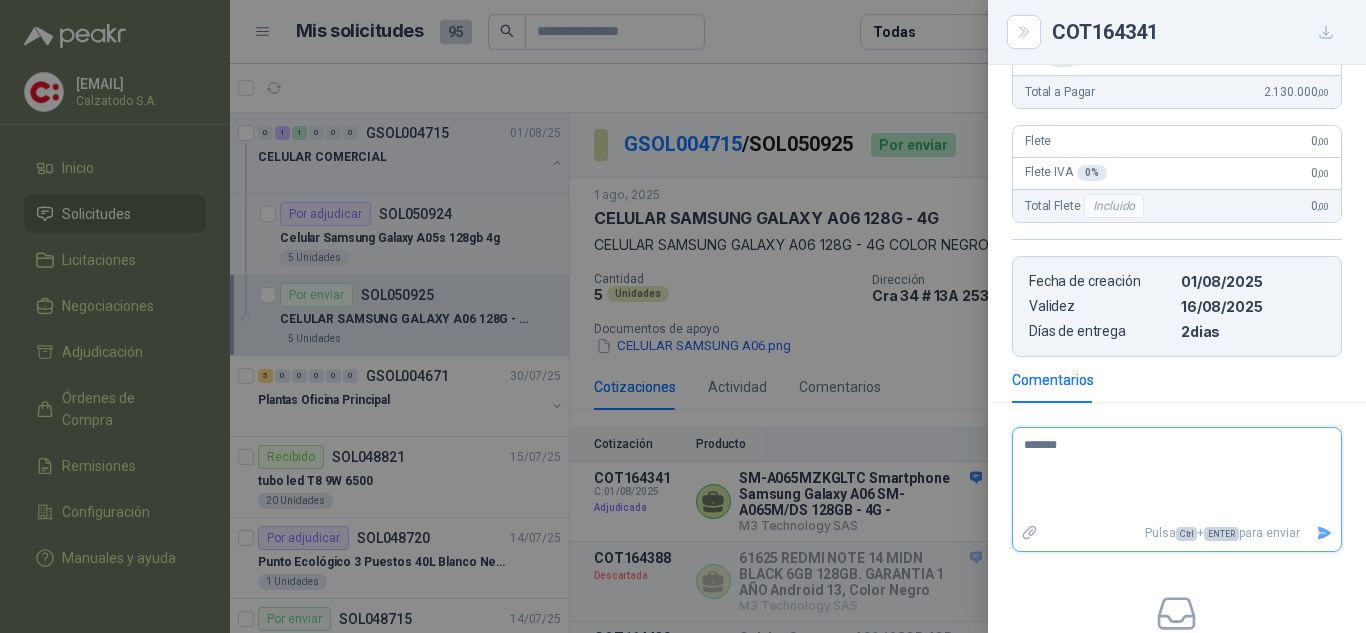 type 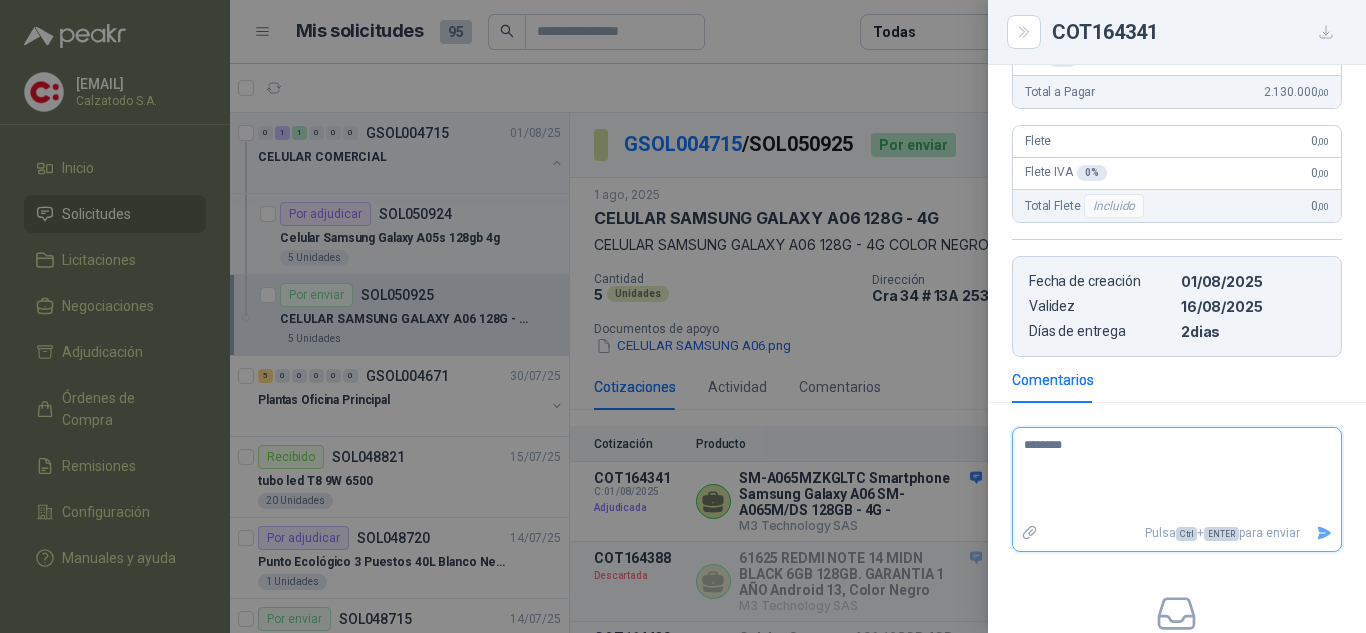 type 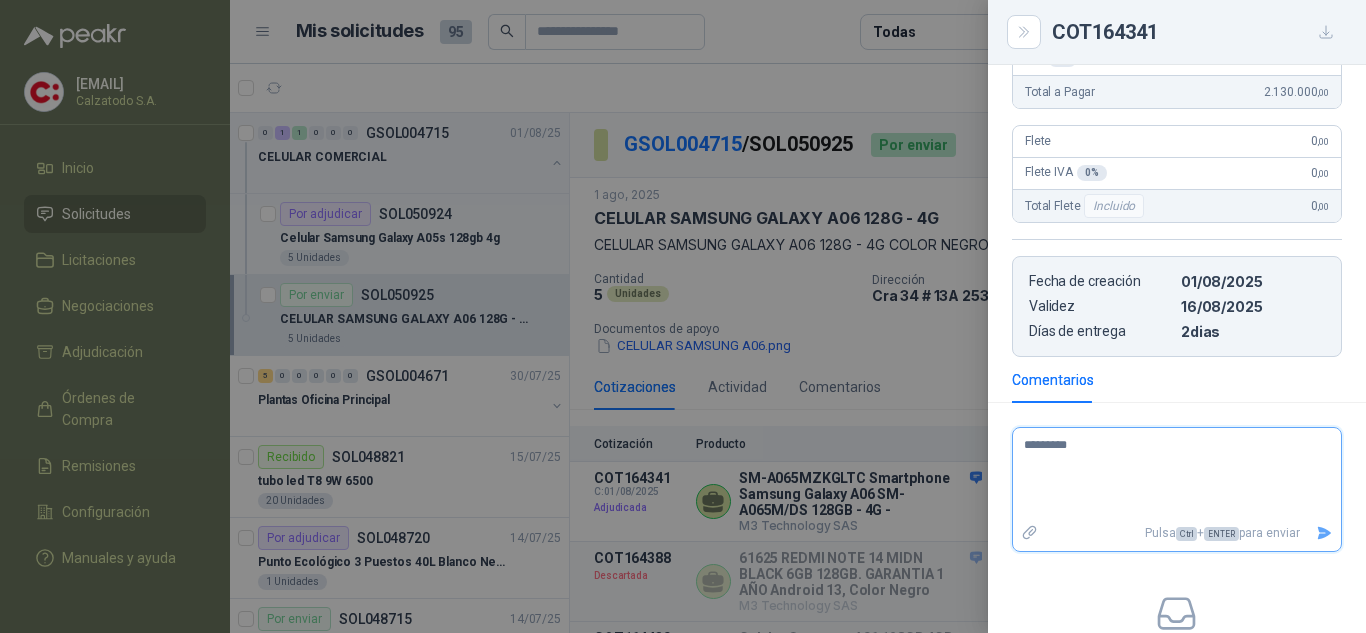 type 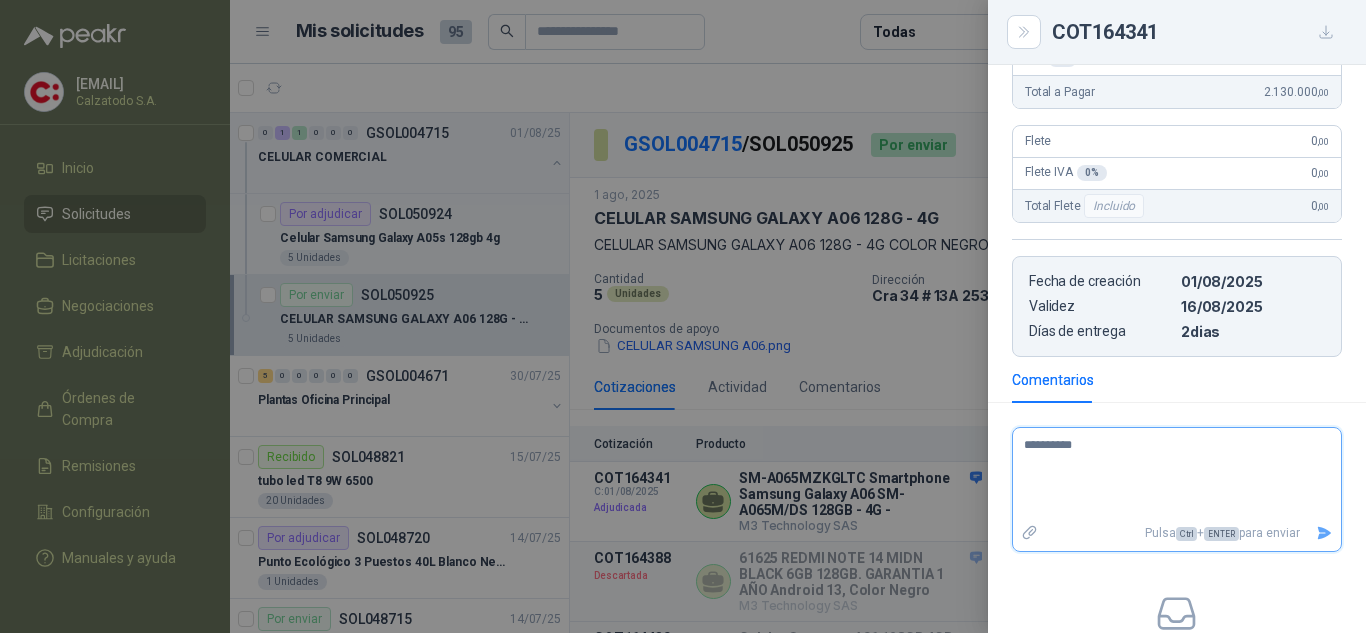 type 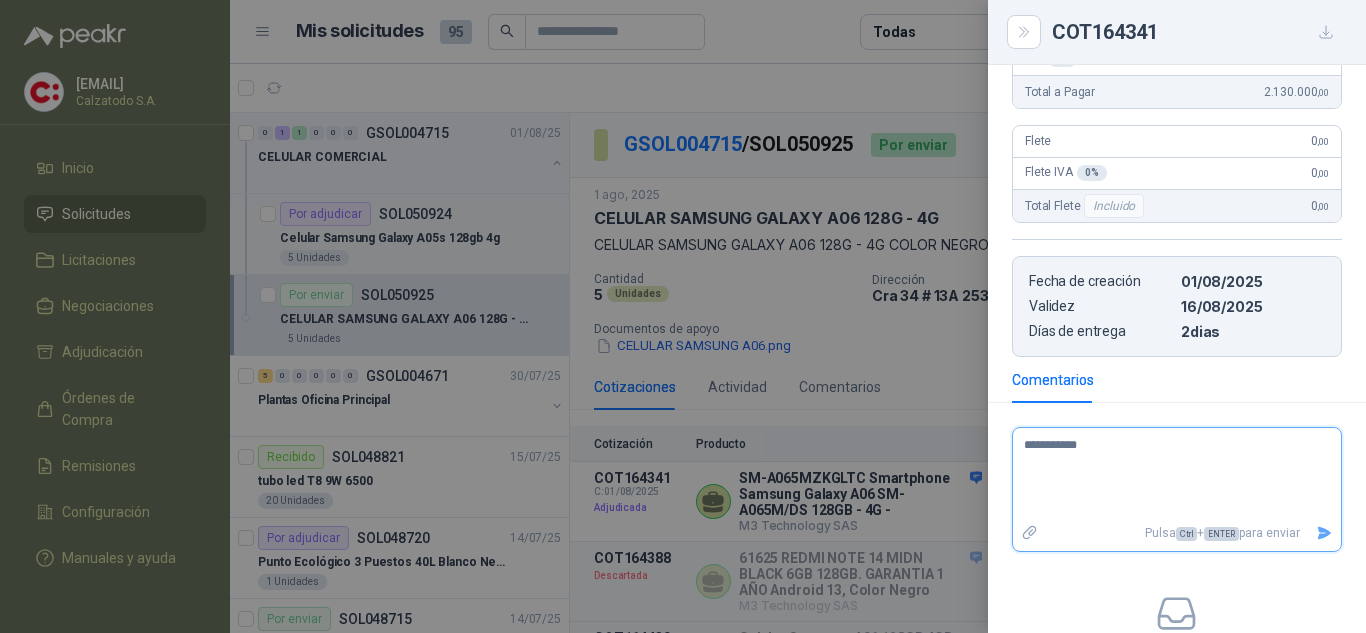 type 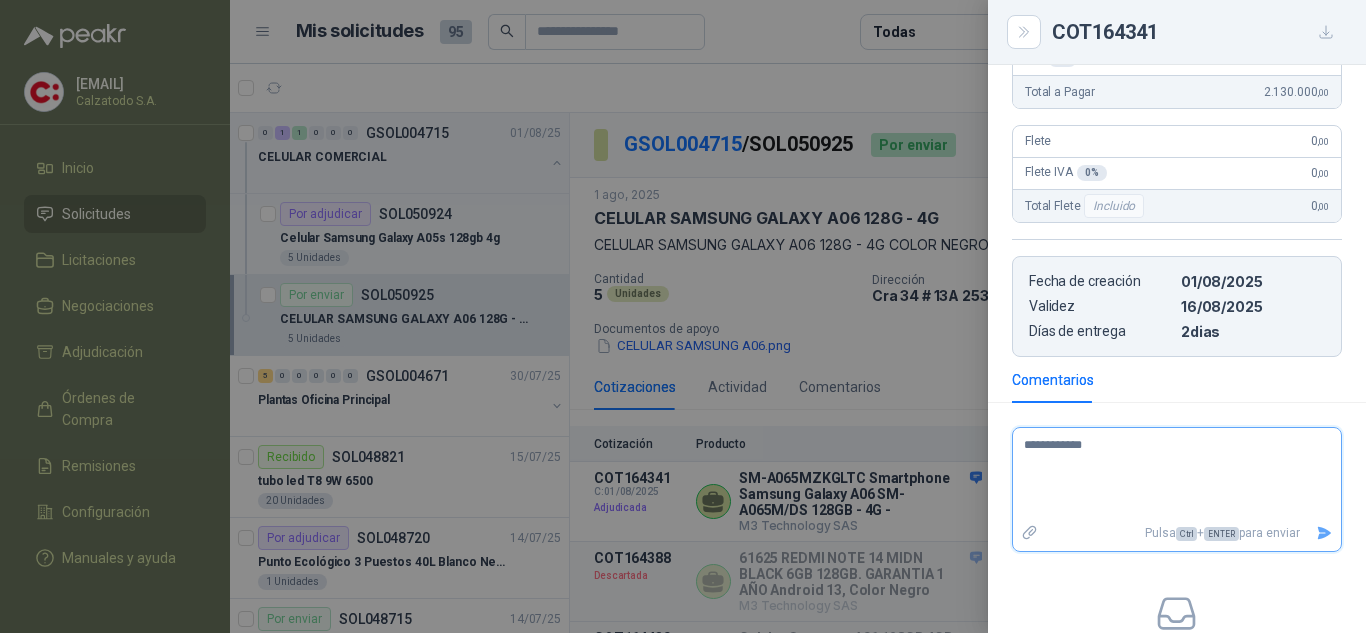 type 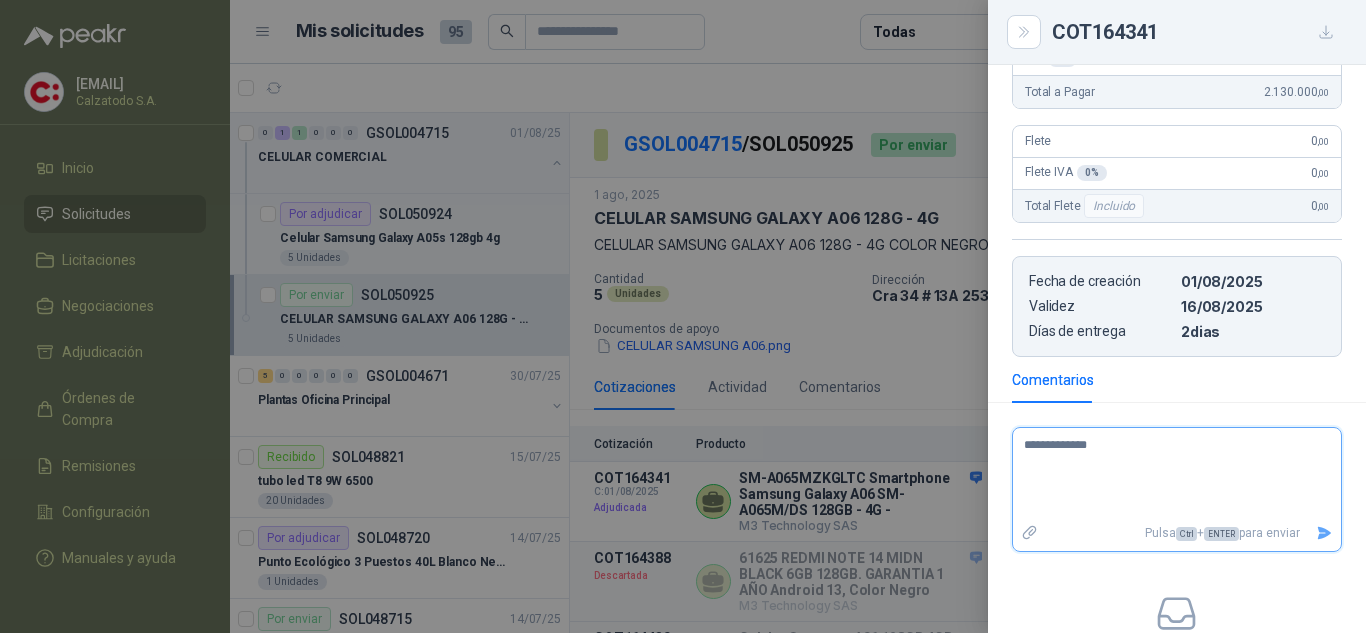 type 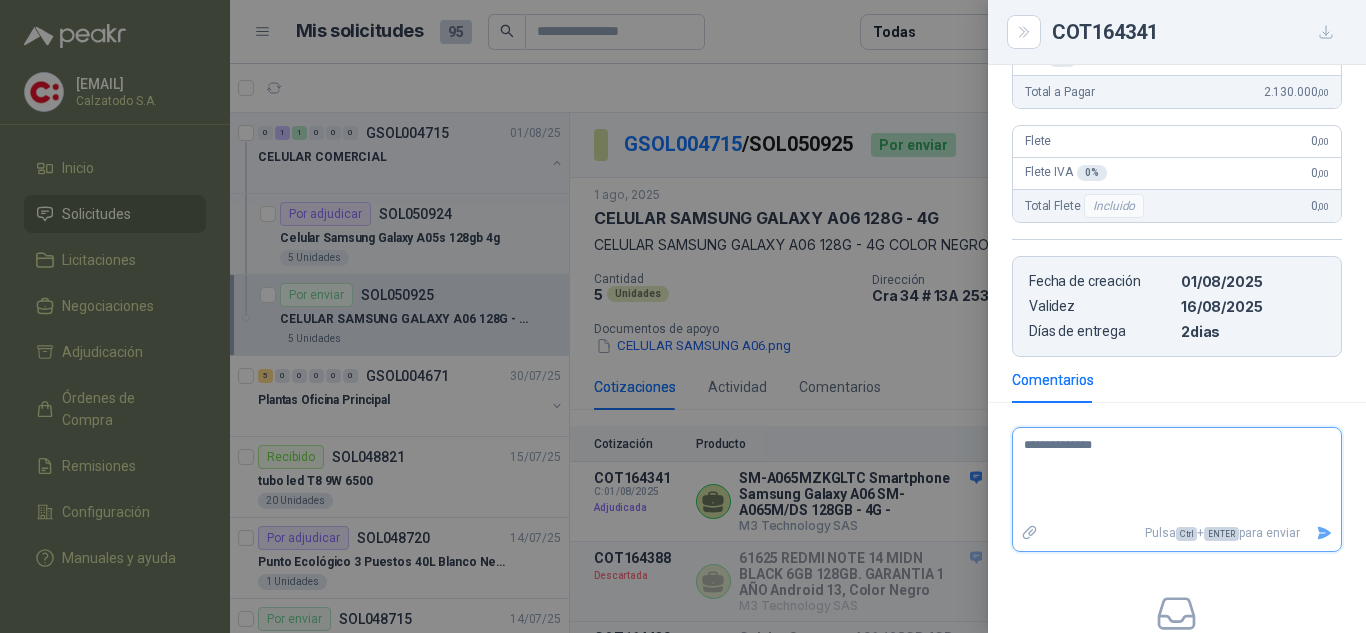 type 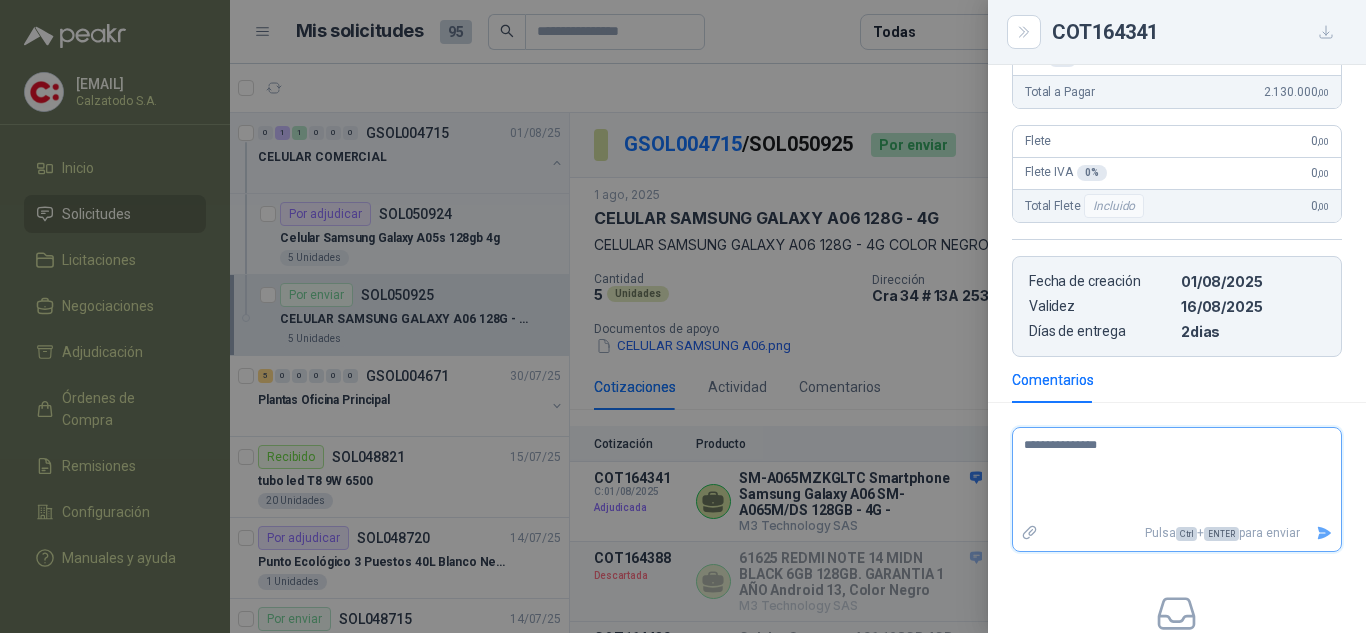 type 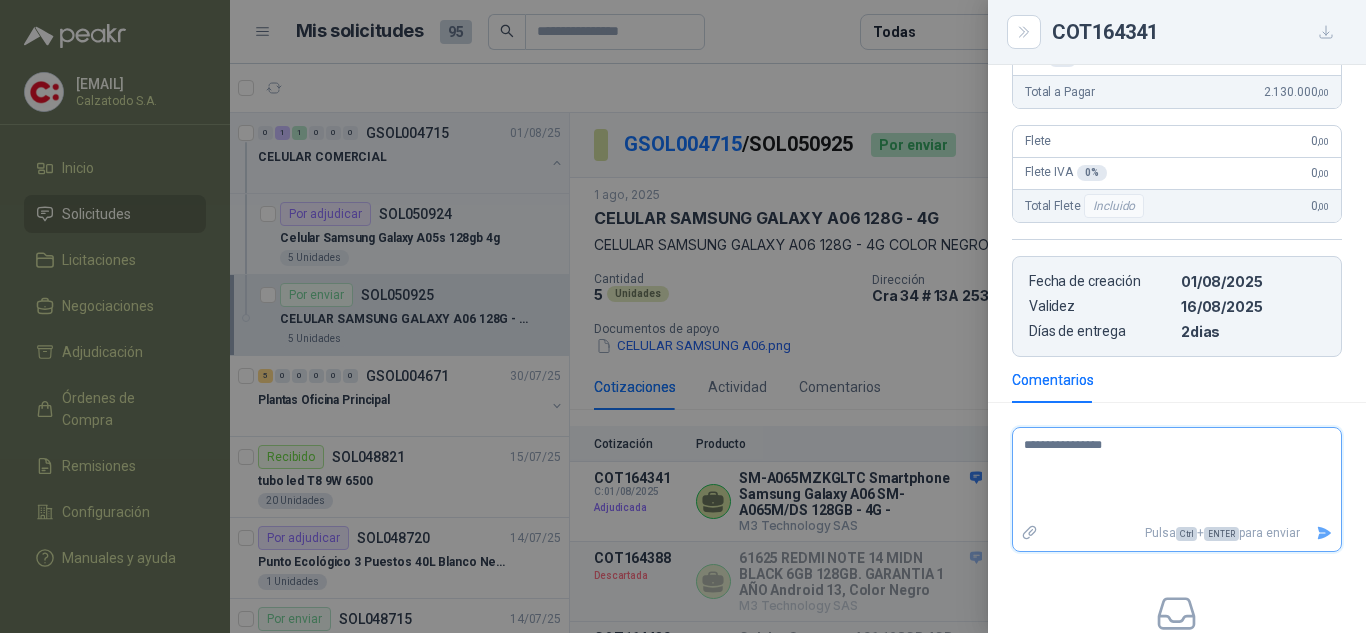 type 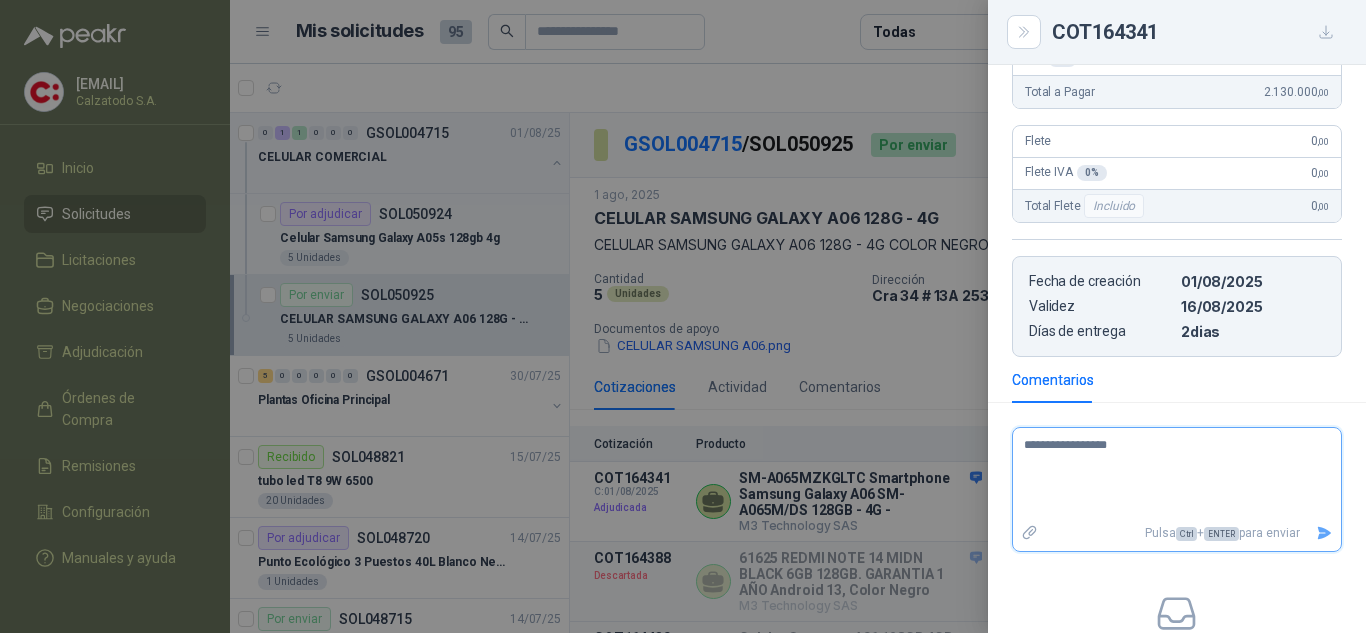 type 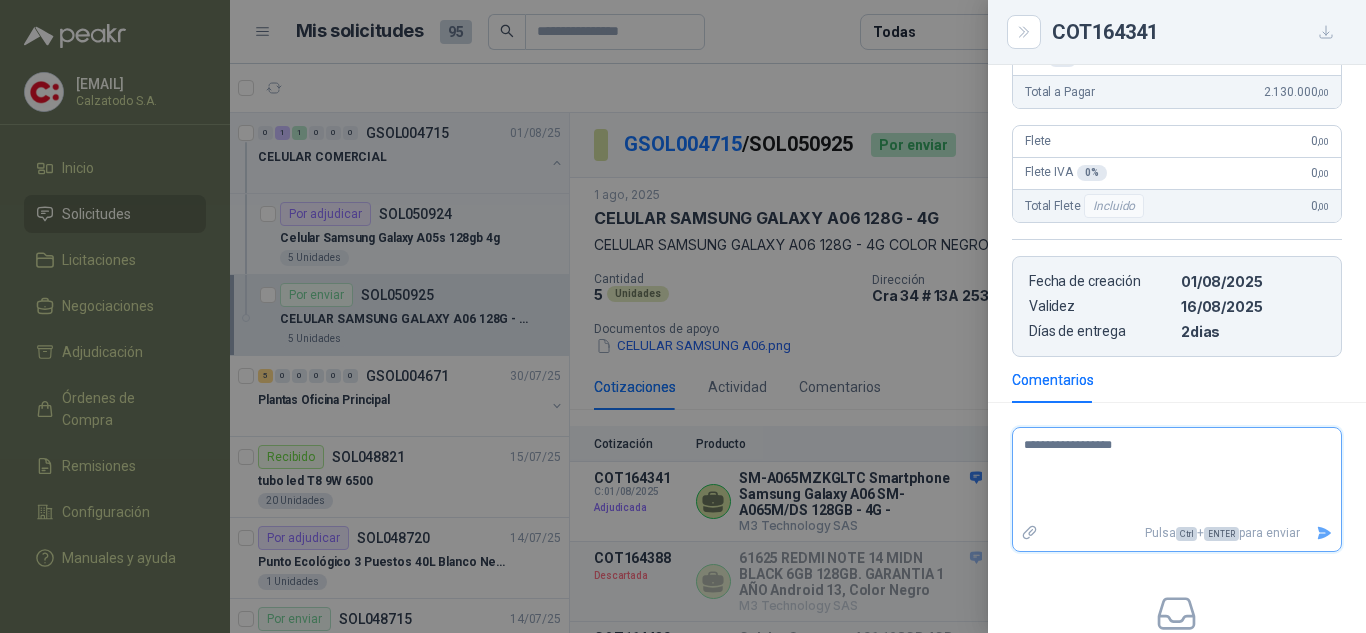 type 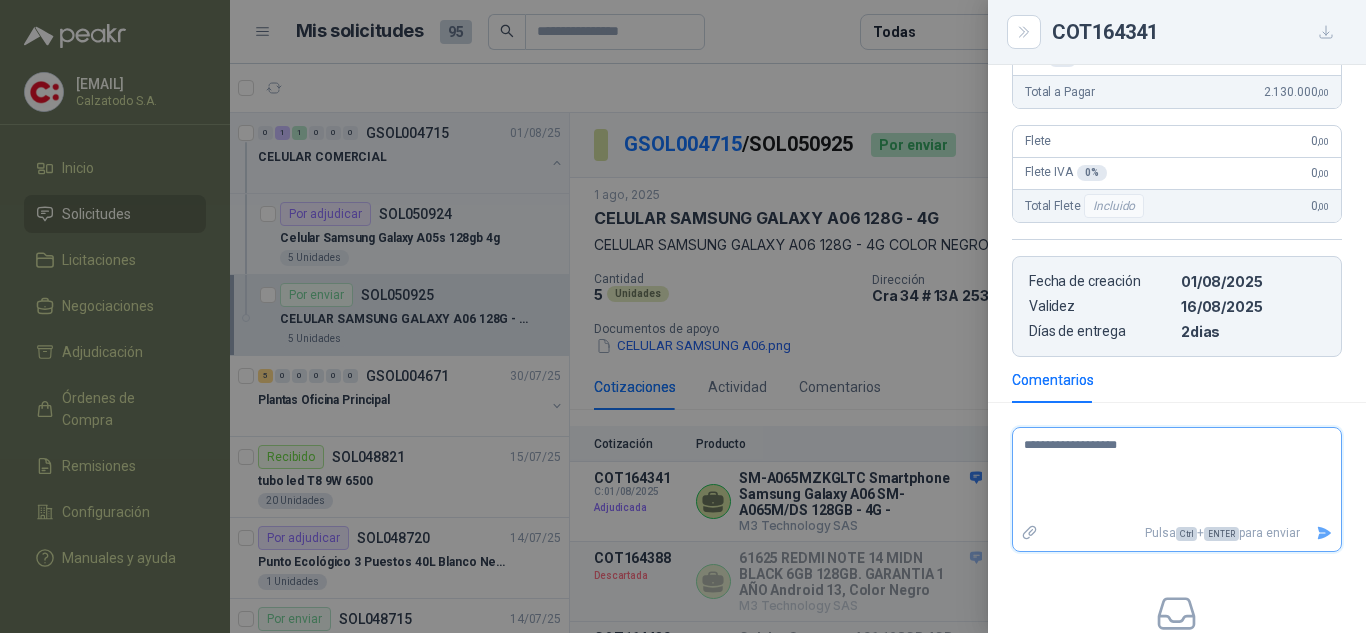 type 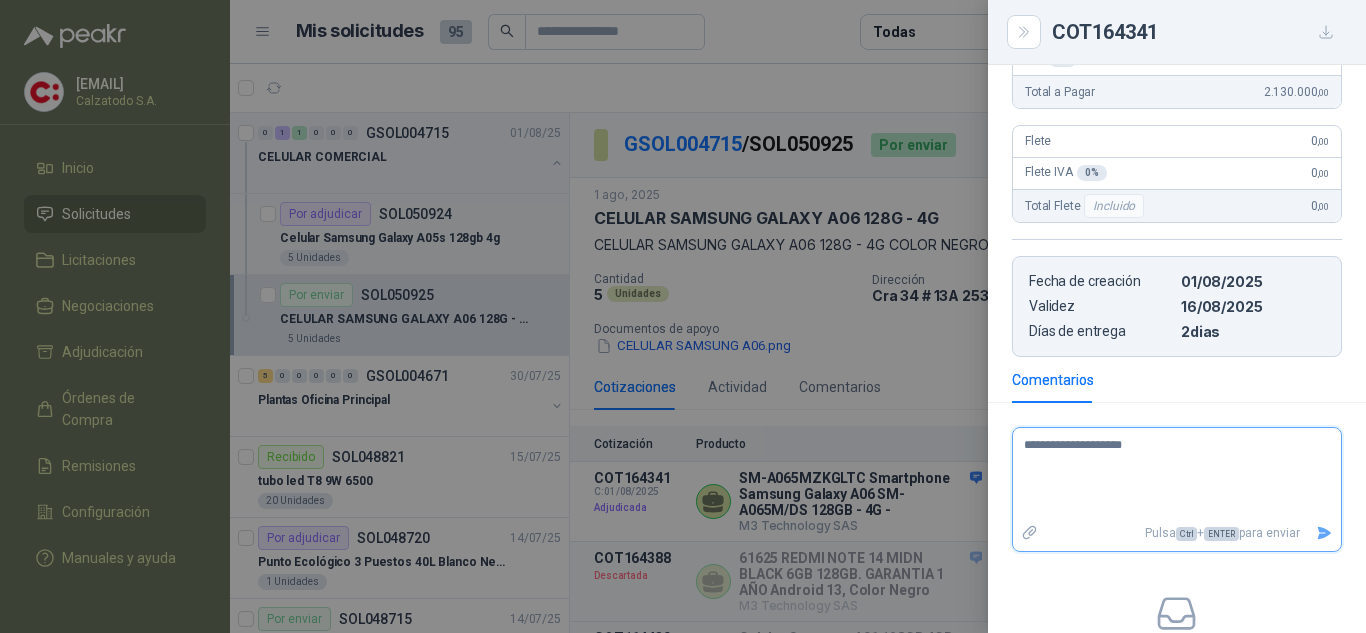 type 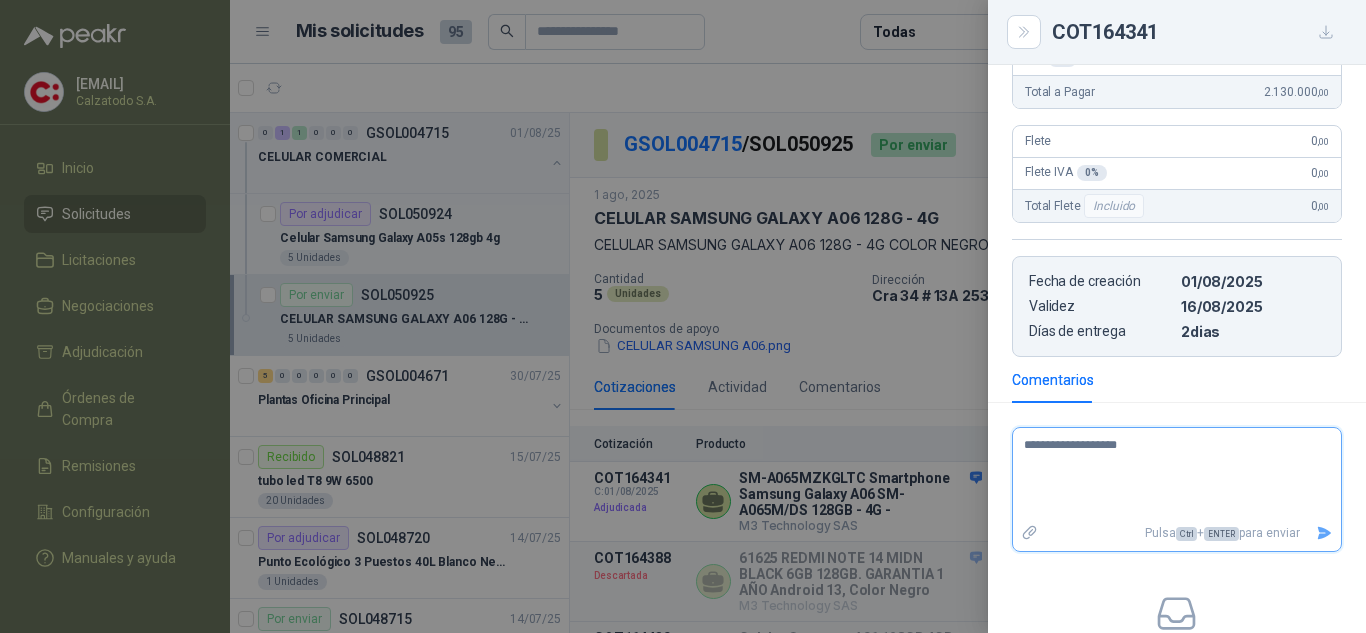 type 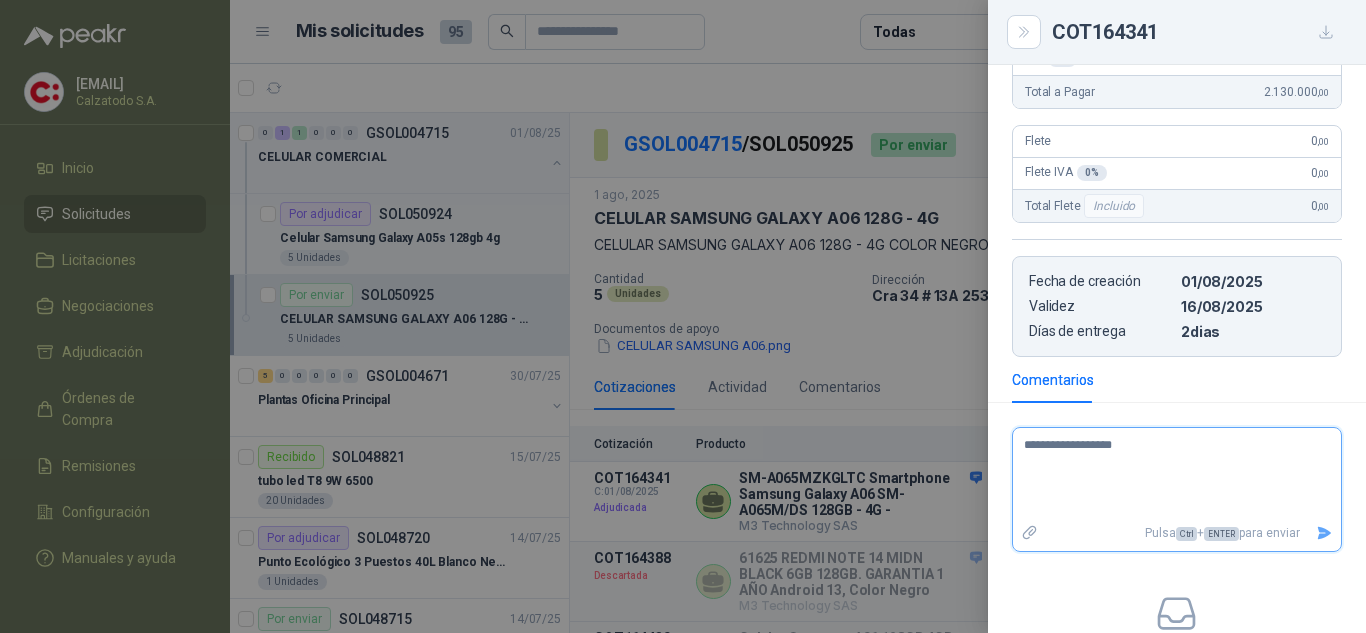 type 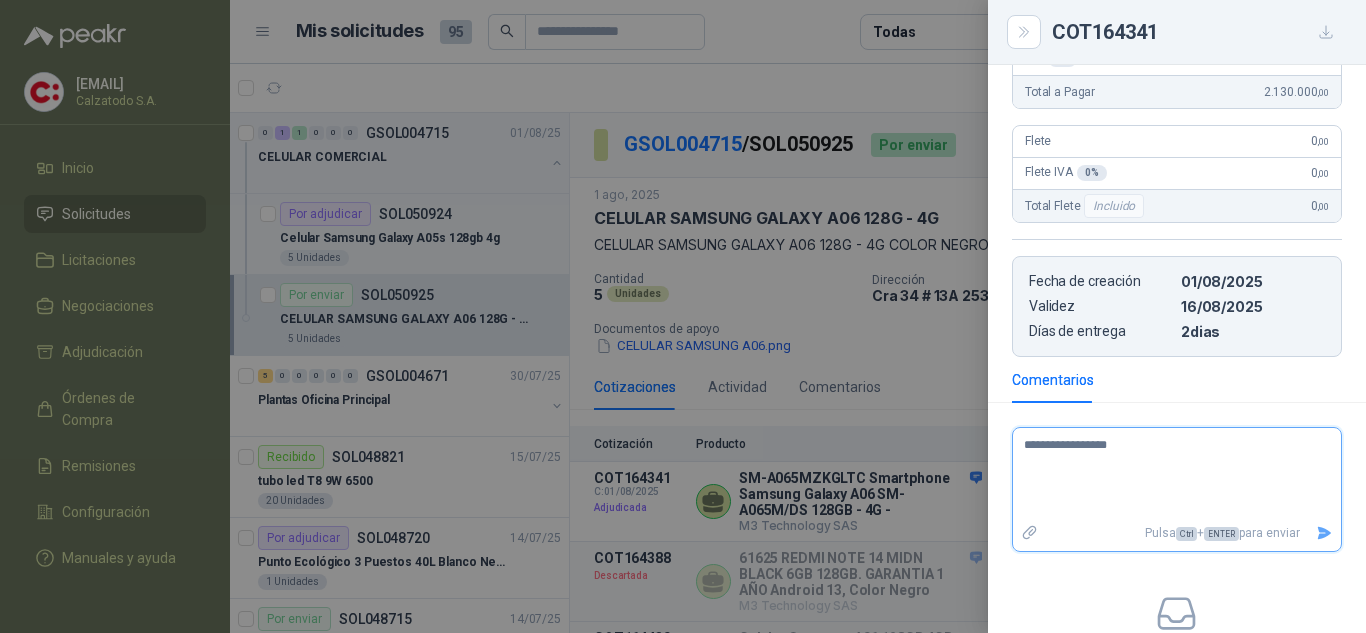 type 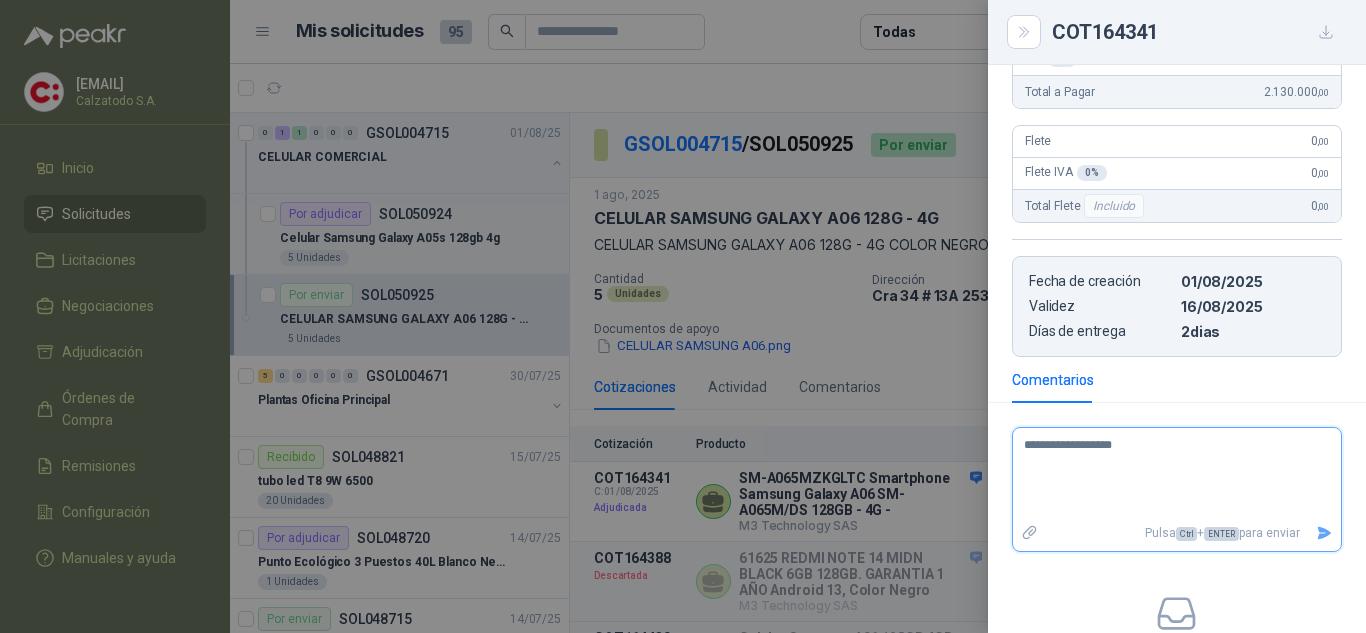 type 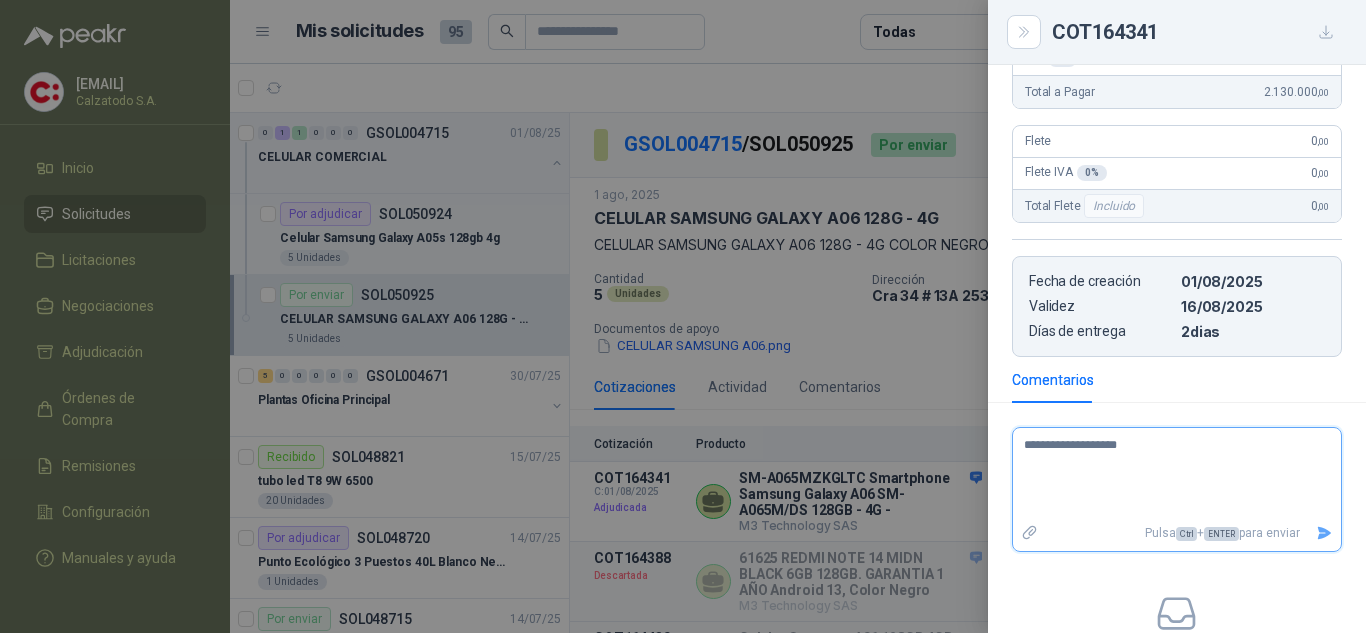 type 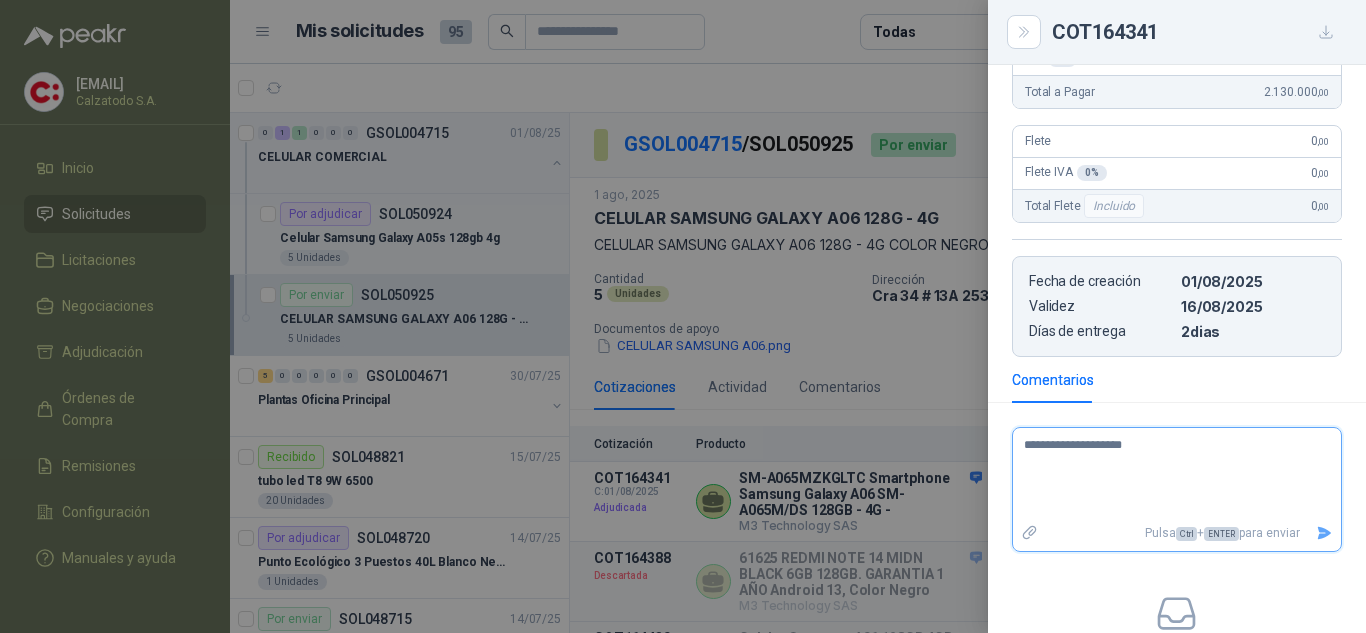 type 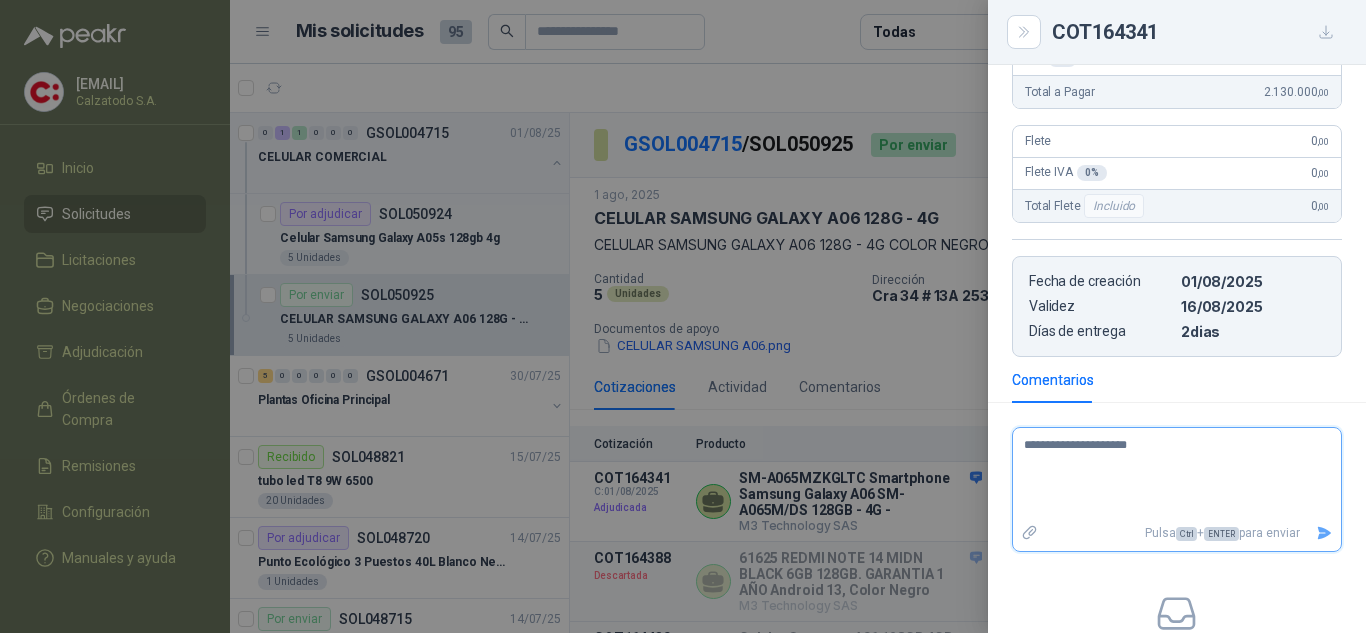 type 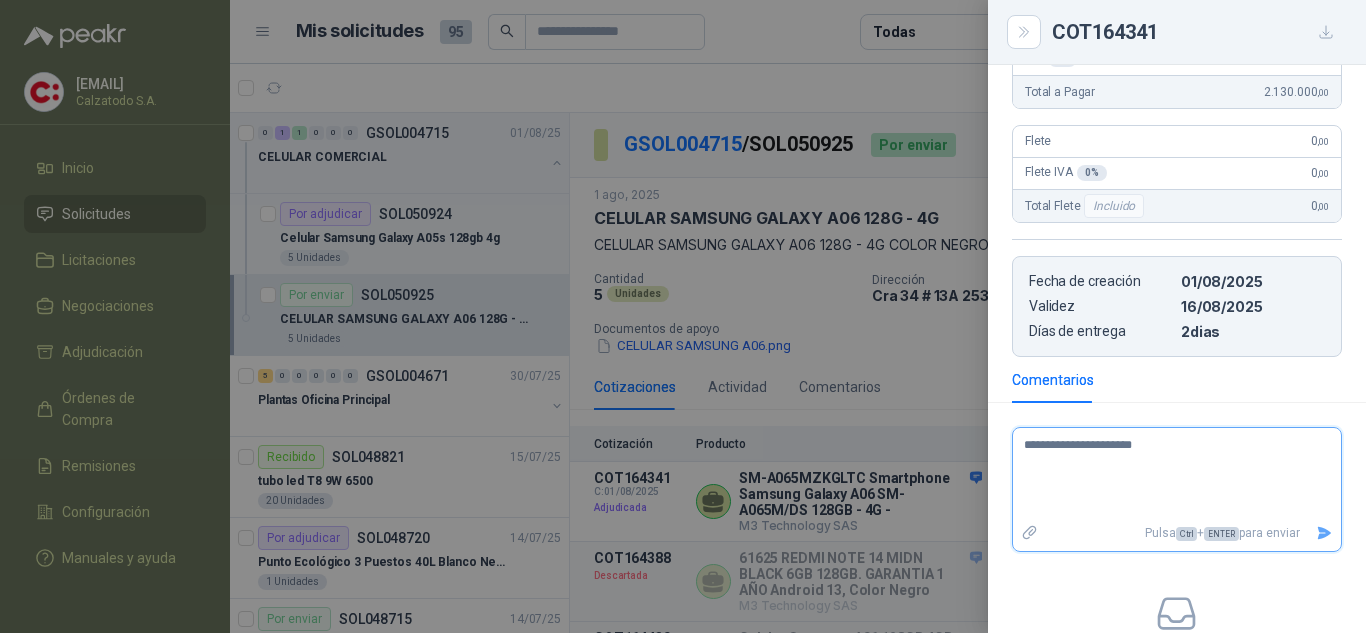 type 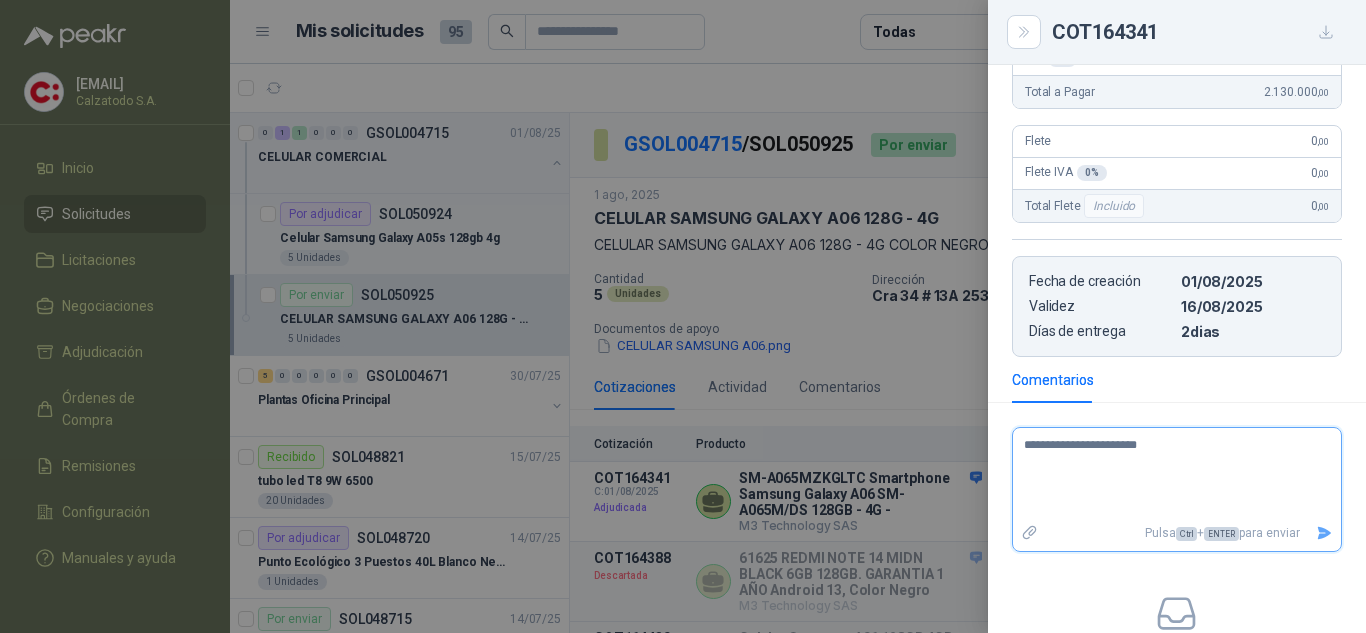 type 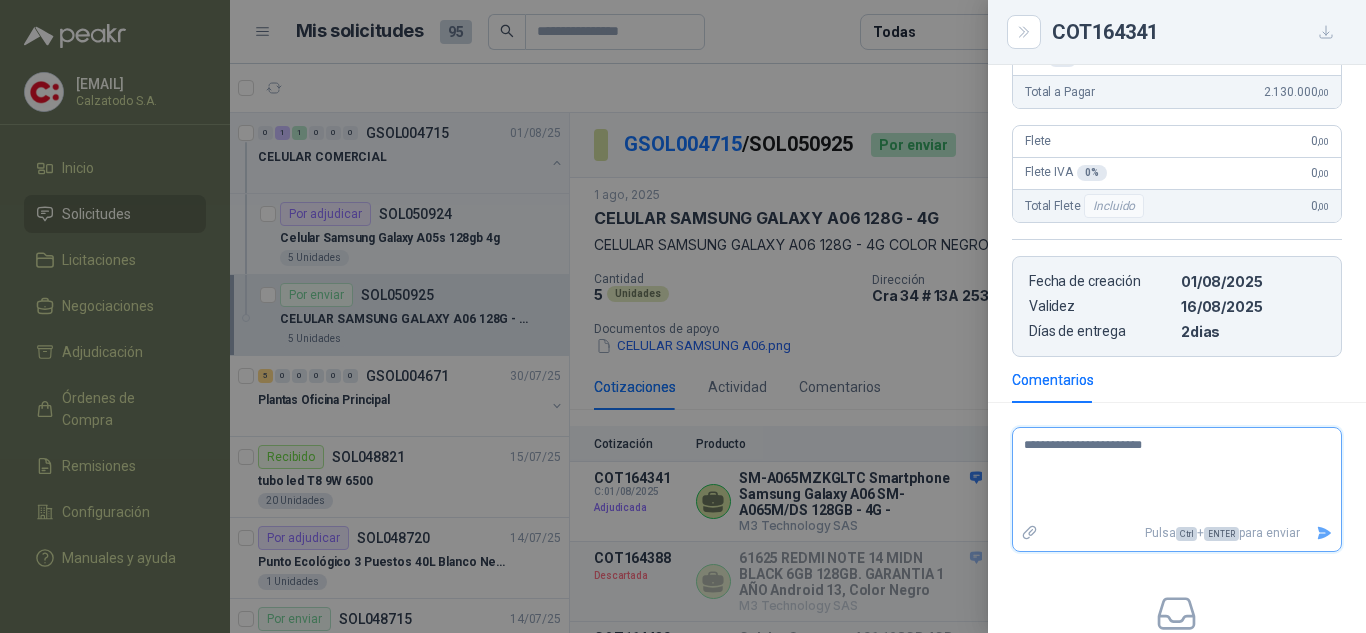 type 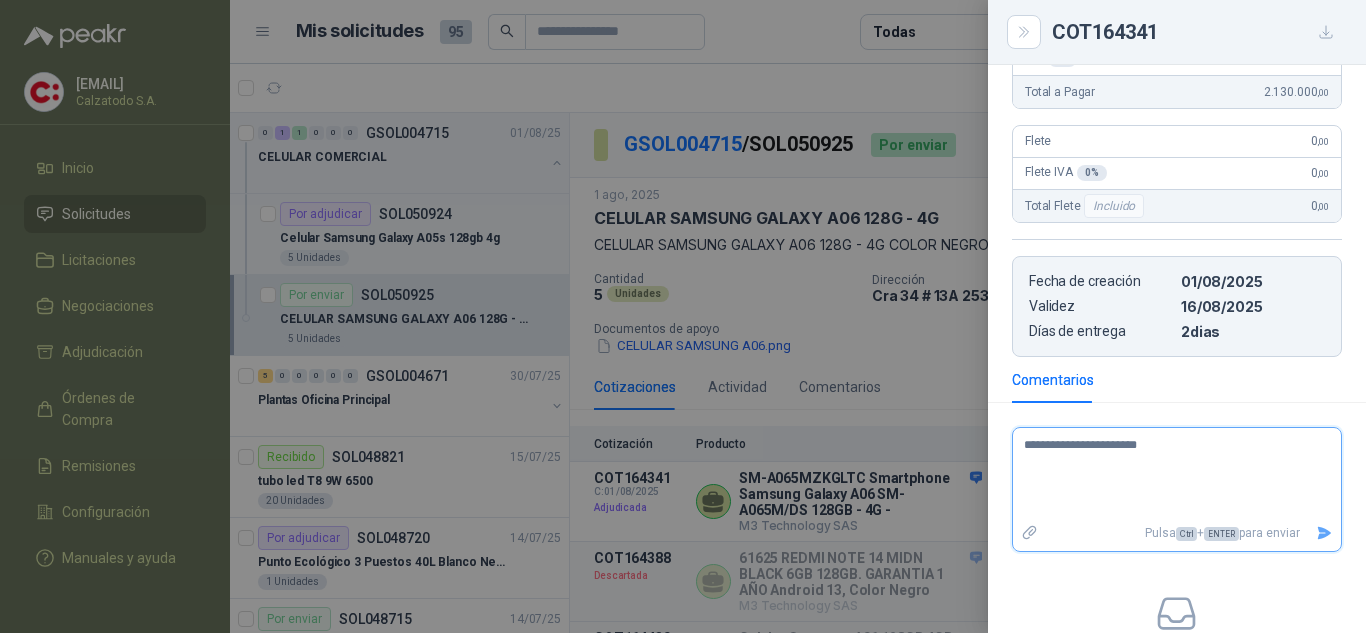 type 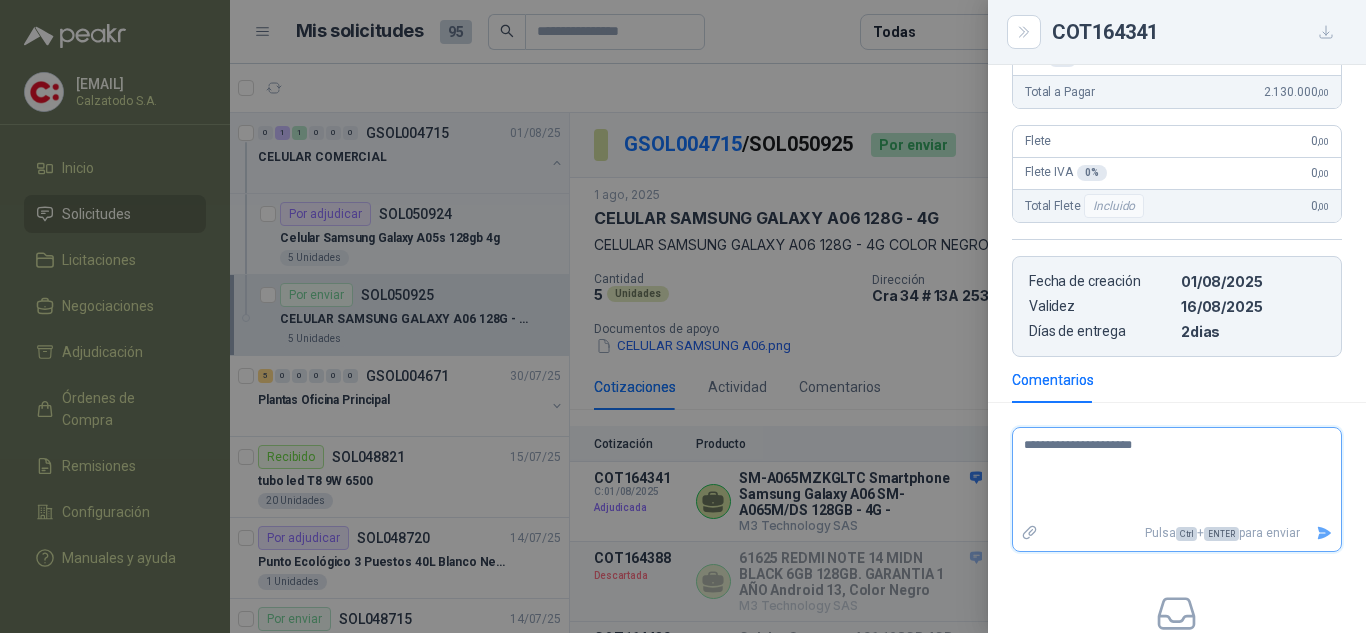 type 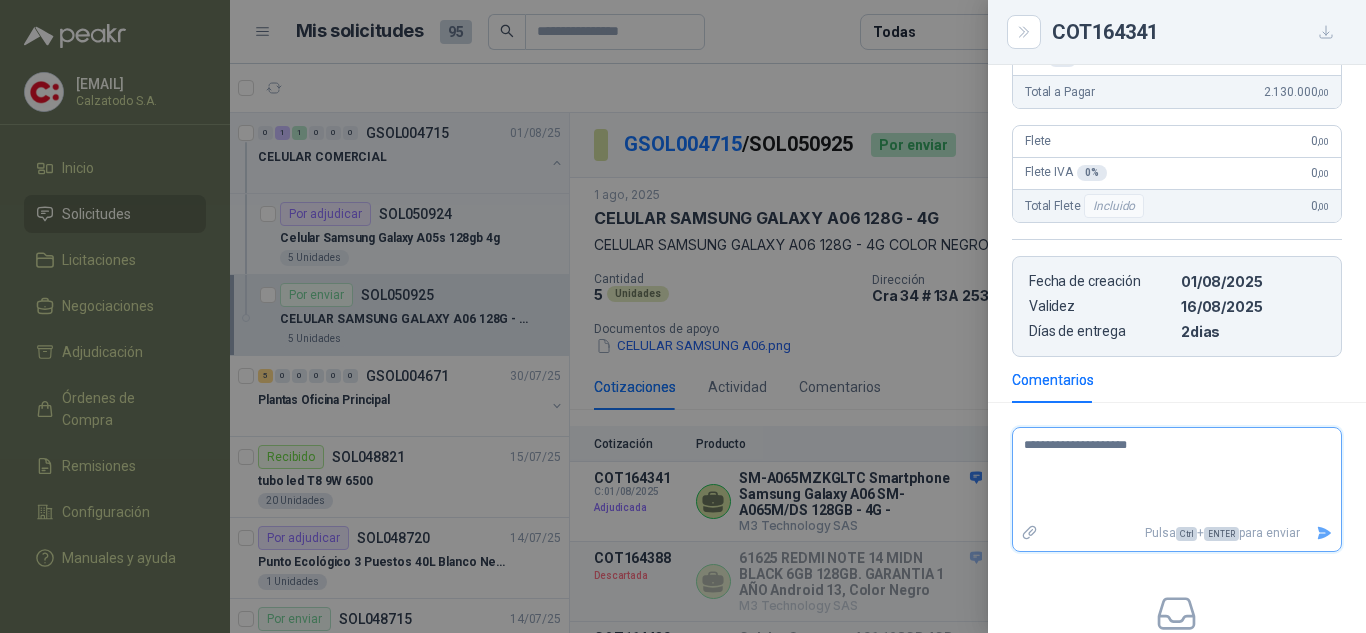 type 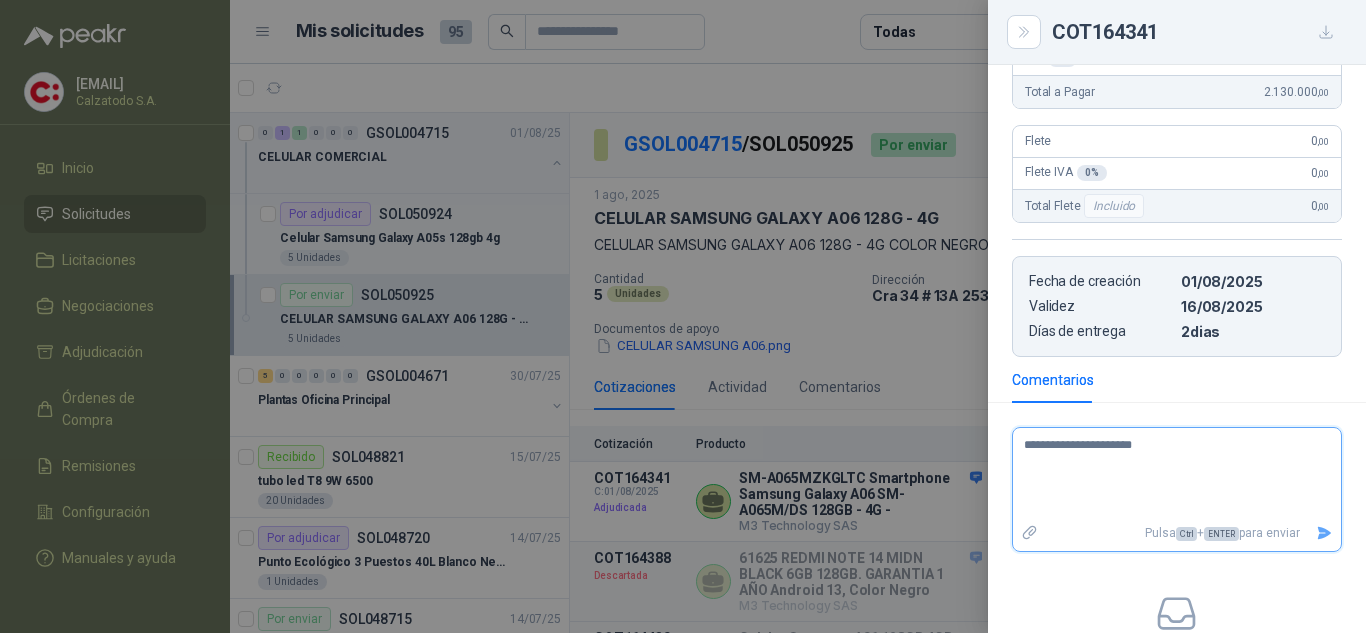 type 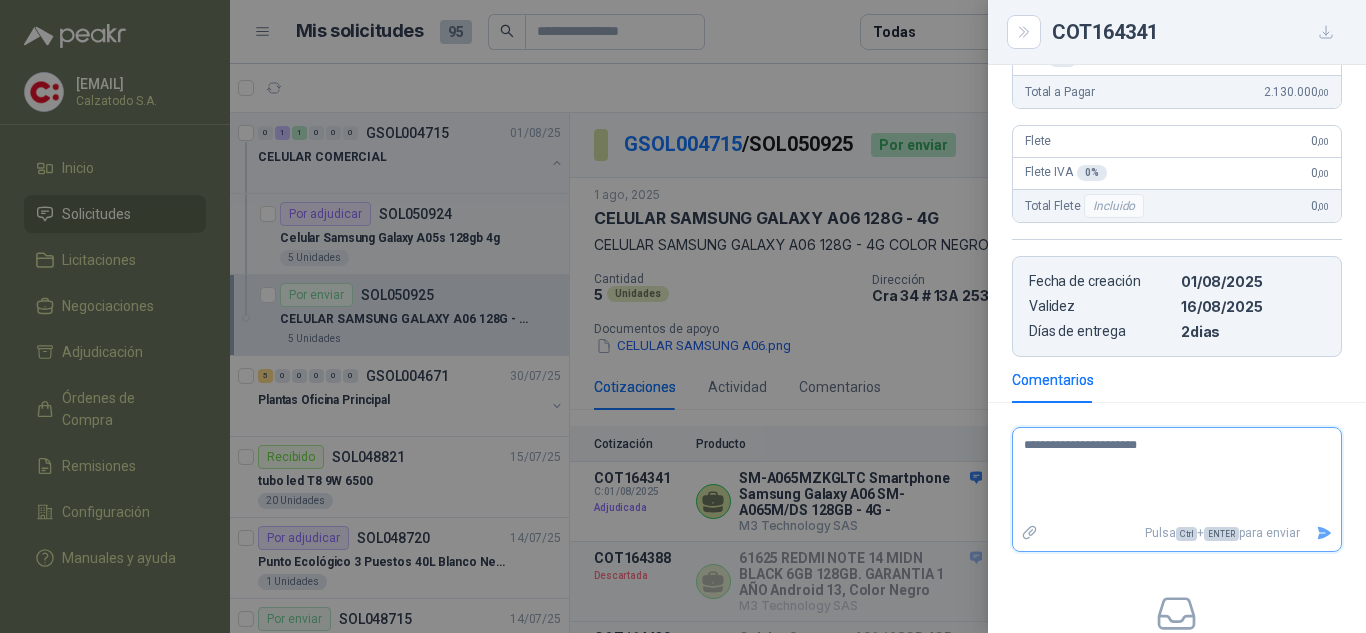 type 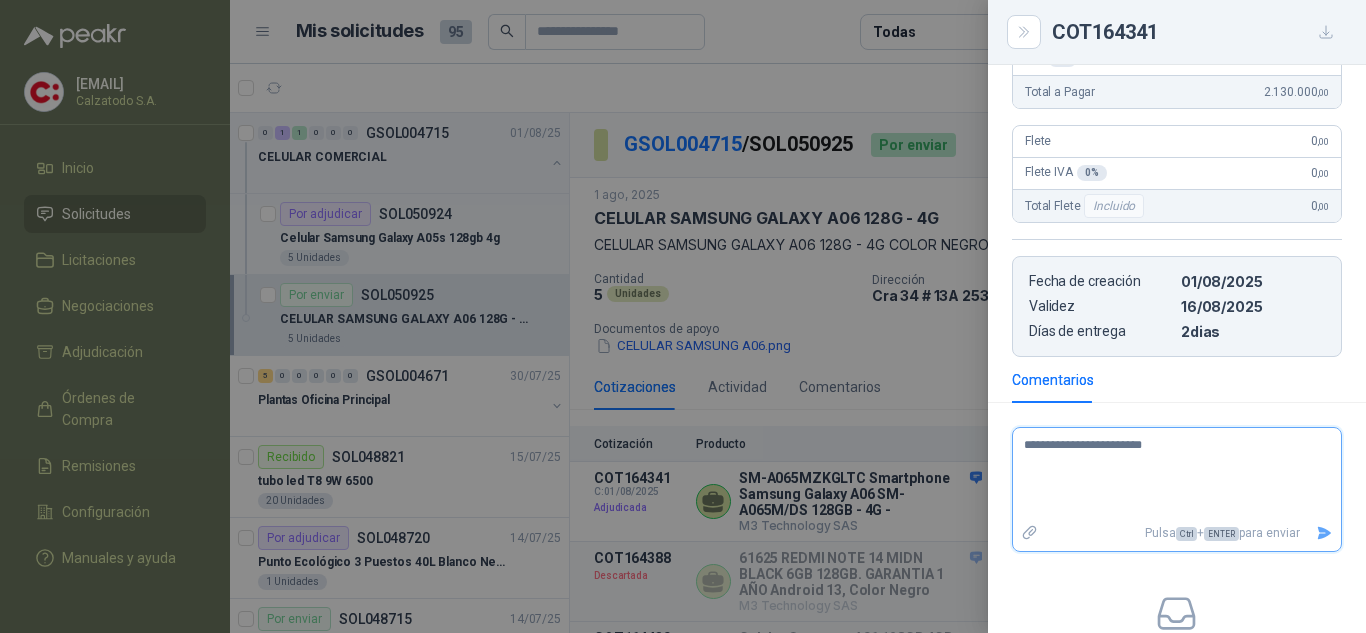 type 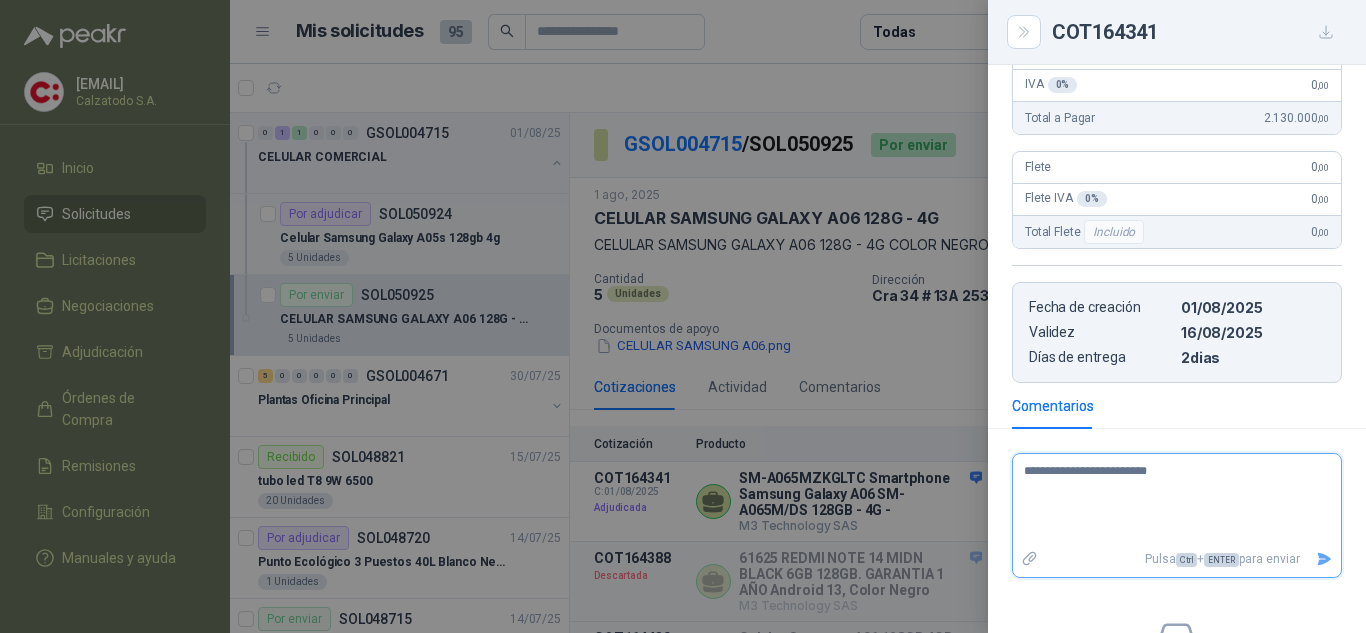 scroll, scrollTop: 684, scrollLeft: 0, axis: vertical 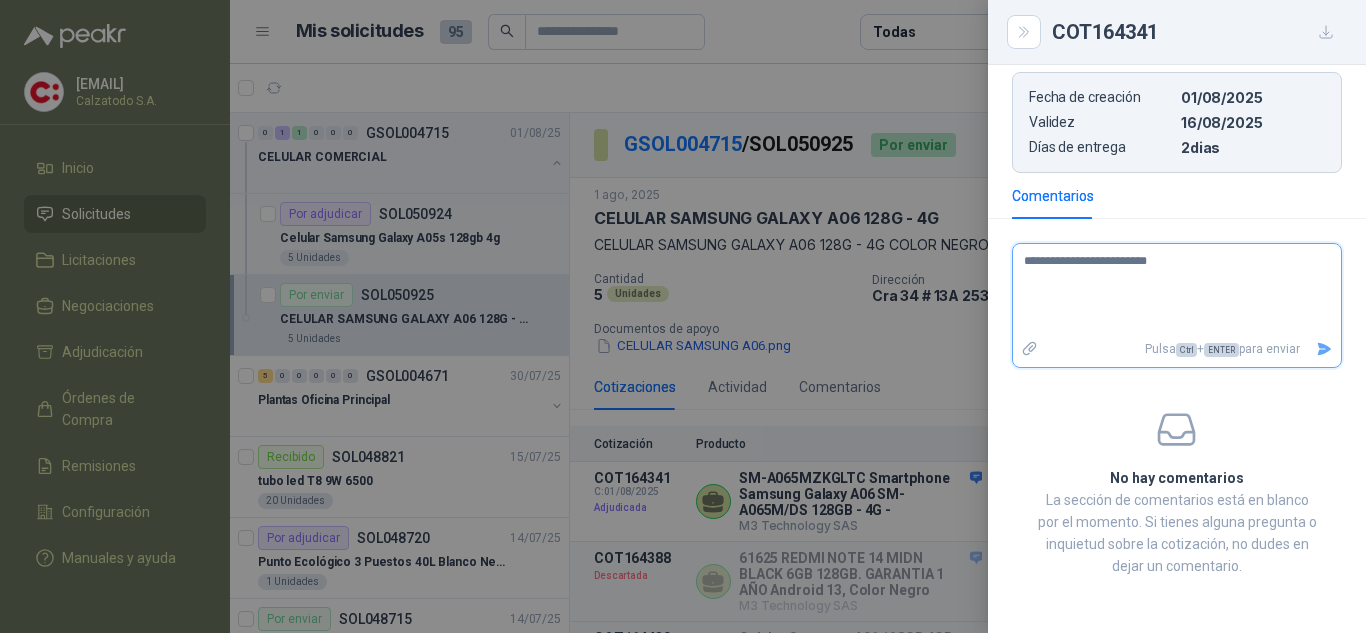 type 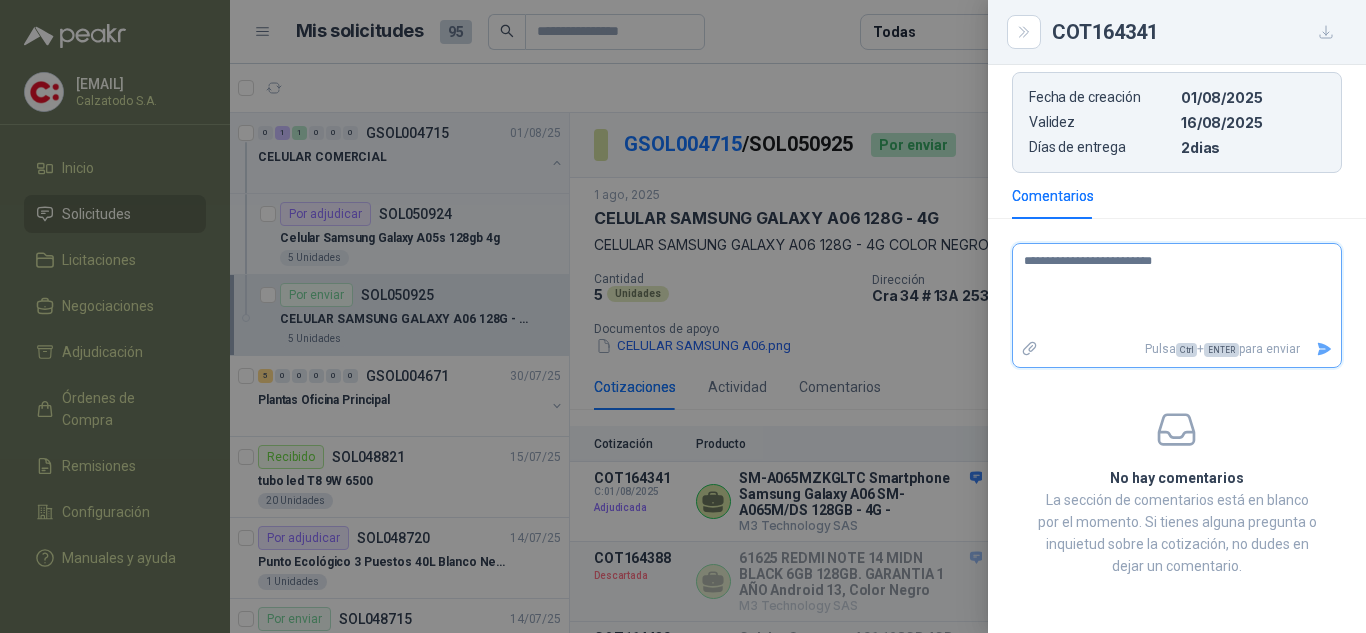 type 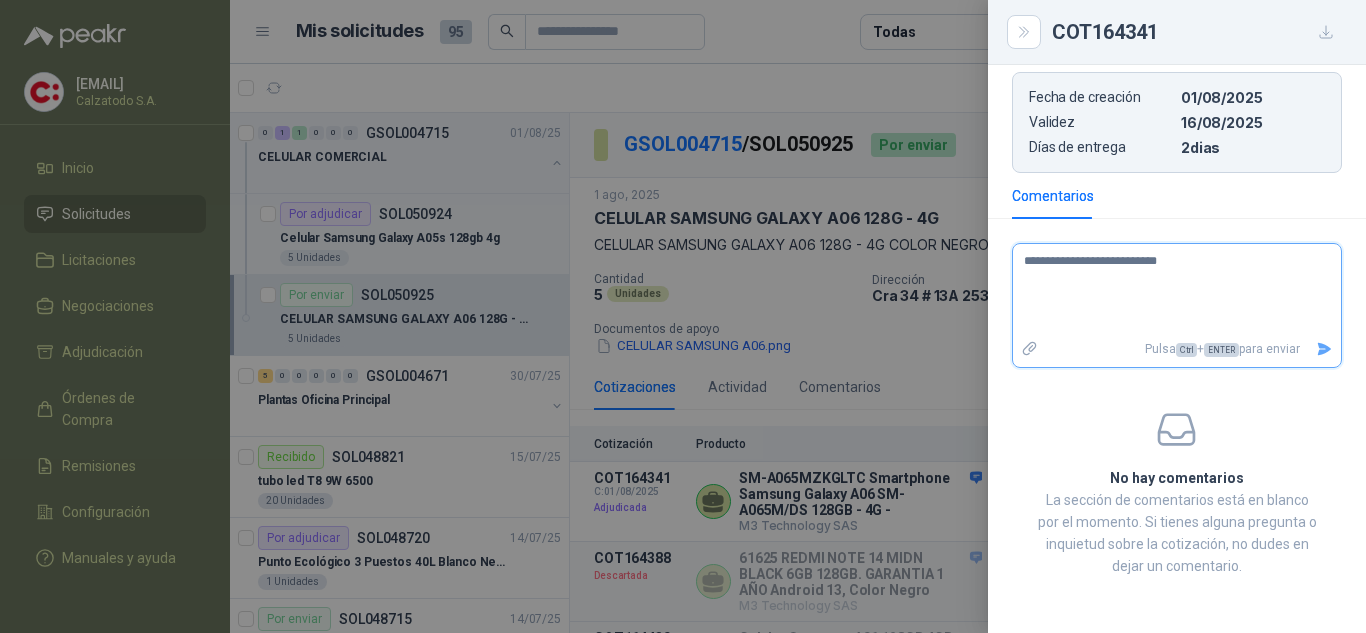 type 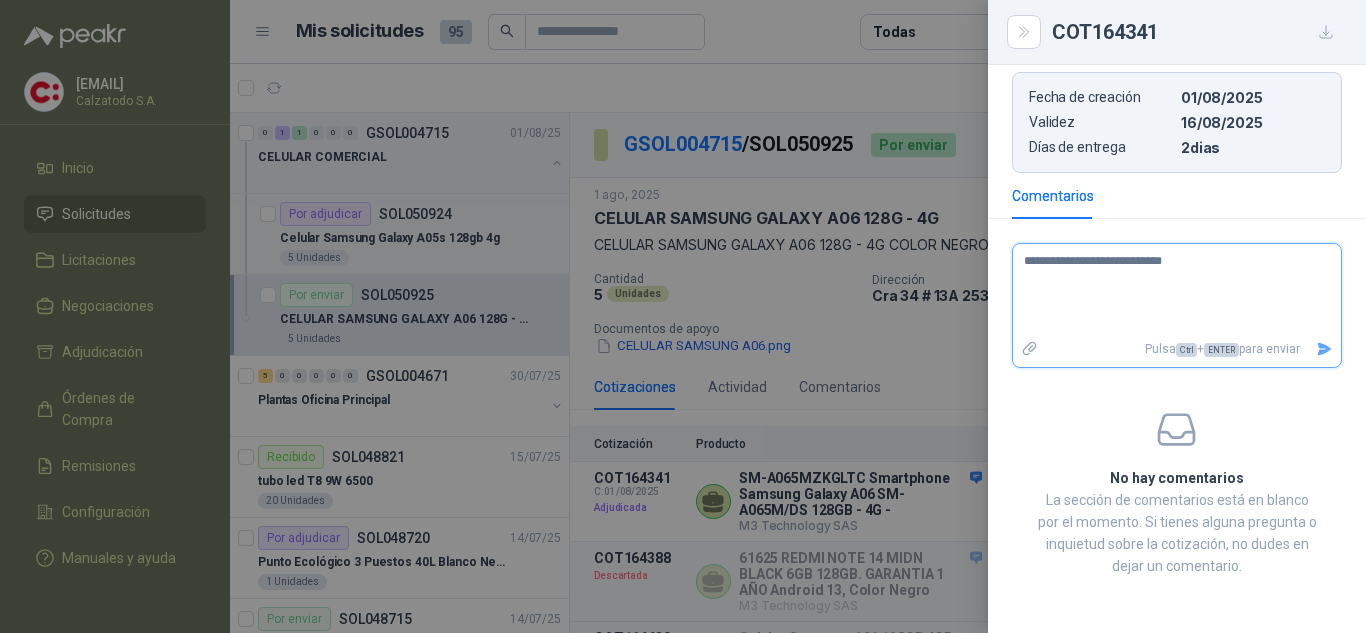 type 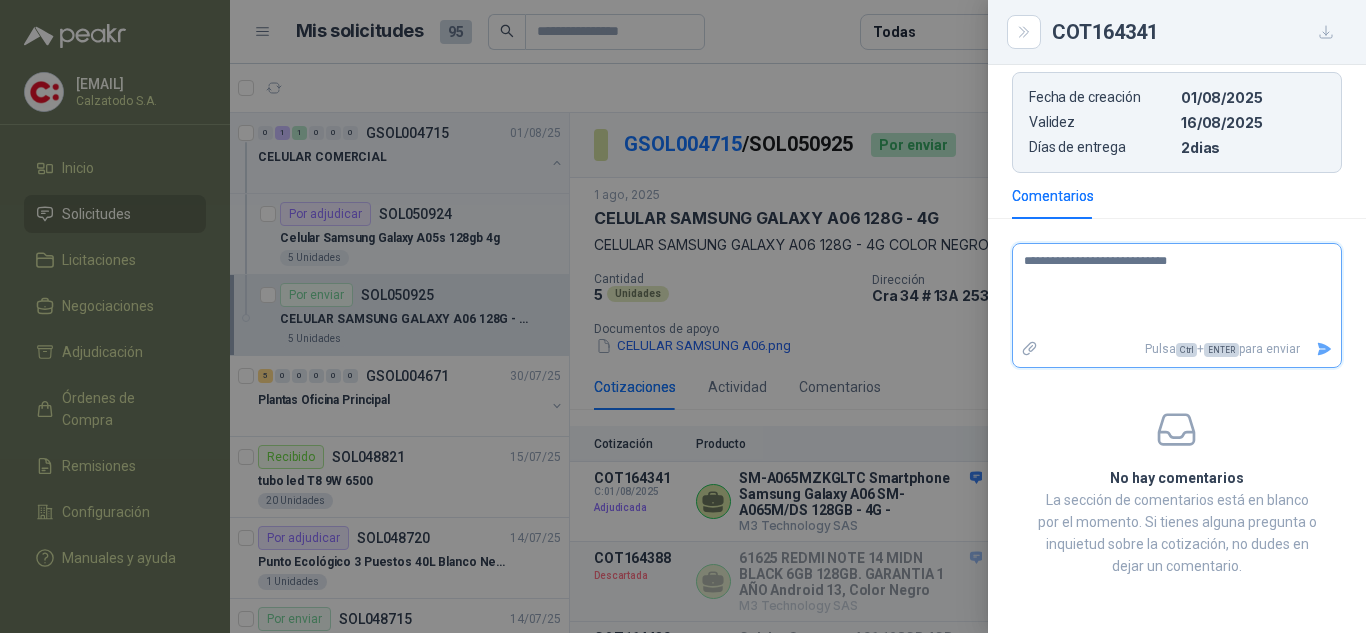 type 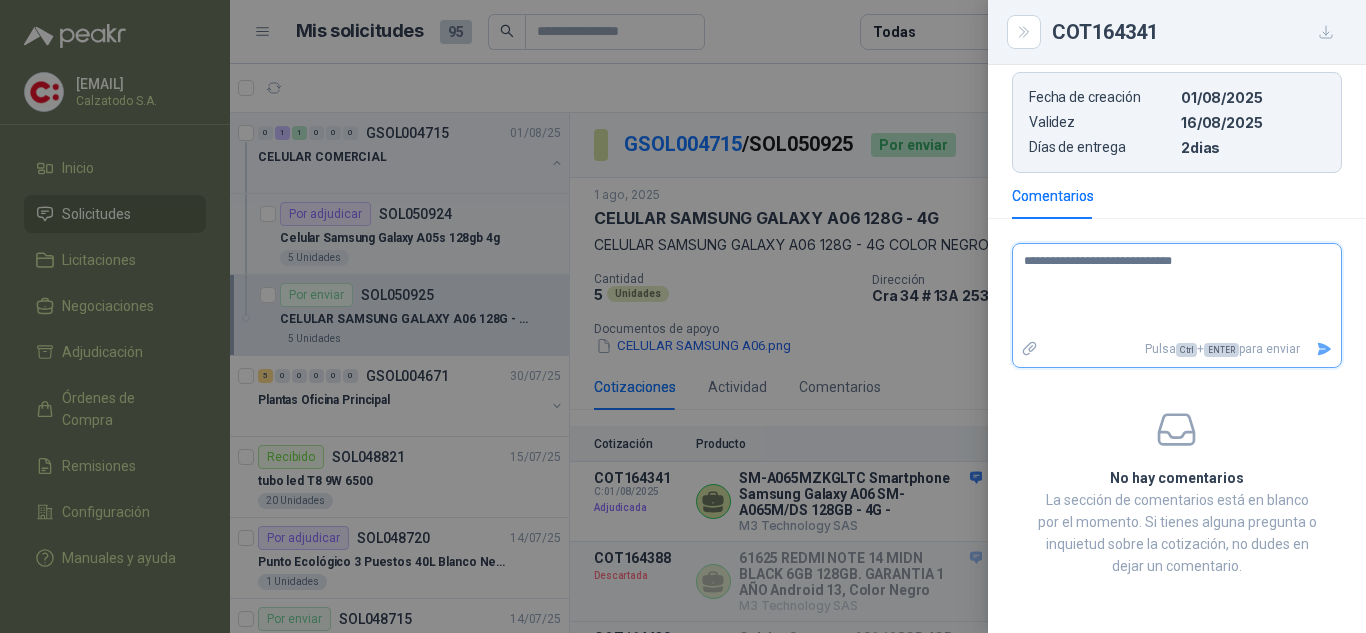 type 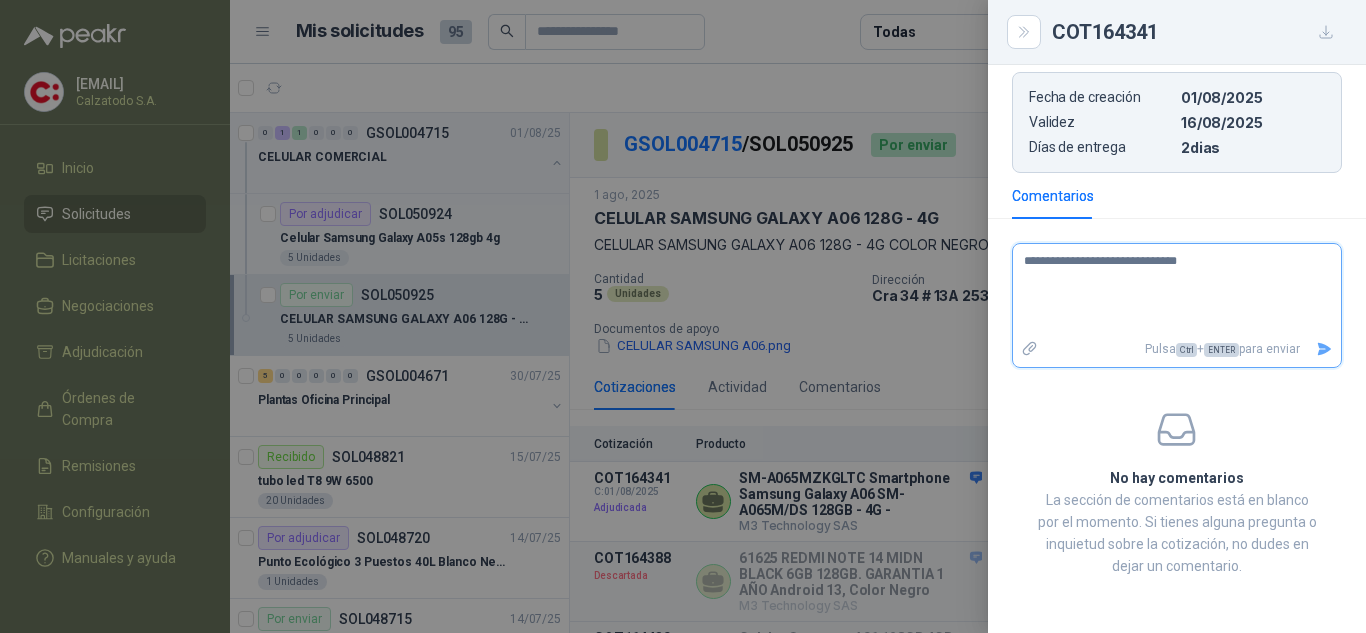 type 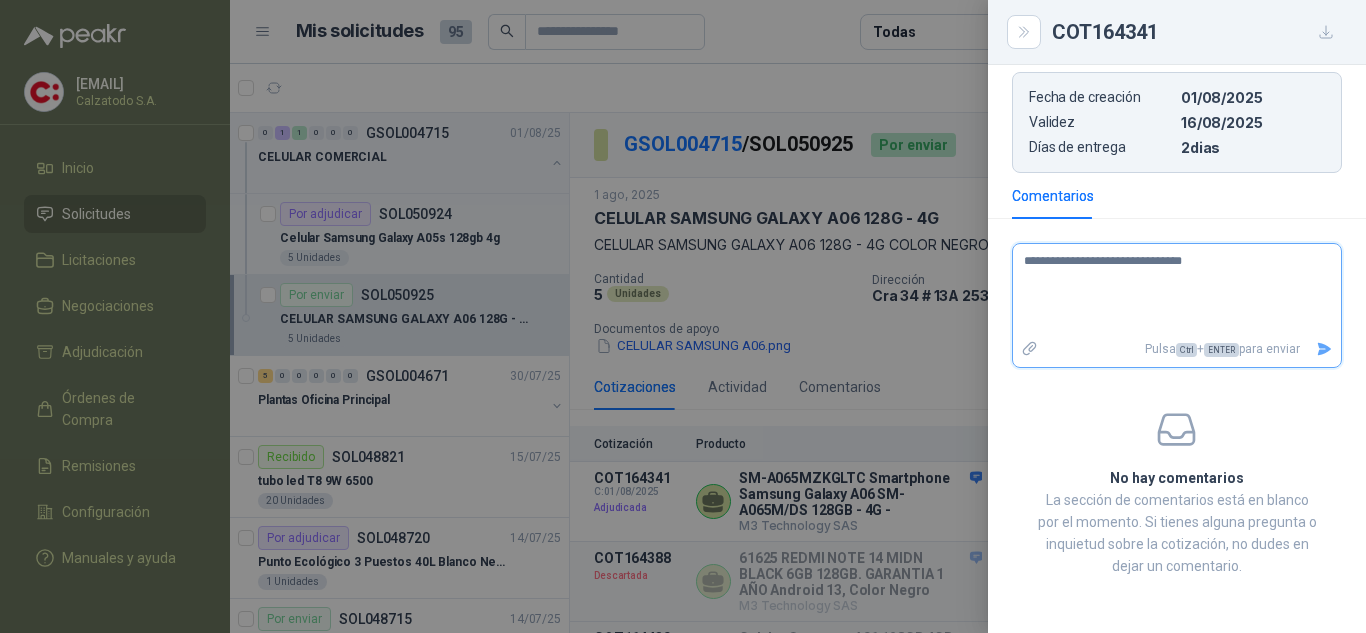 type 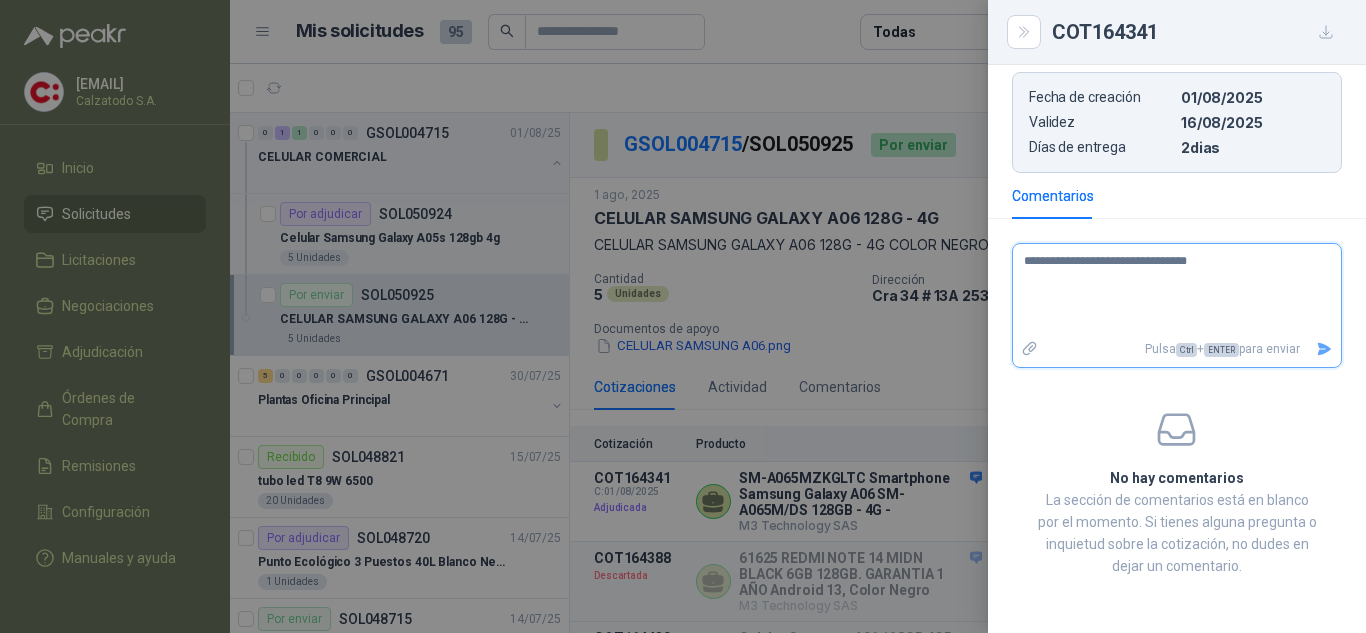 type 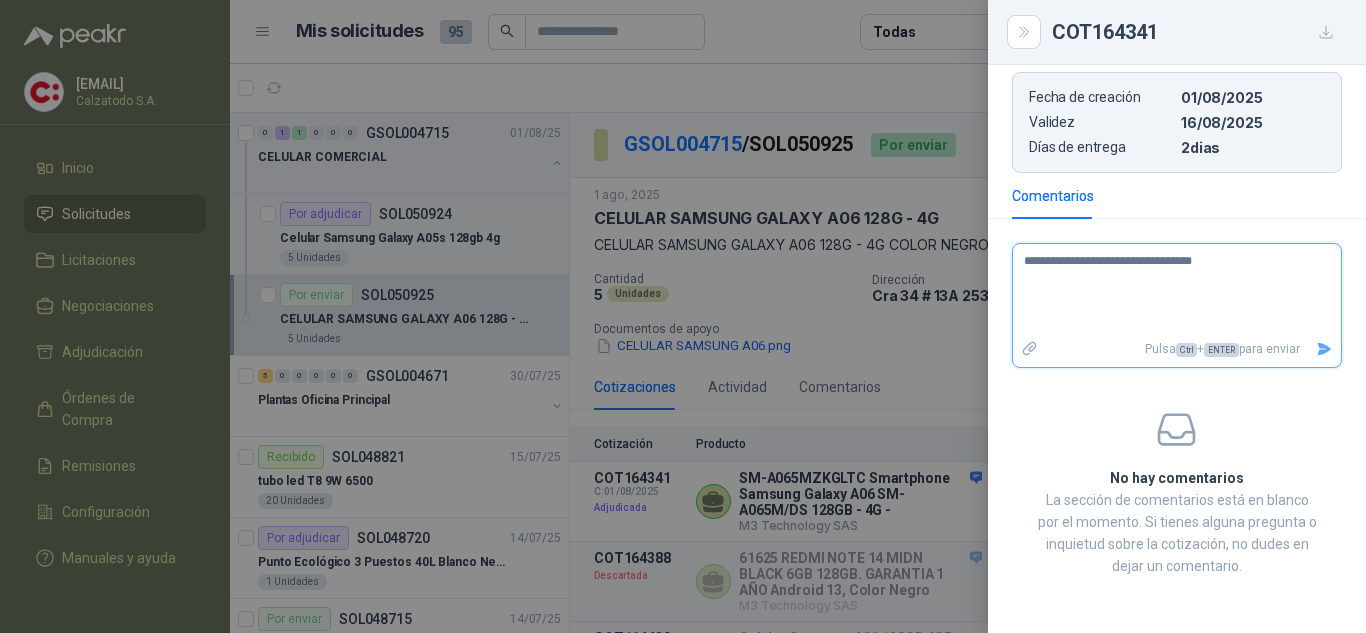 type 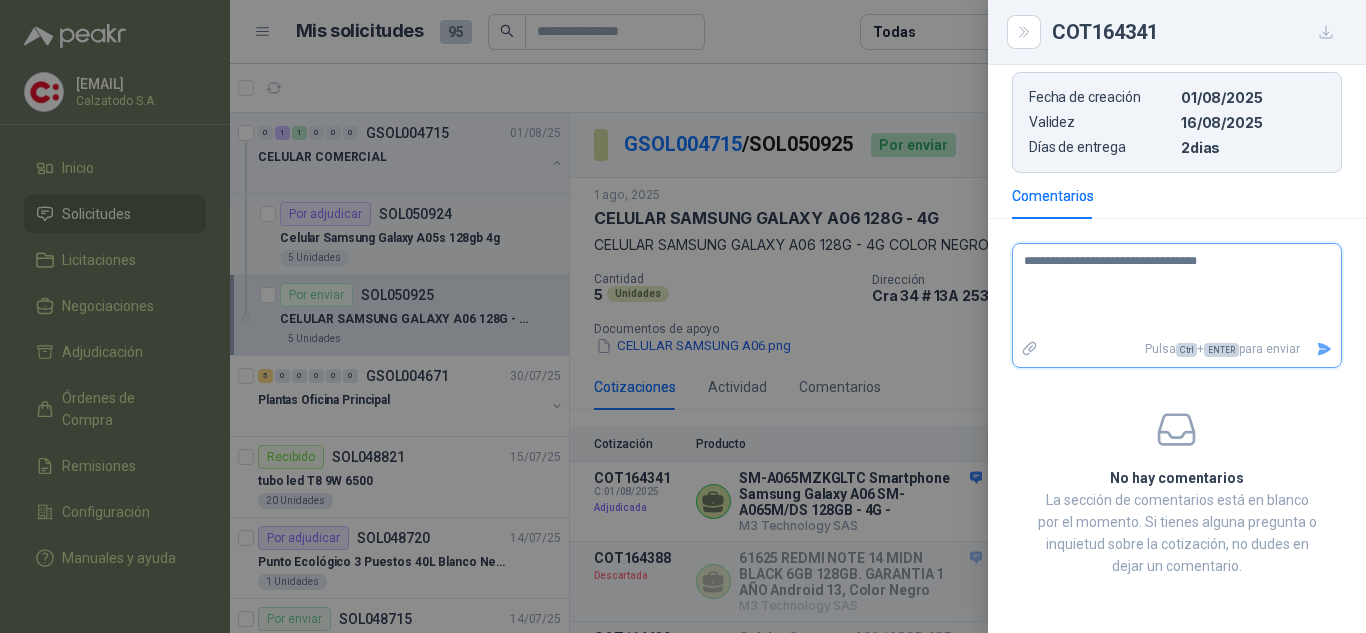 type 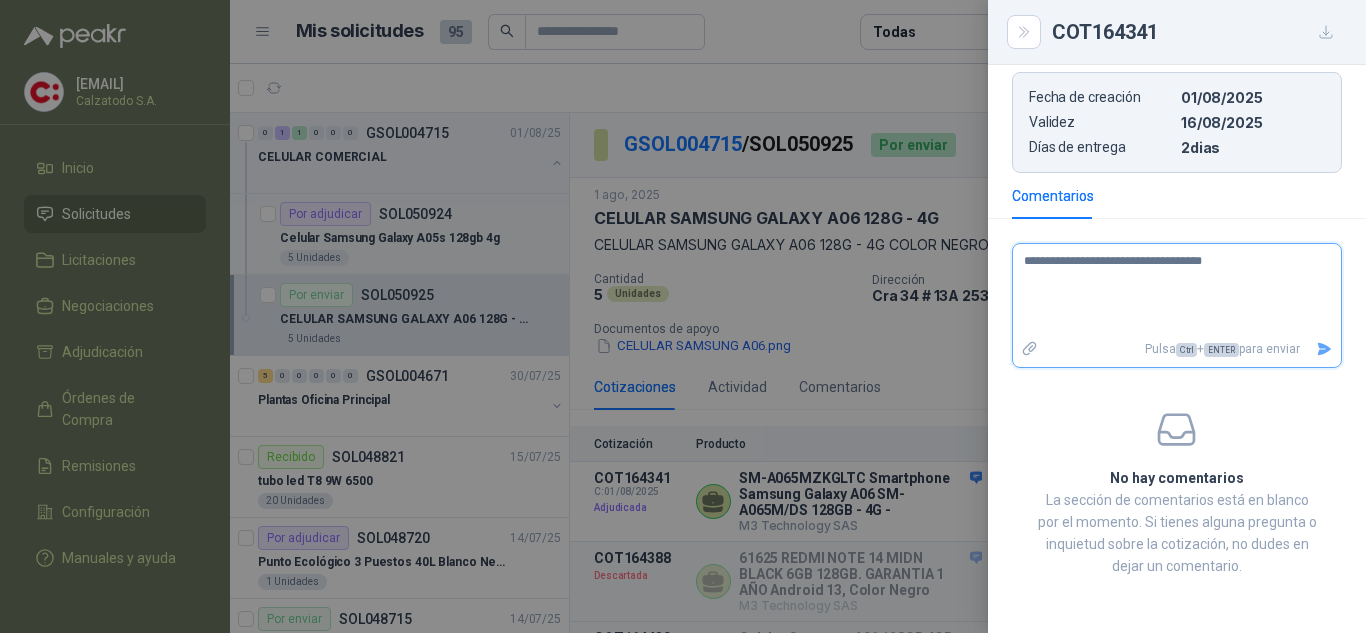 type 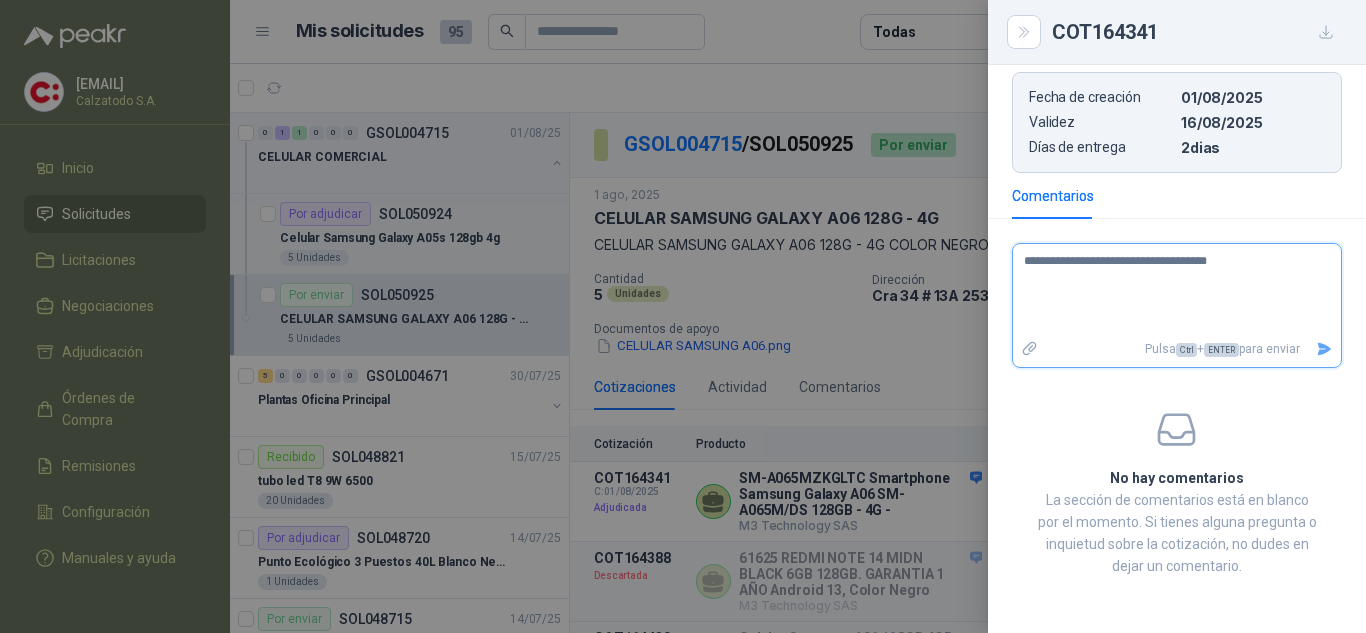 type 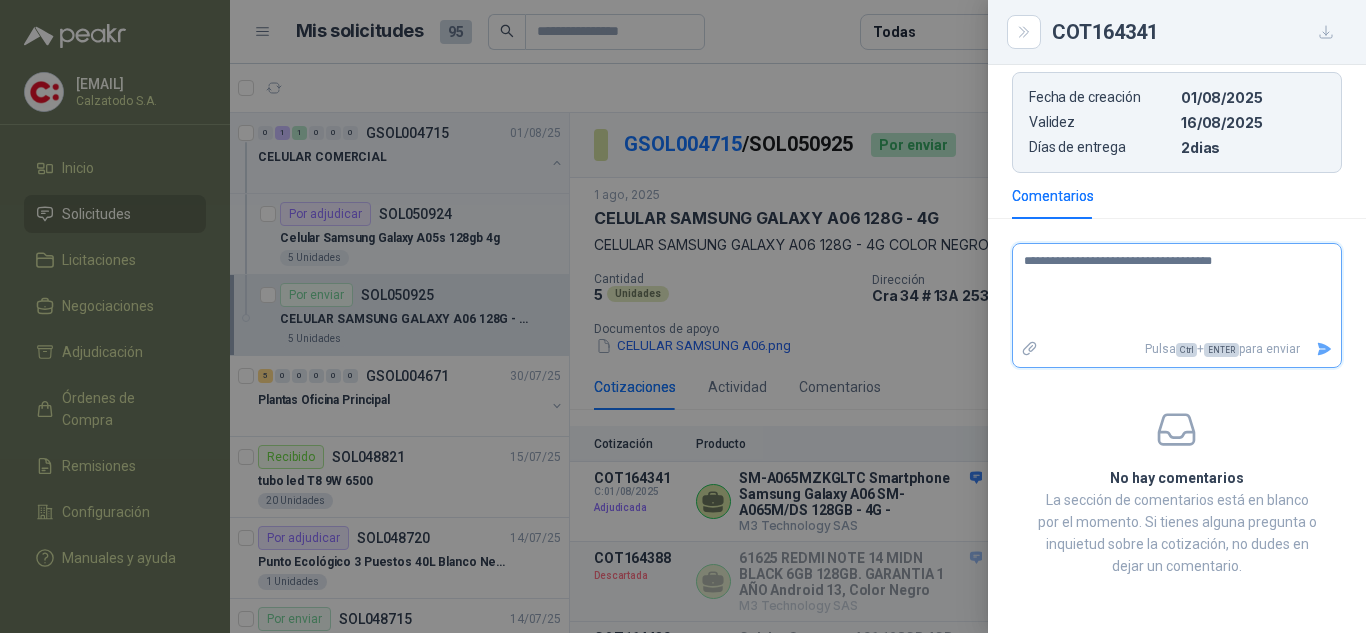 type 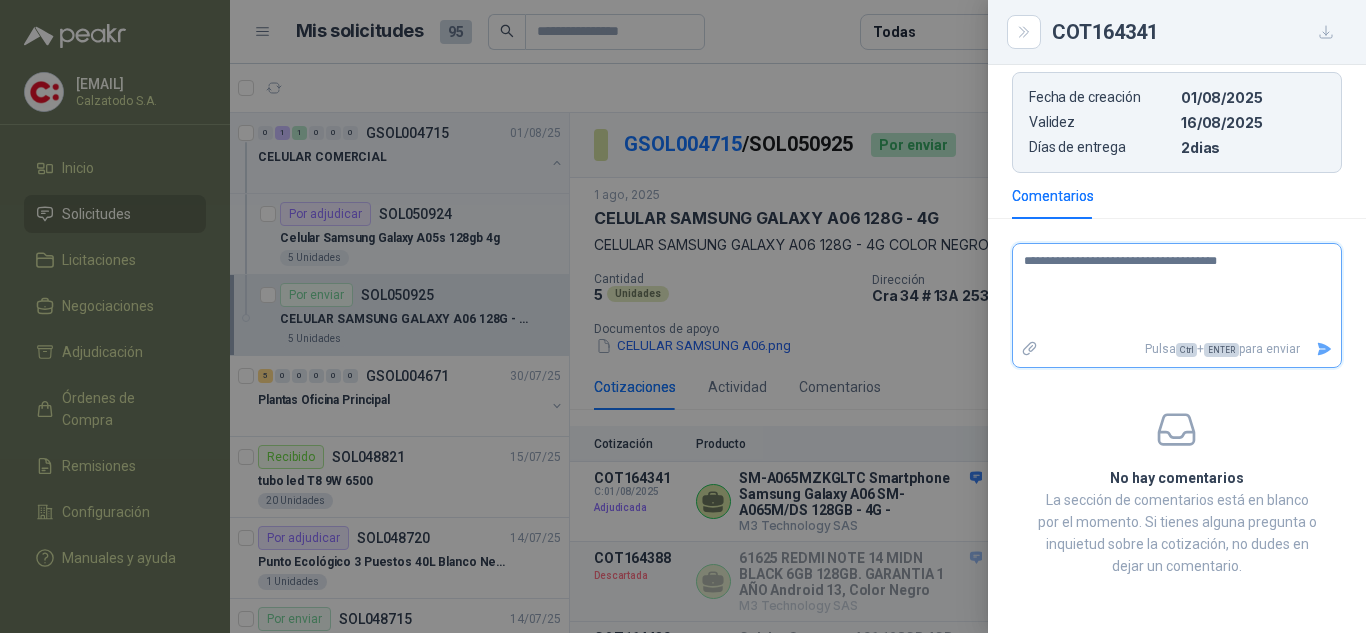 type 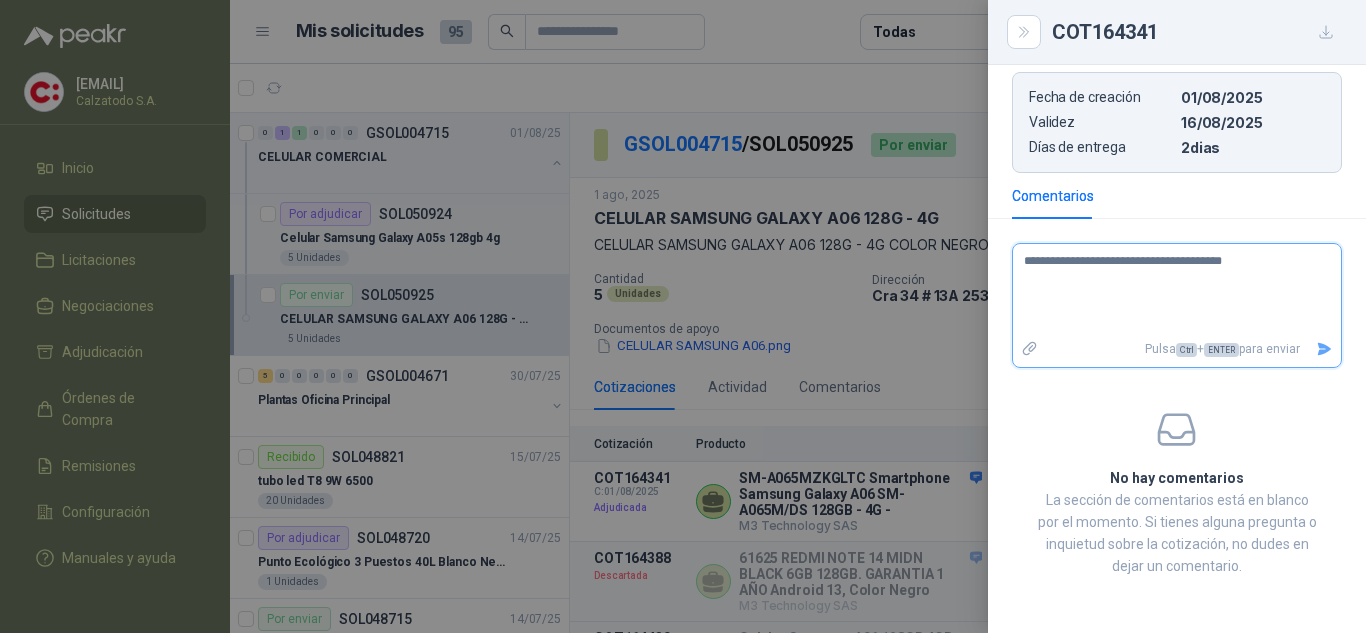 type 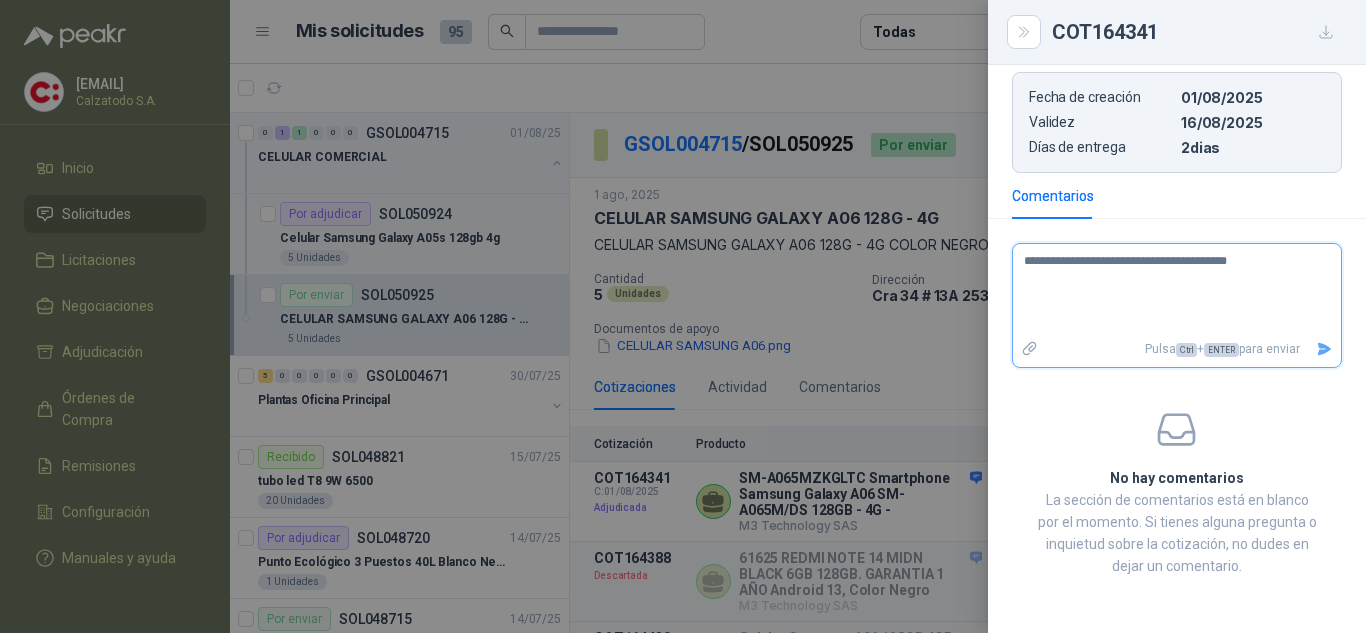 type 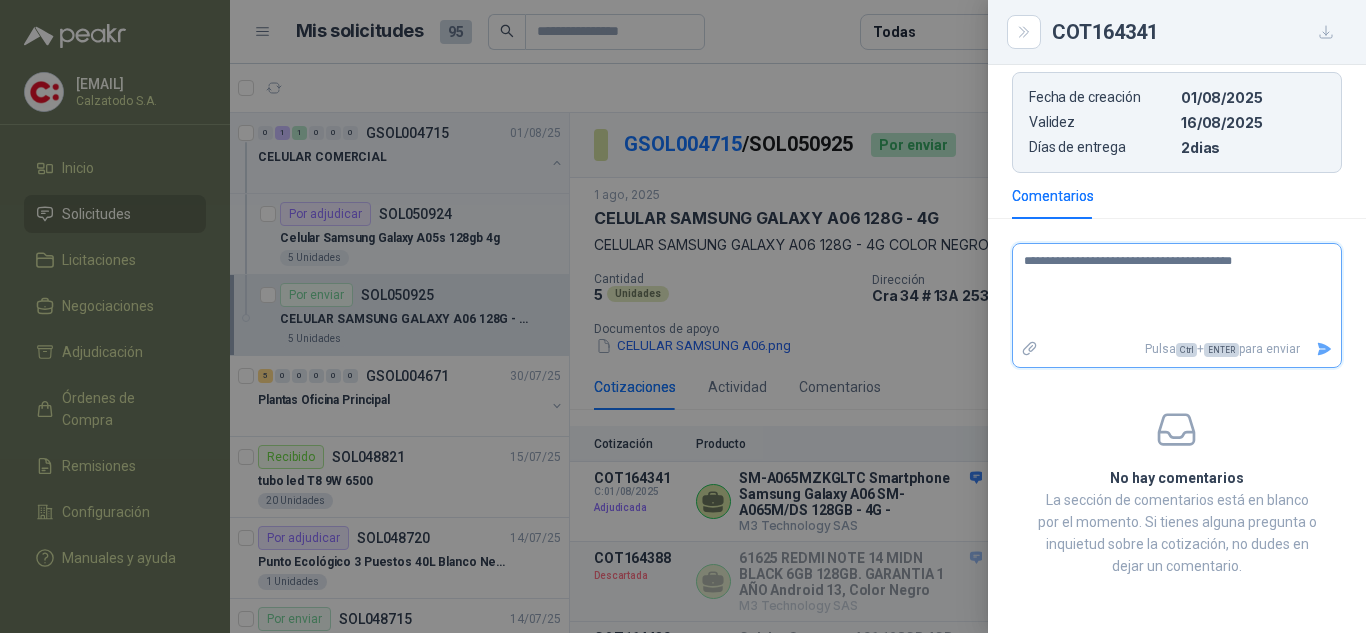 type 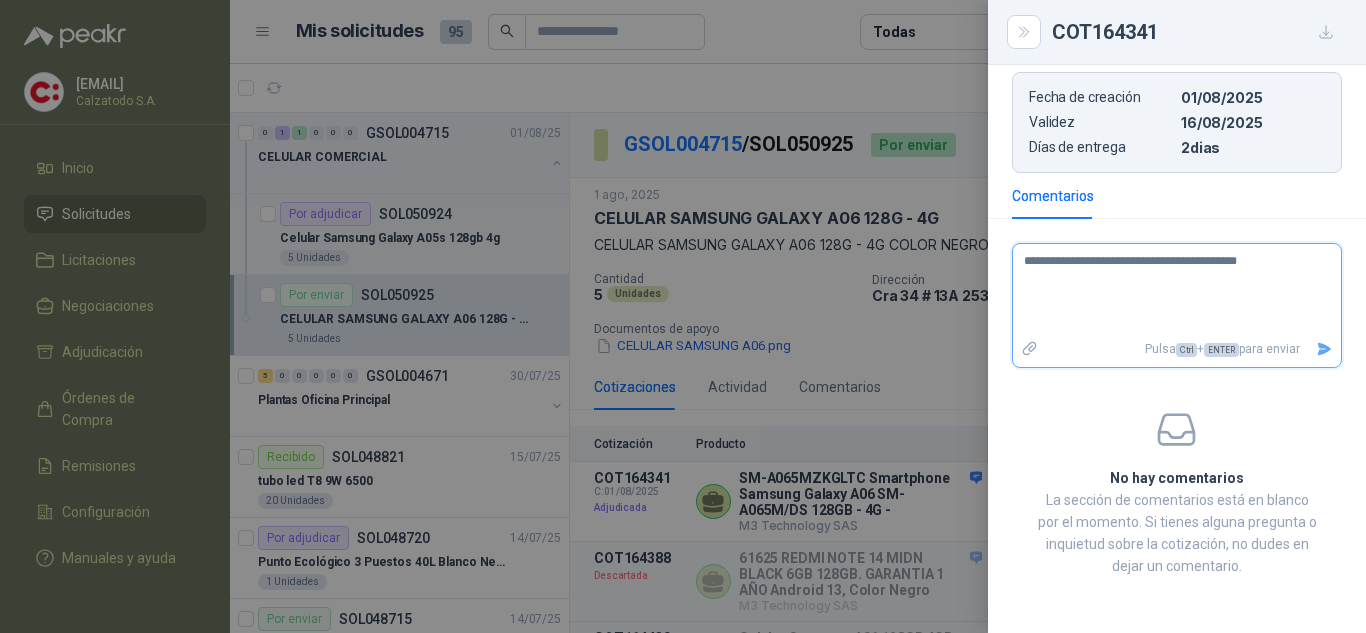 type 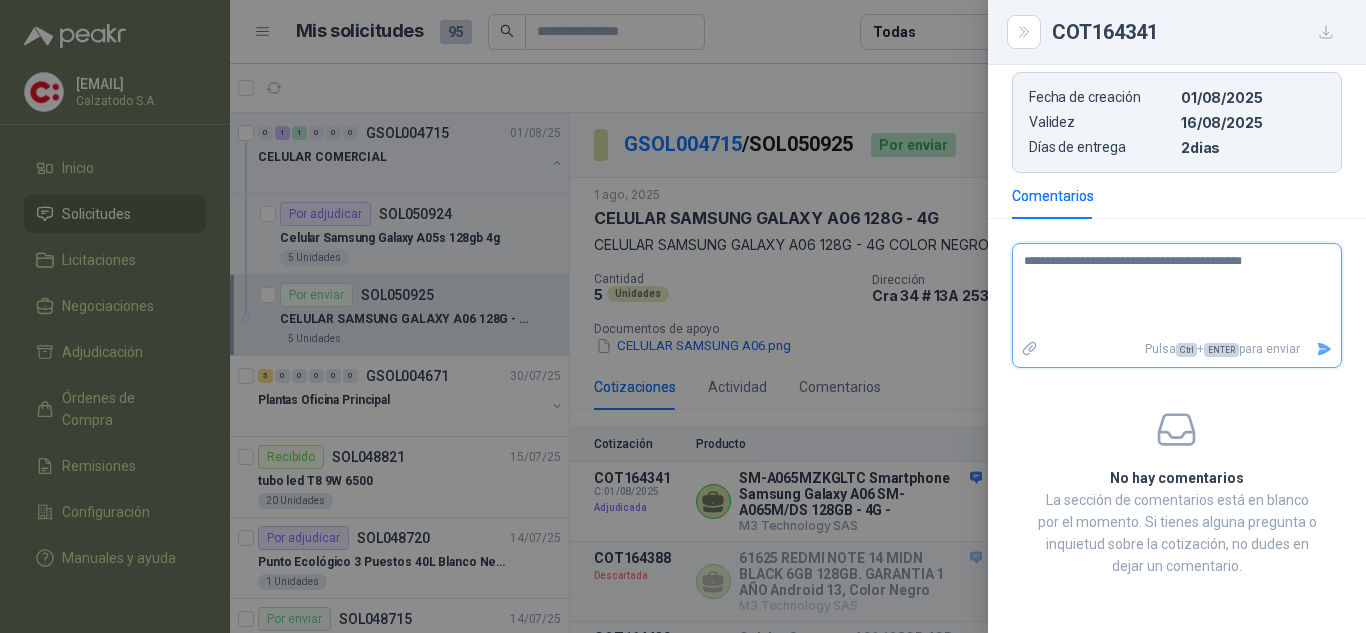 type 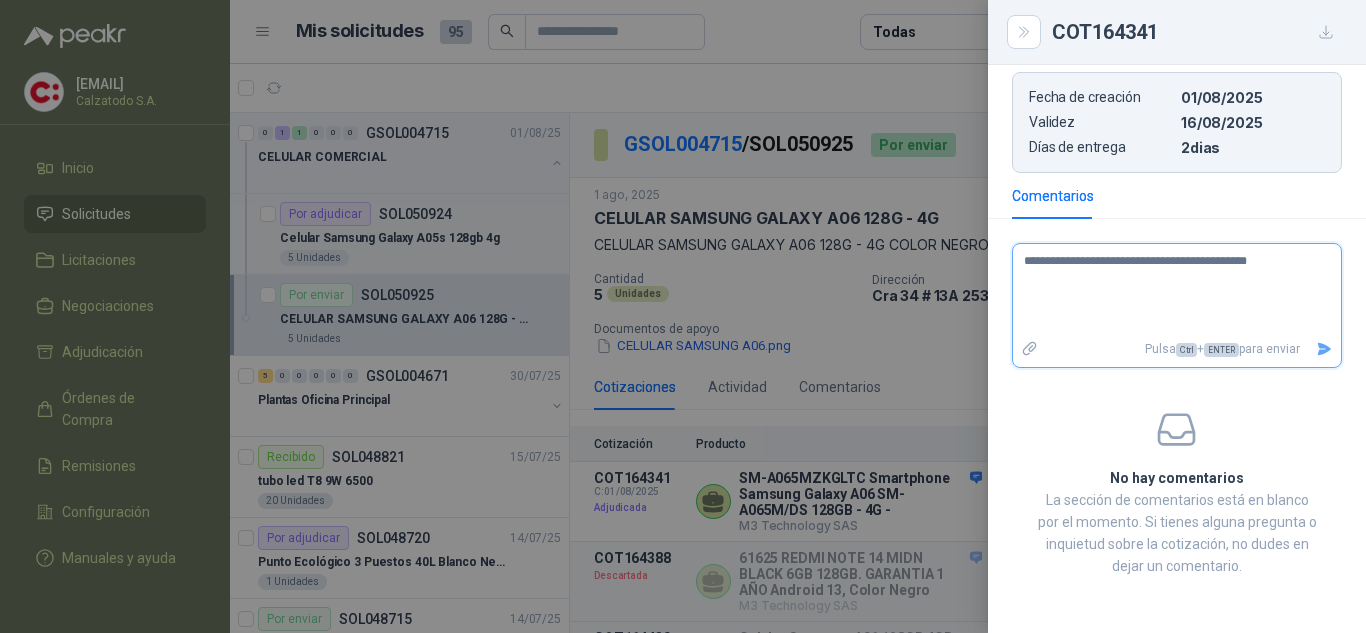 type 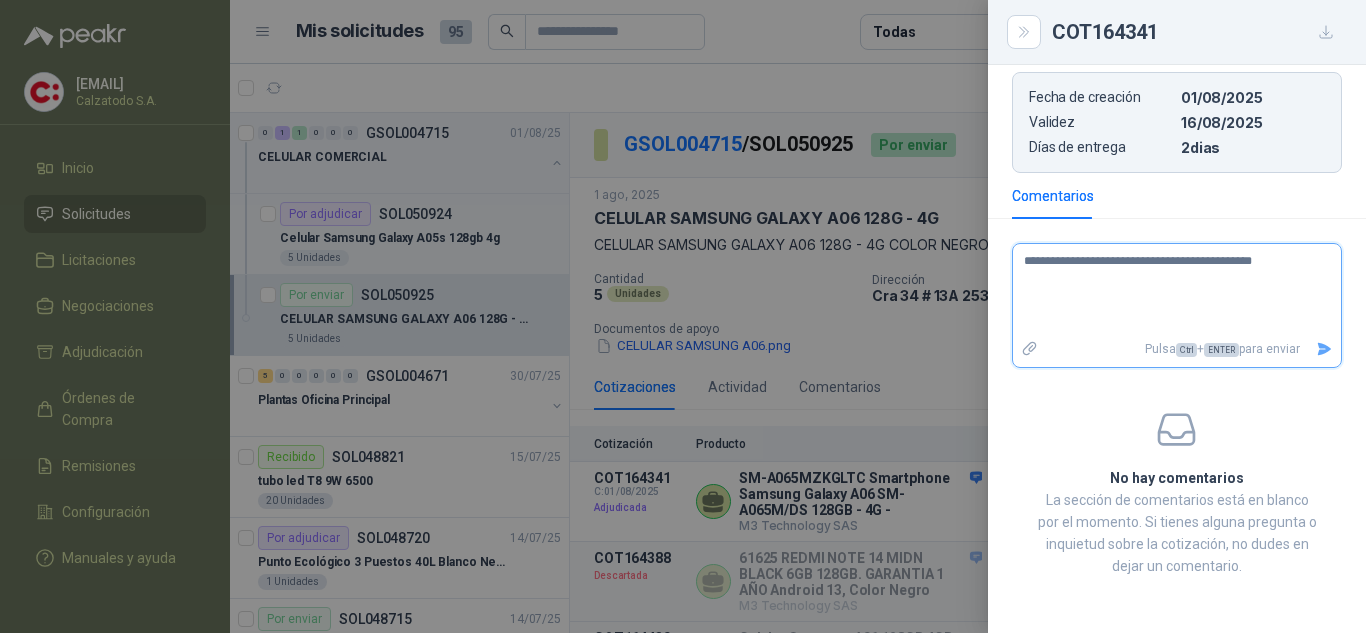 type 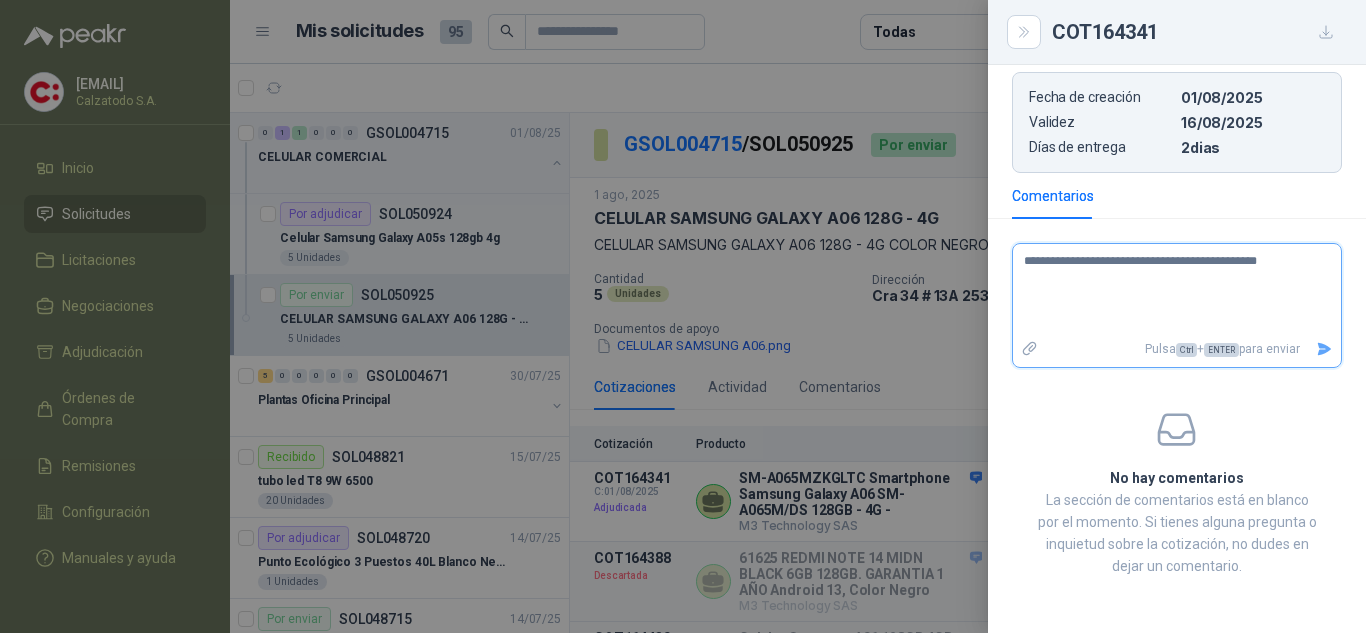 type 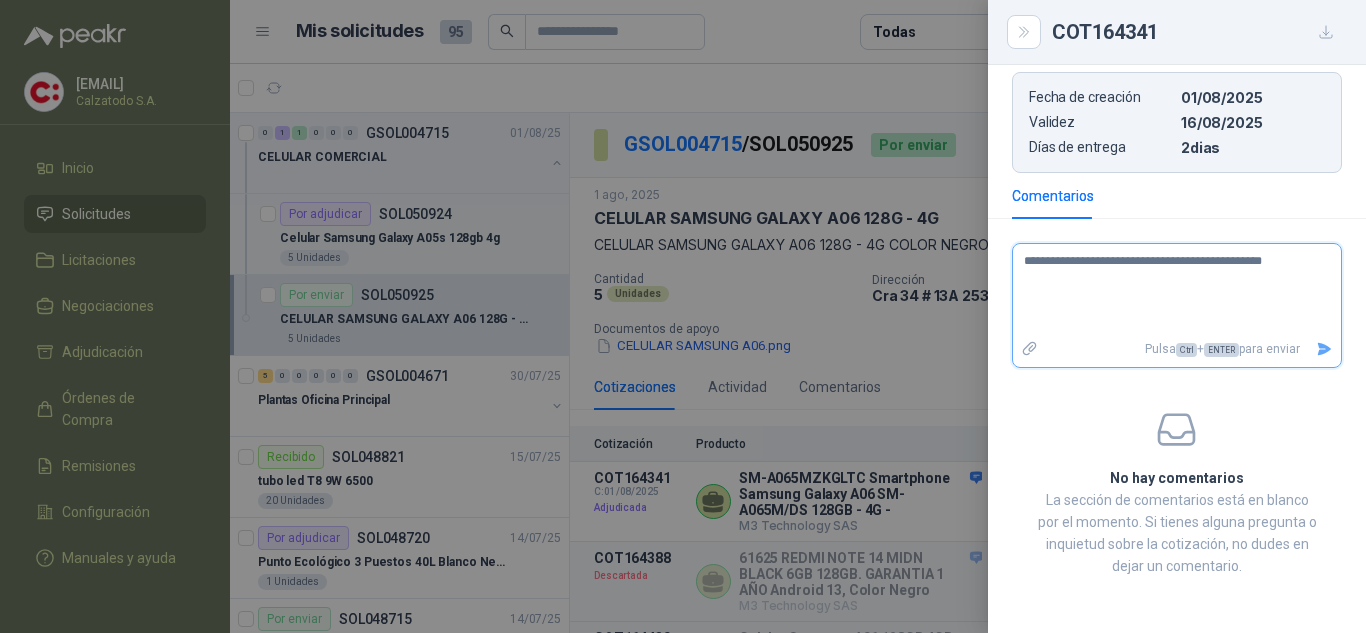 type 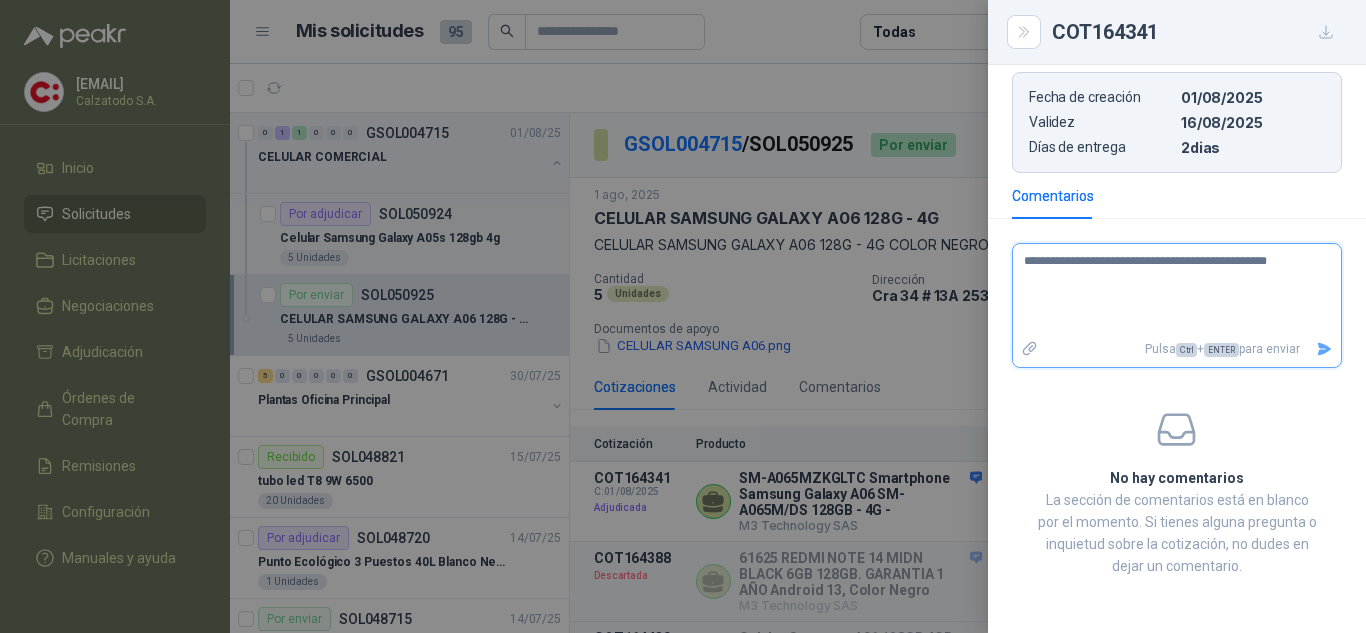 type 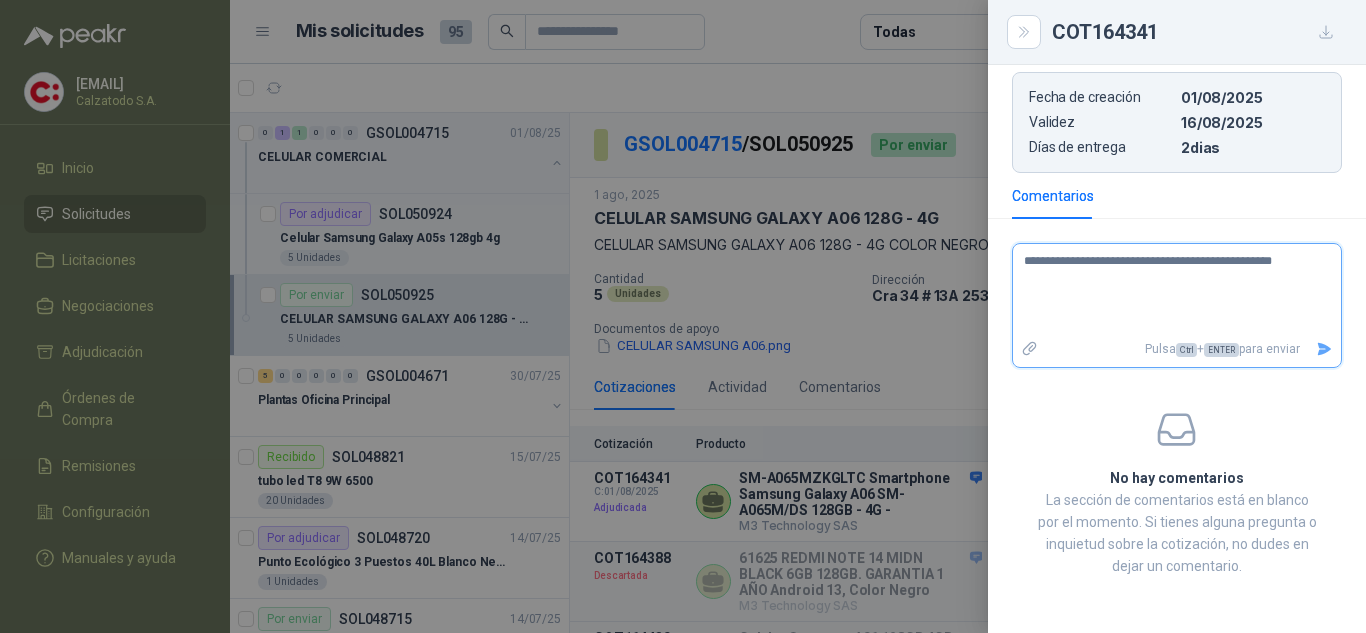 type 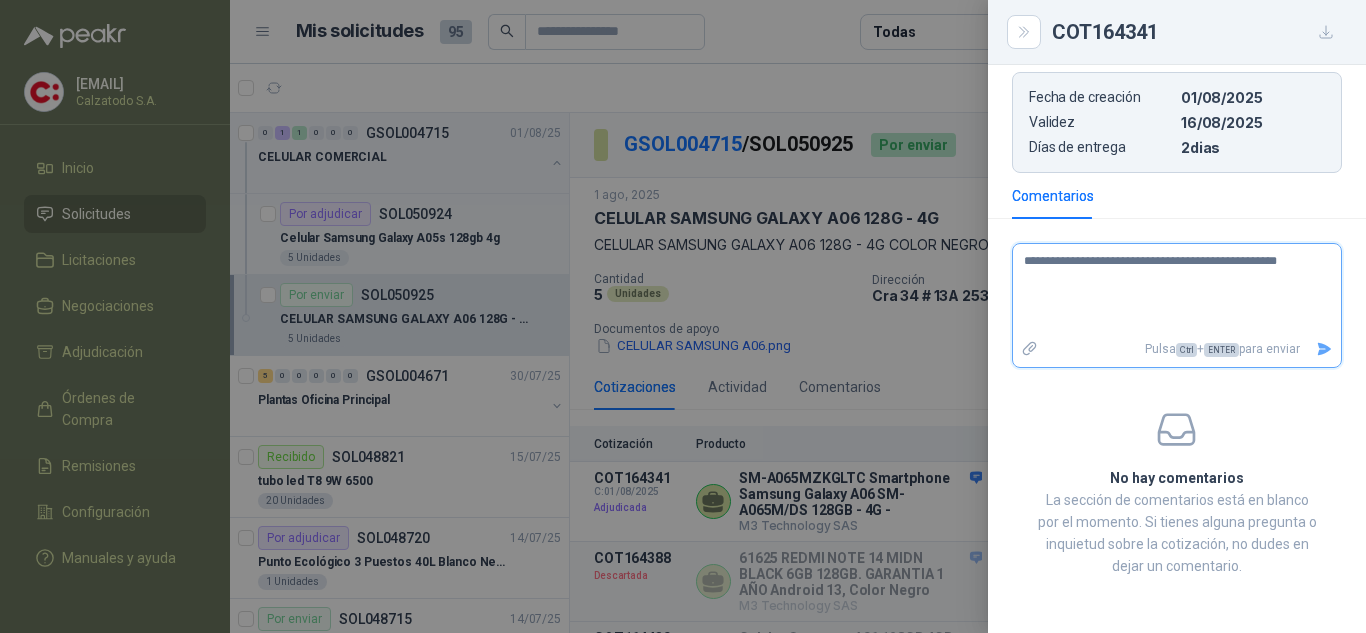 type 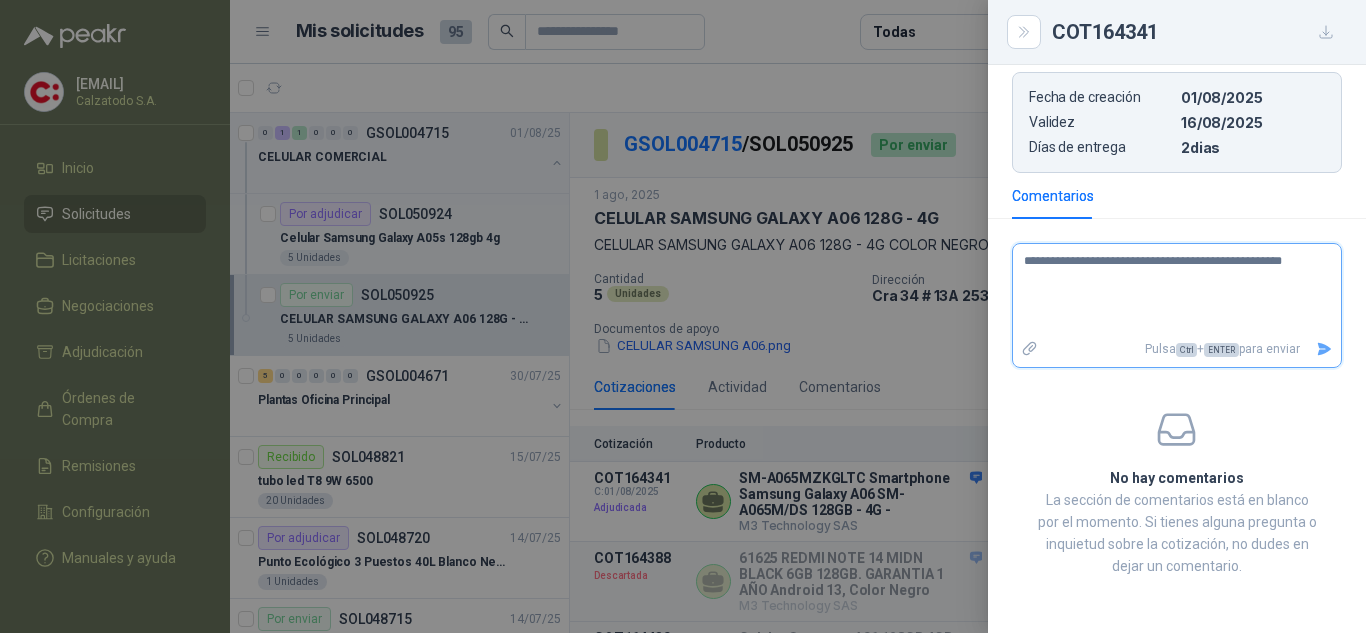 type 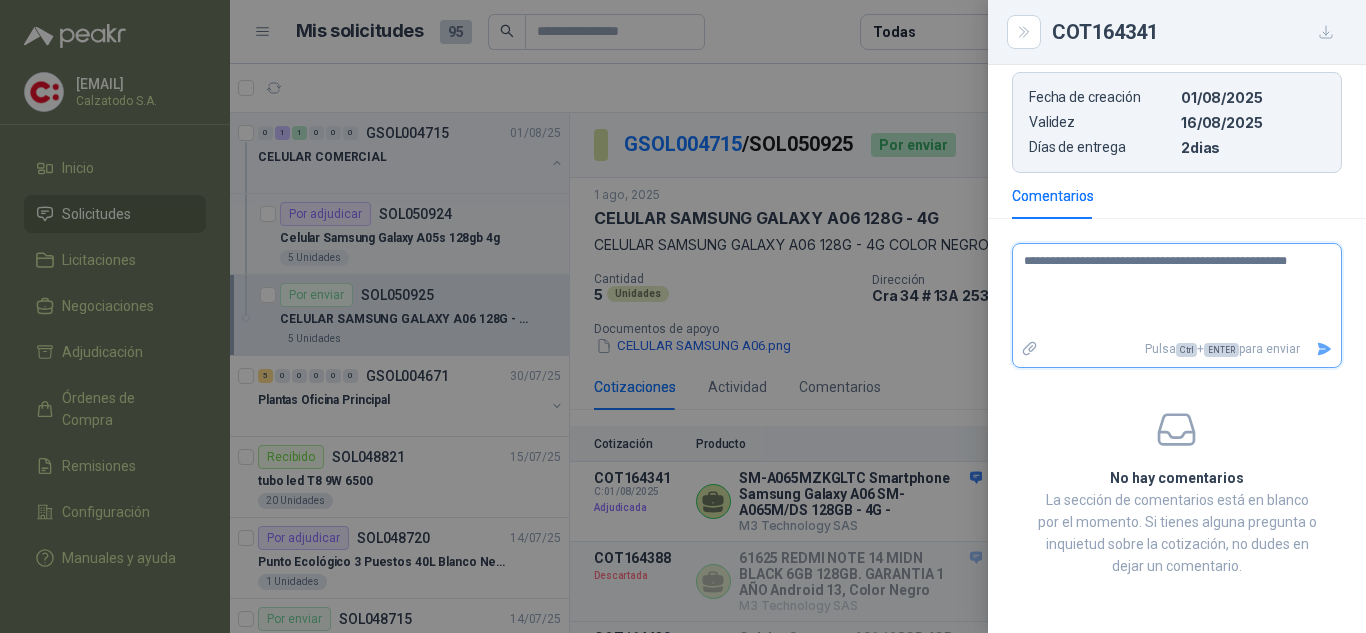 type 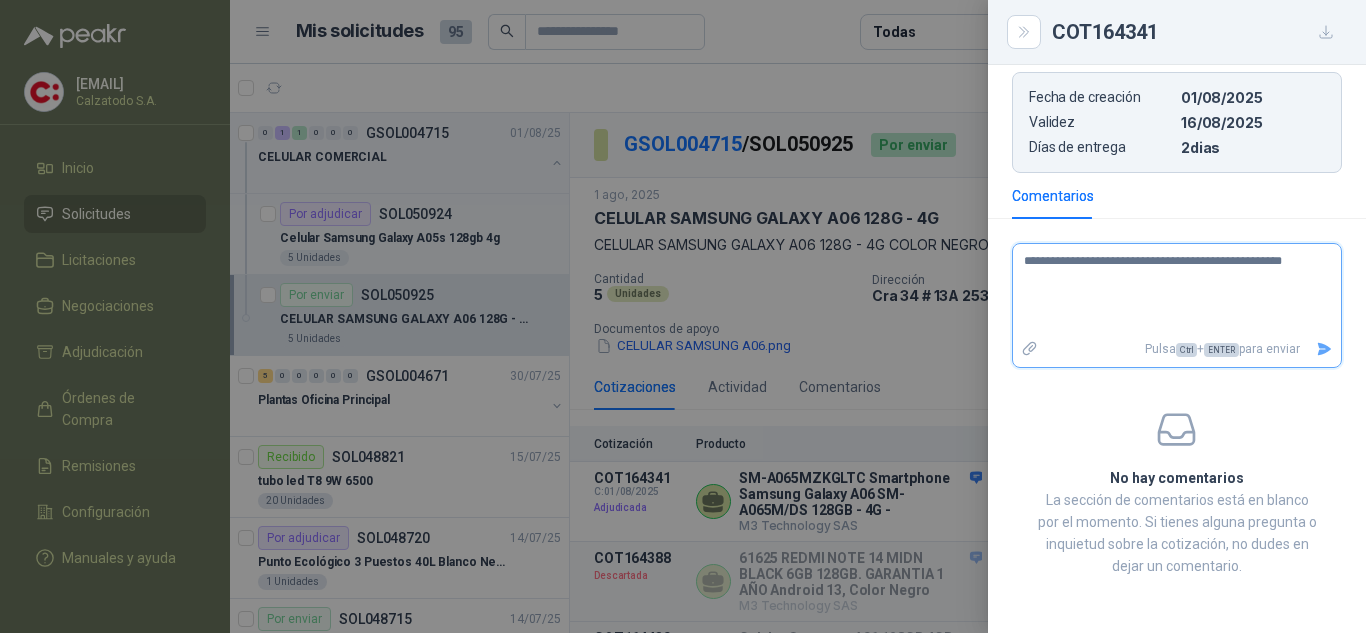 type 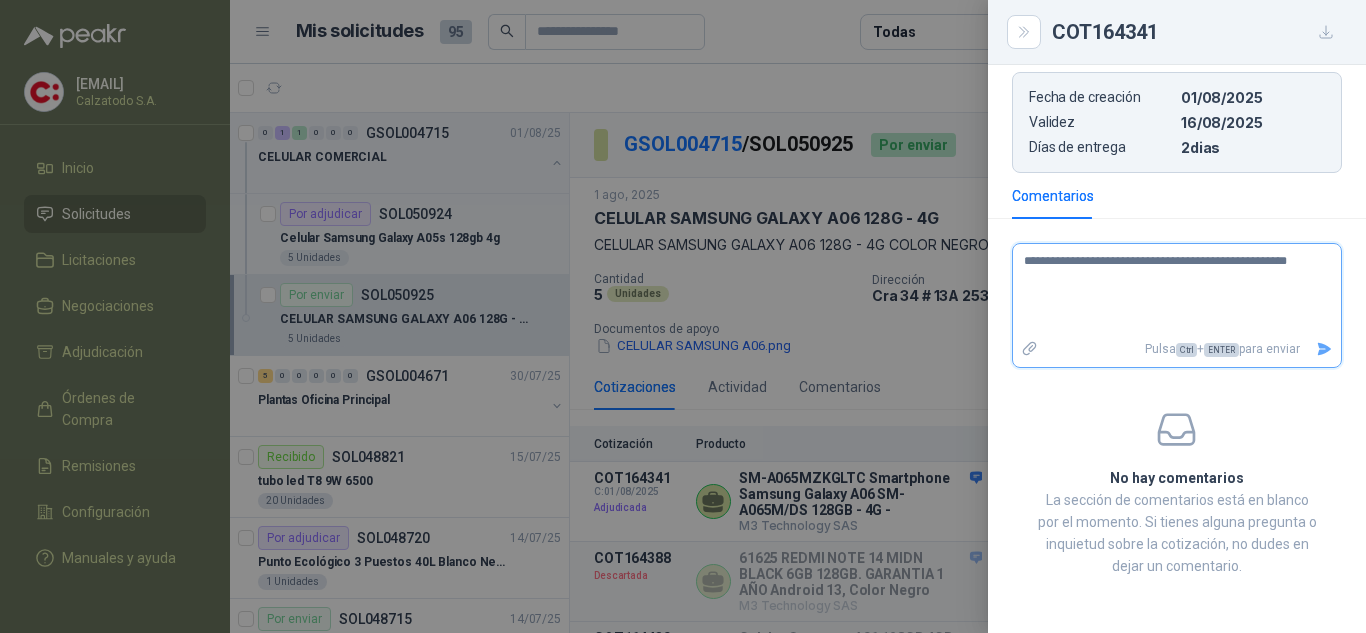 type 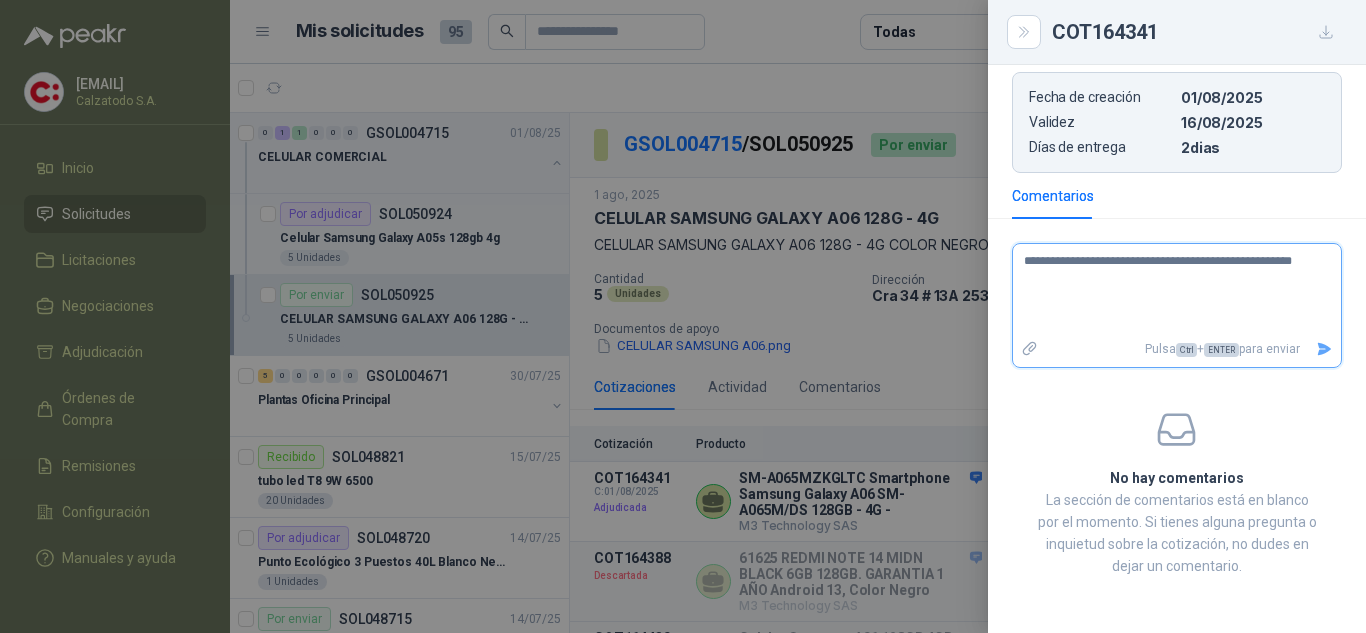 type 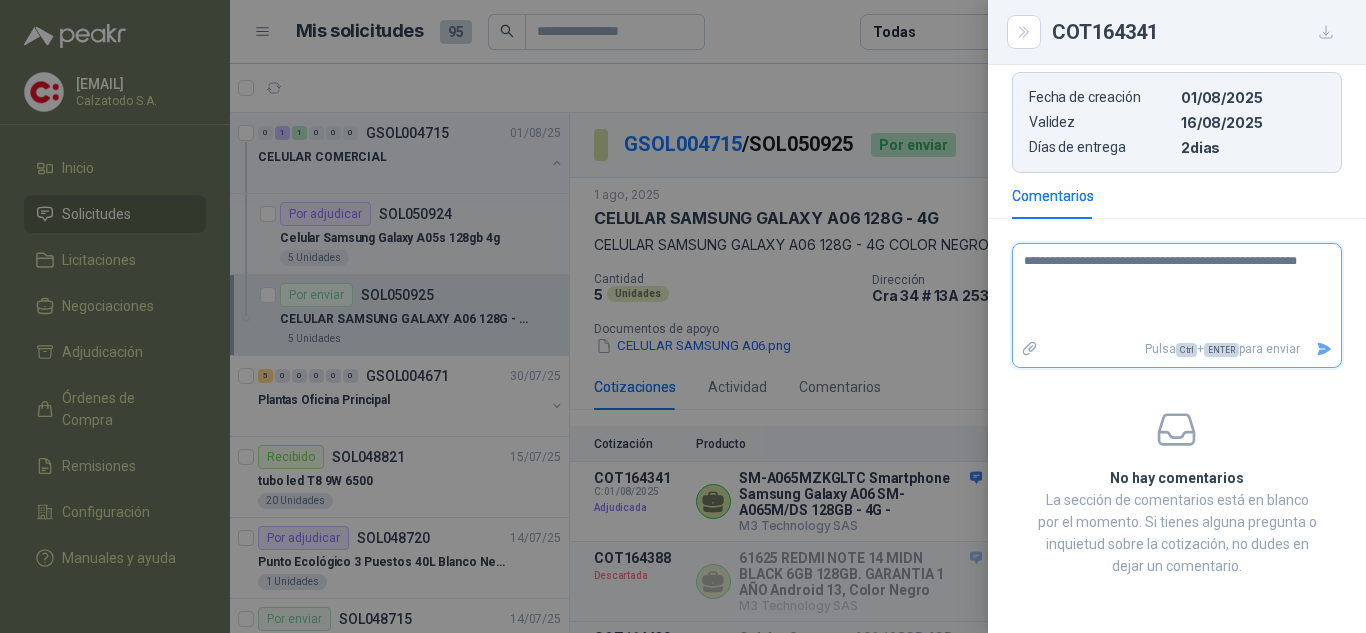 type 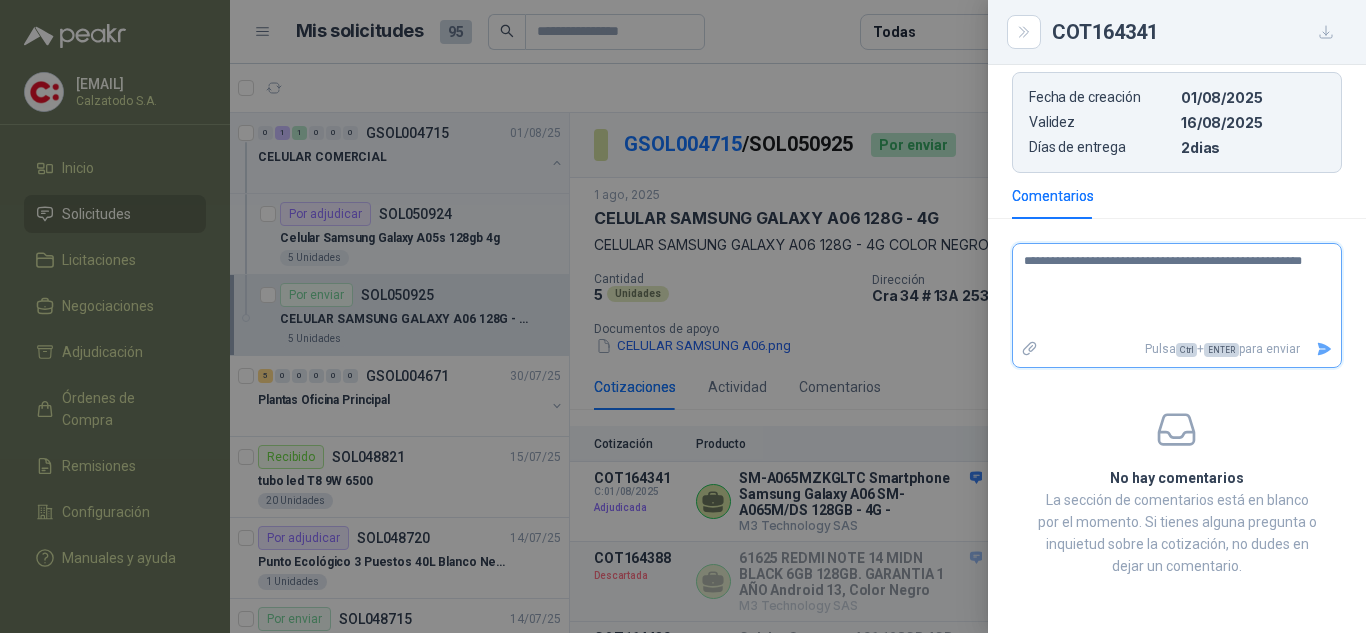 type 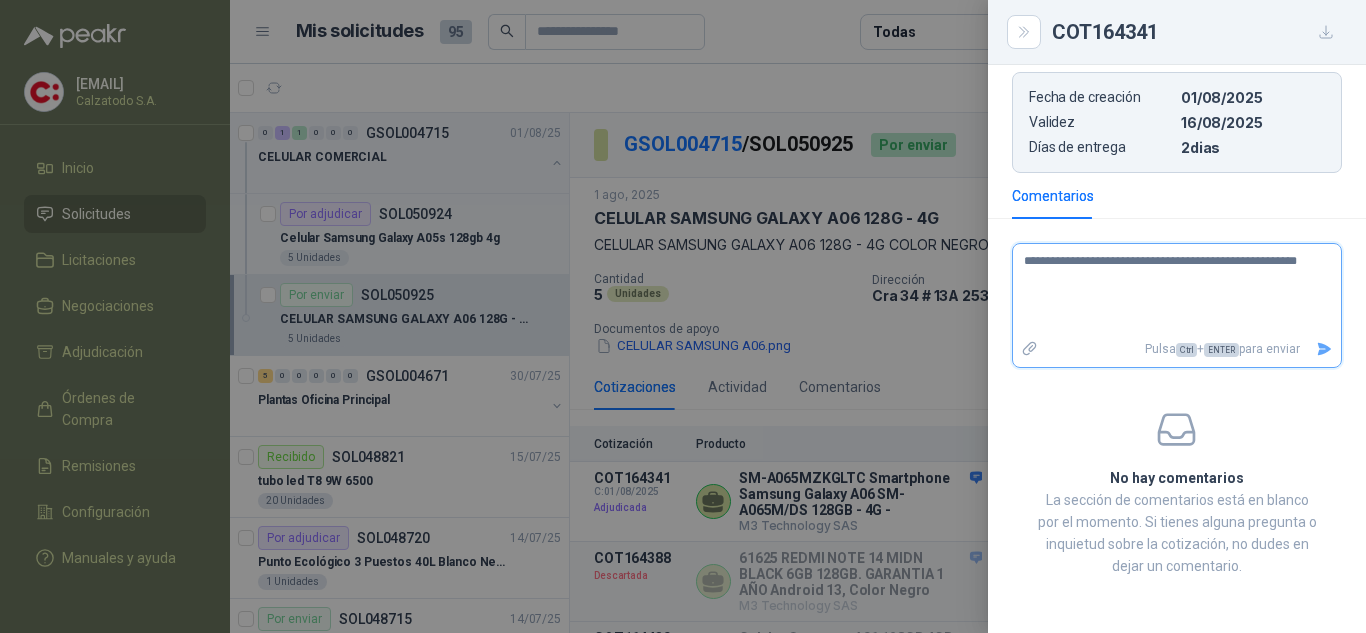 type 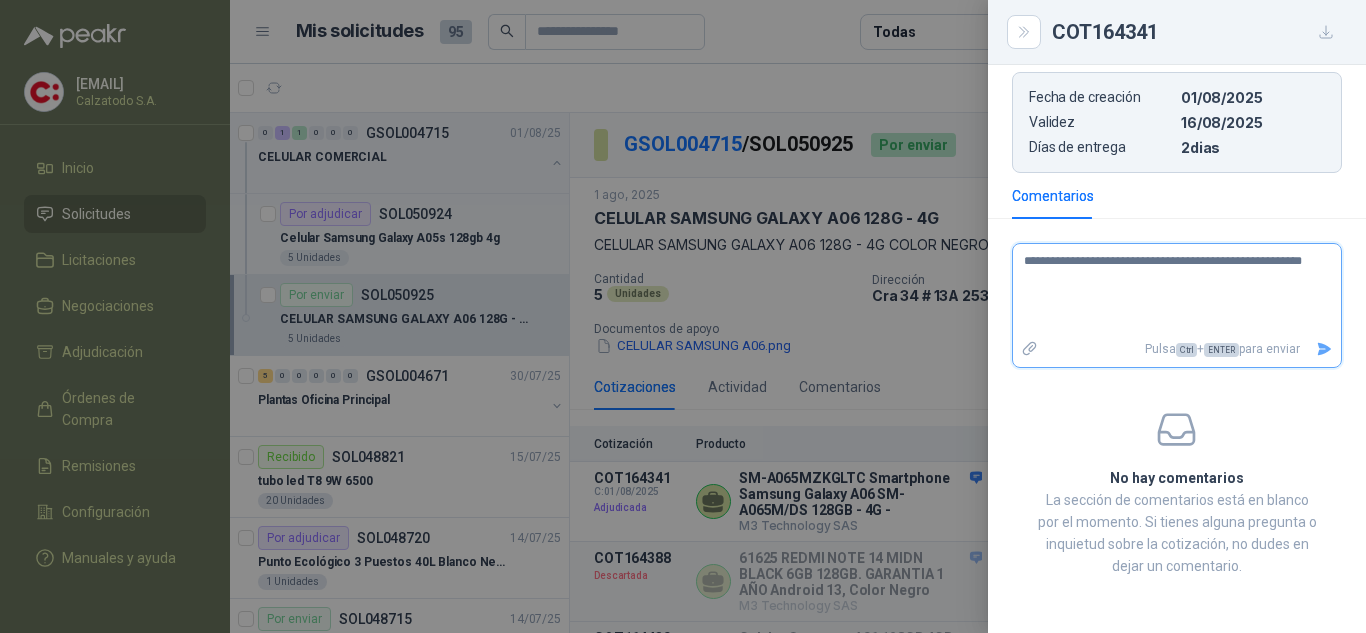 type 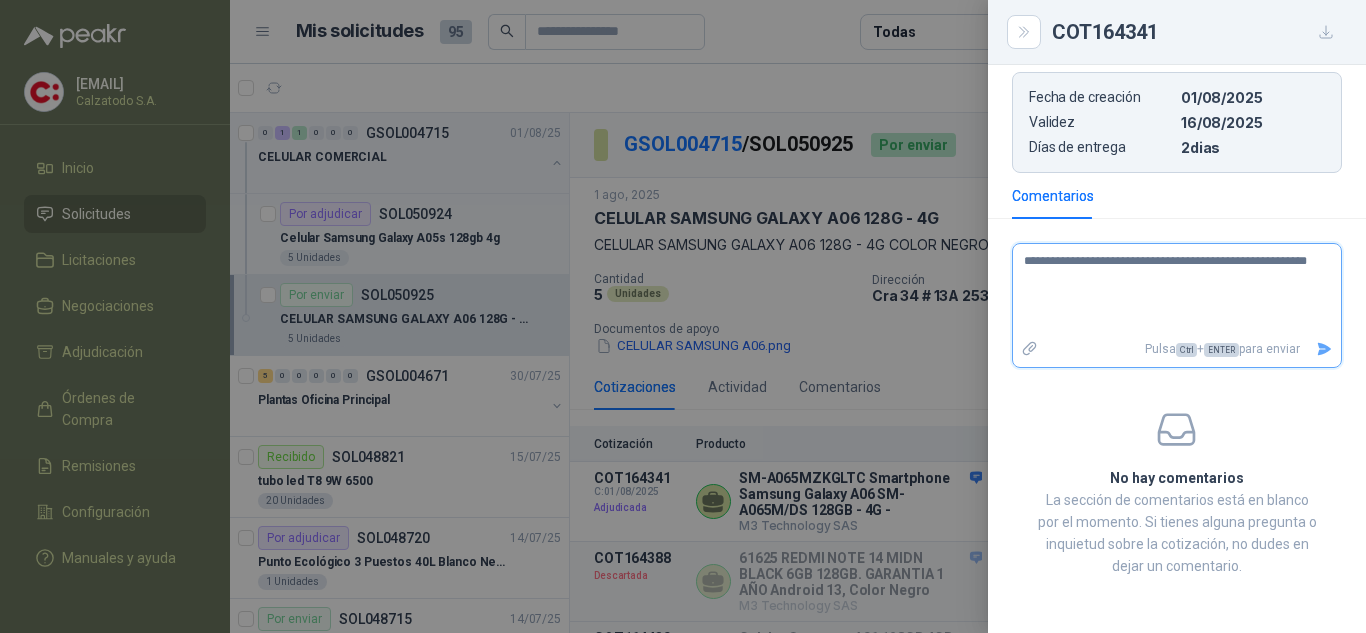 type on "**********" 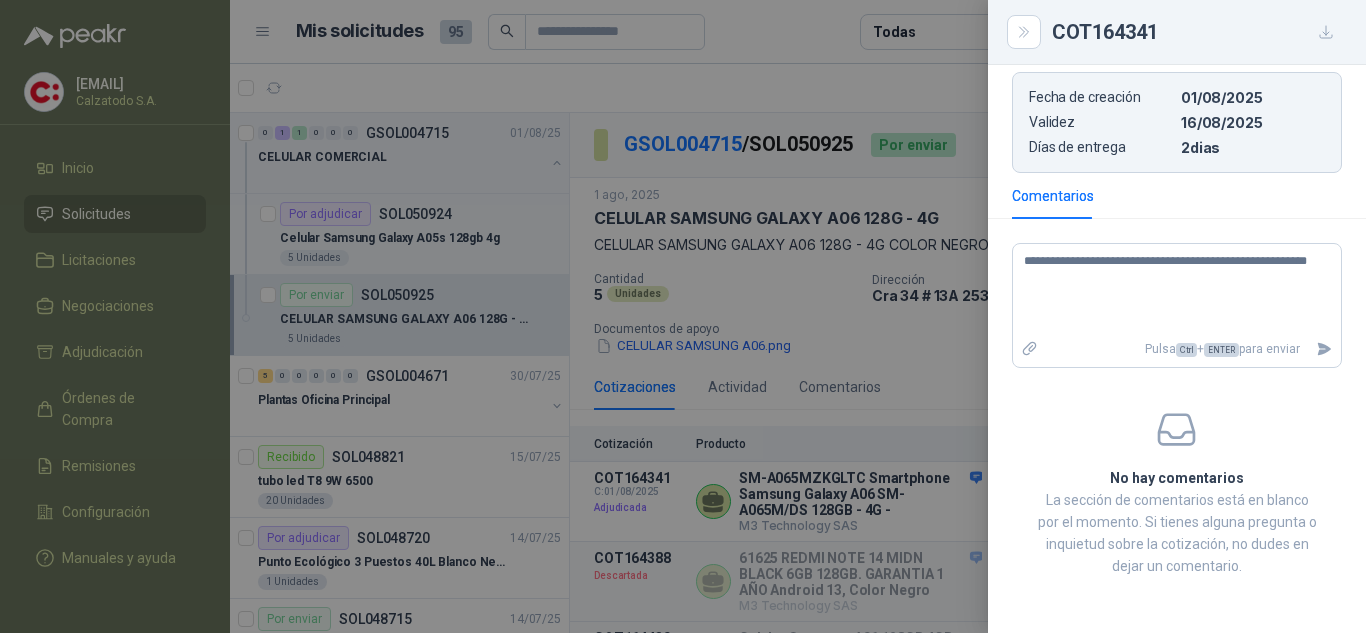 click at bounding box center (683, 316) 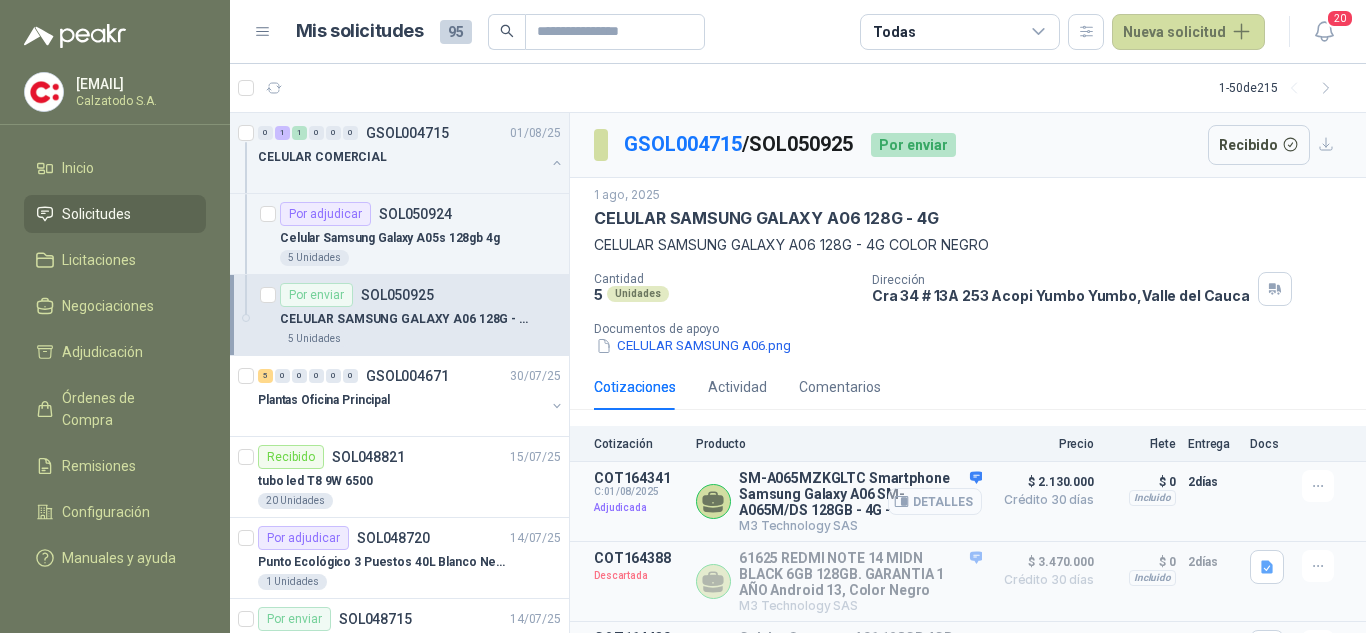 click on "Detalles" at bounding box center [935, 501] 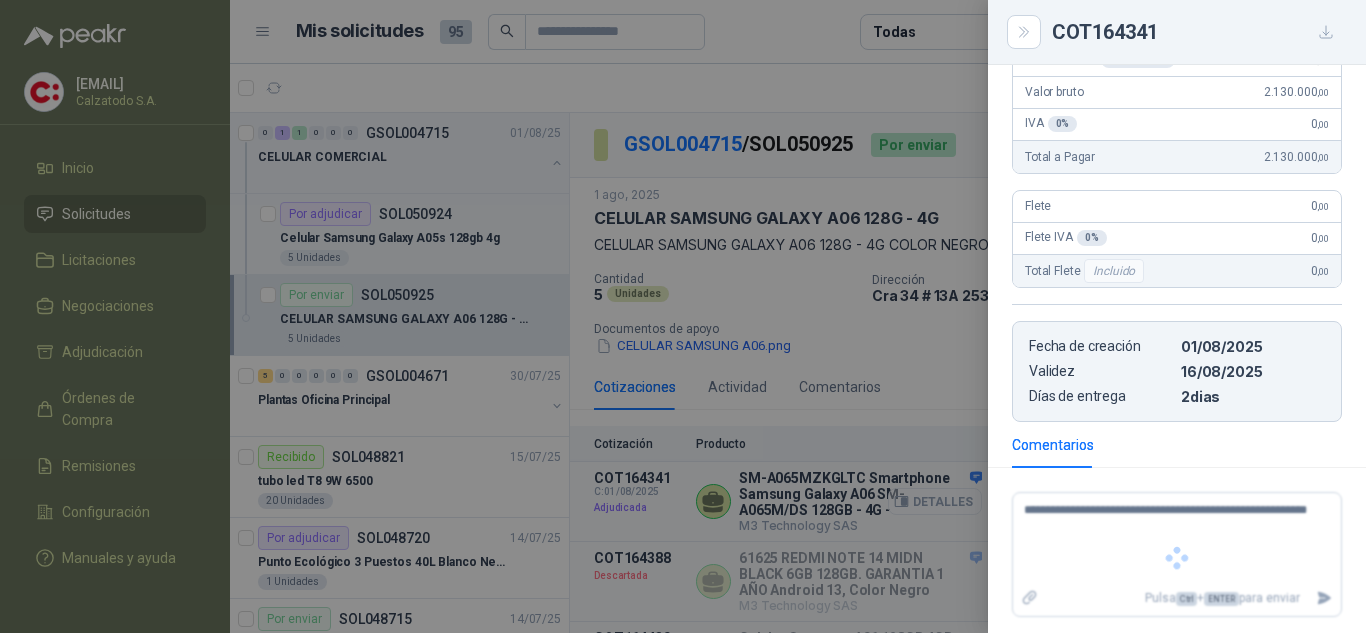 scroll, scrollTop: 435, scrollLeft: 0, axis: vertical 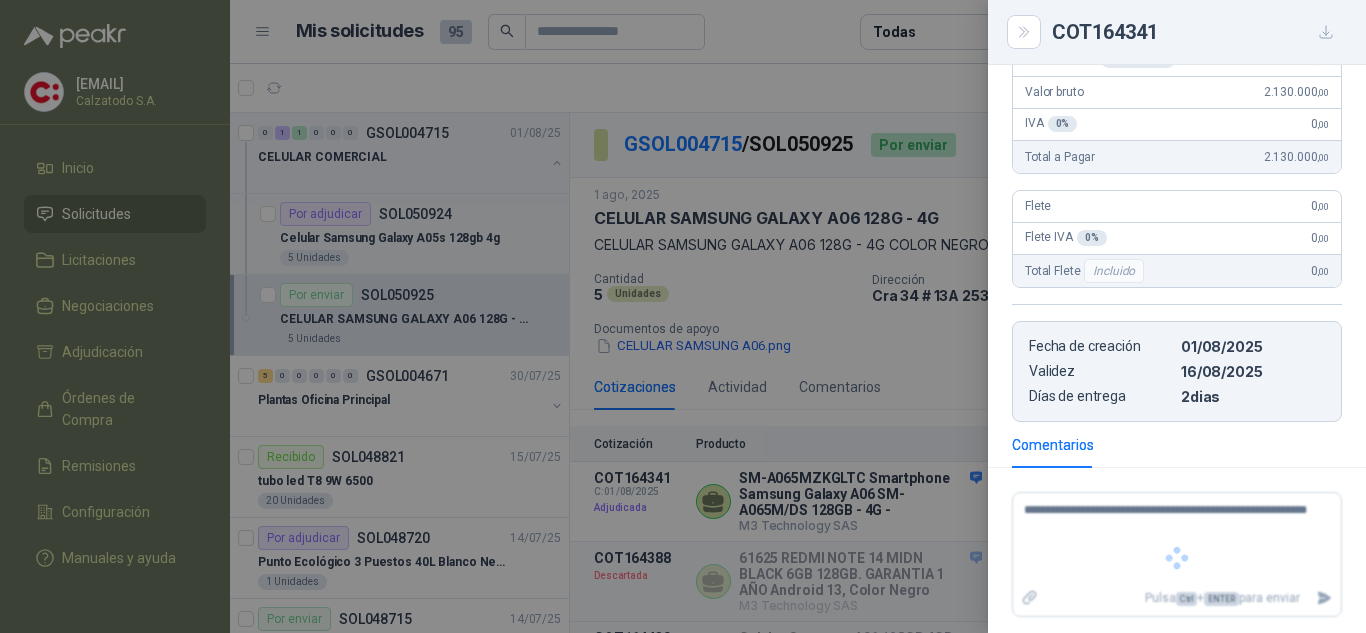click at bounding box center [1177, 558] 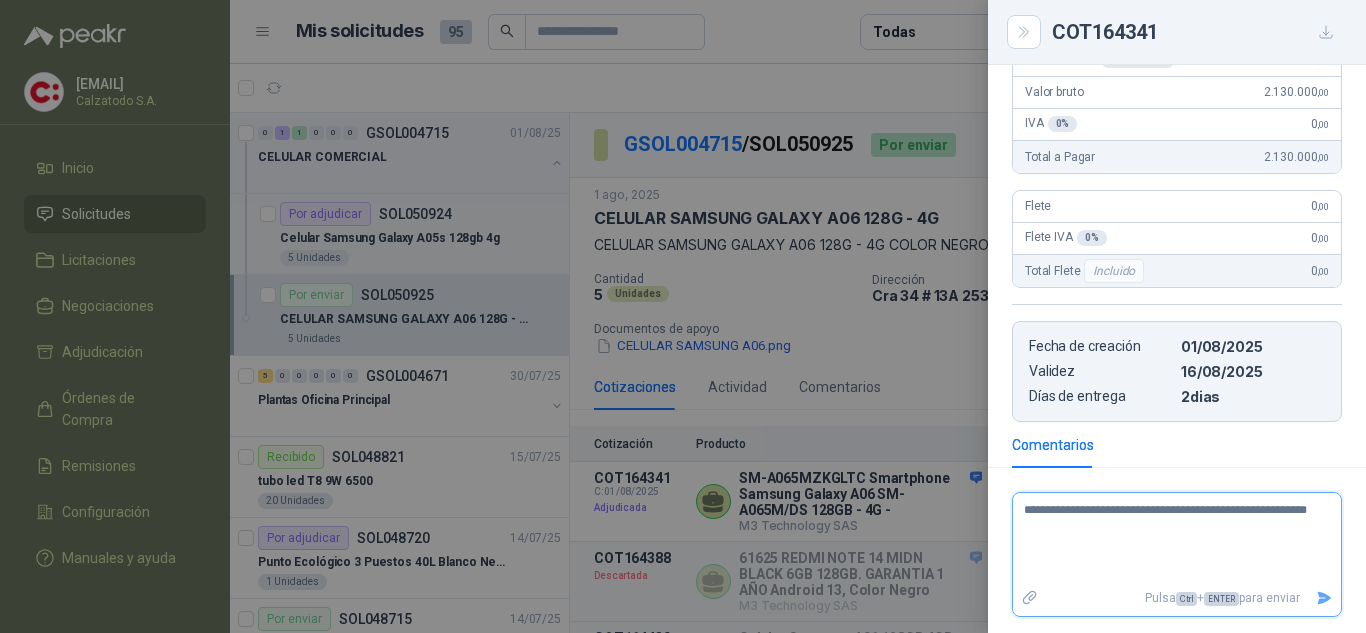drag, startPoint x: 1090, startPoint y: 532, endPoint x: 1013, endPoint y: 518, distance: 78.26238 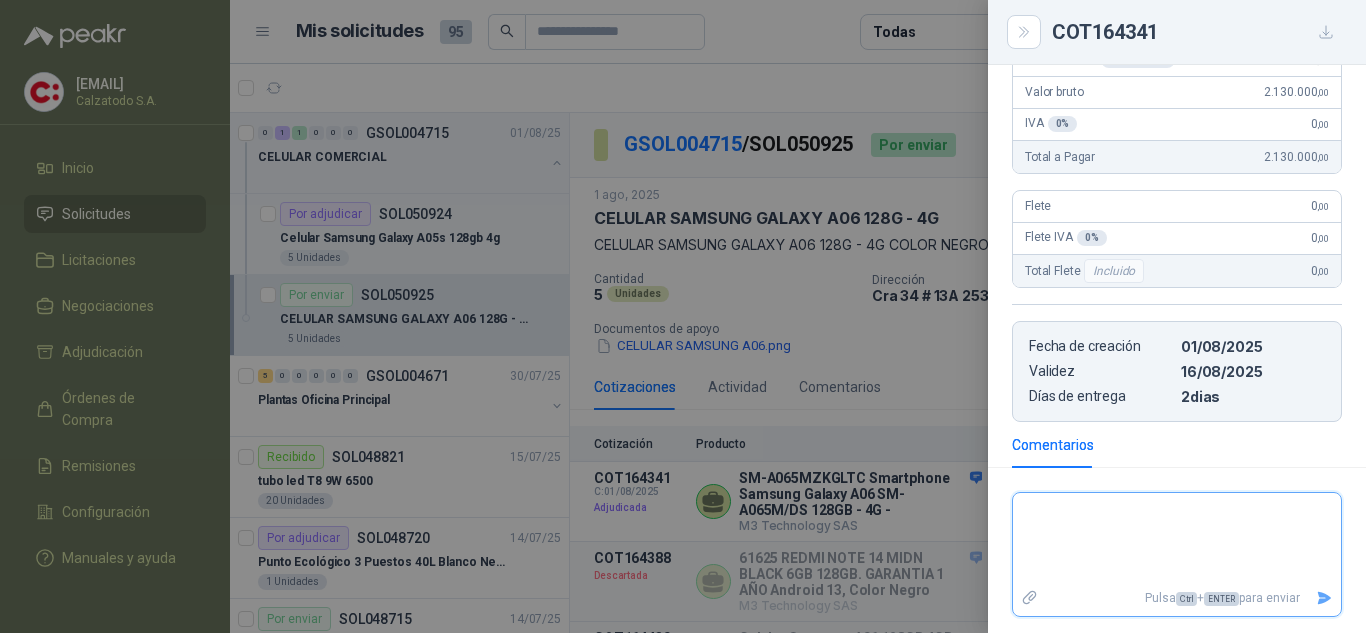type 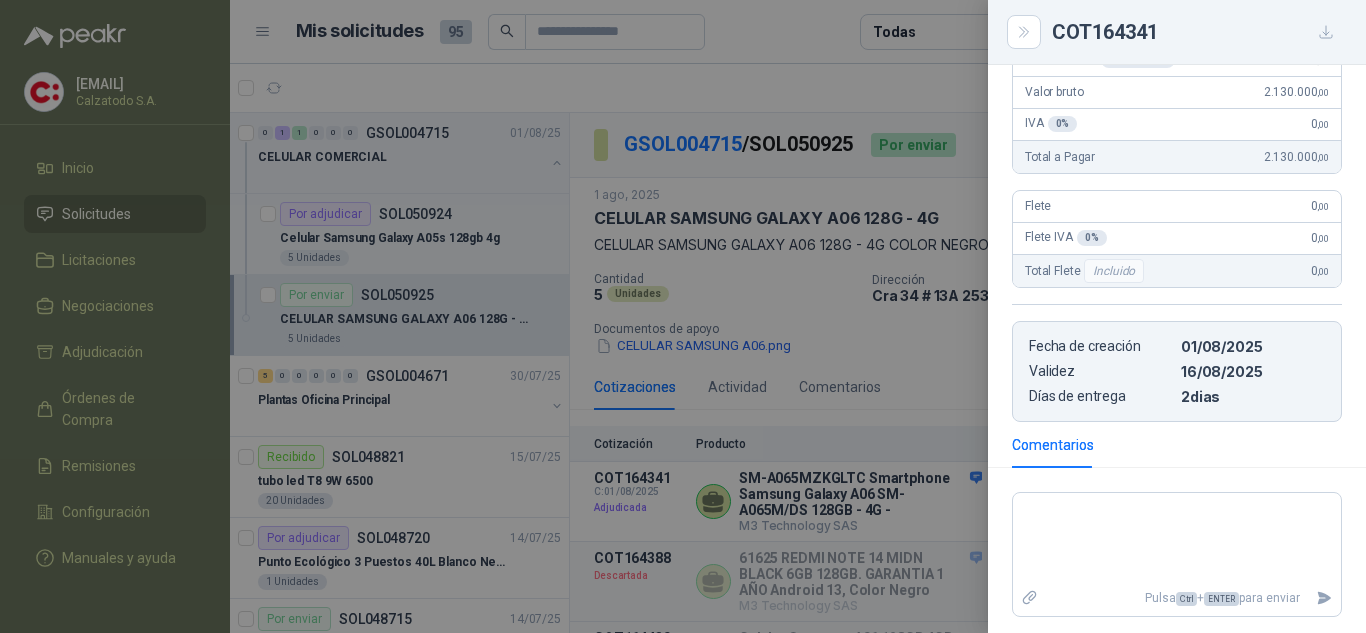 click at bounding box center [683, 316] 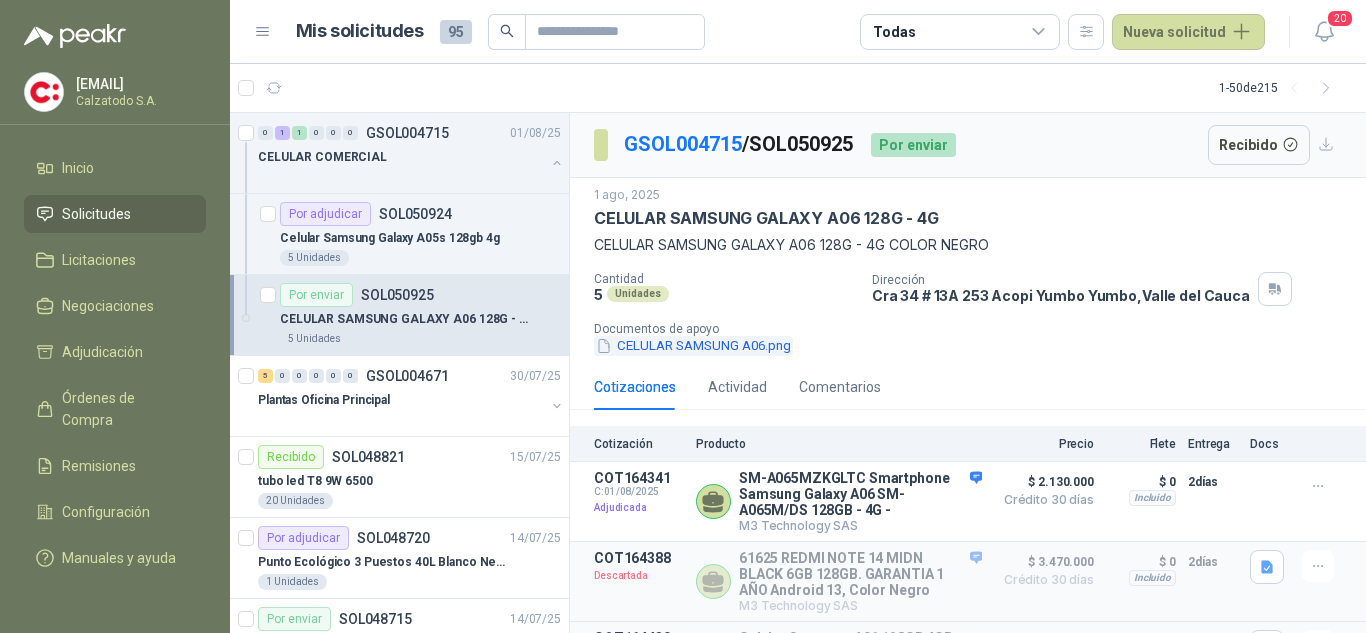 click on "CELULAR SAMSUNG A06.png" at bounding box center [693, 346] 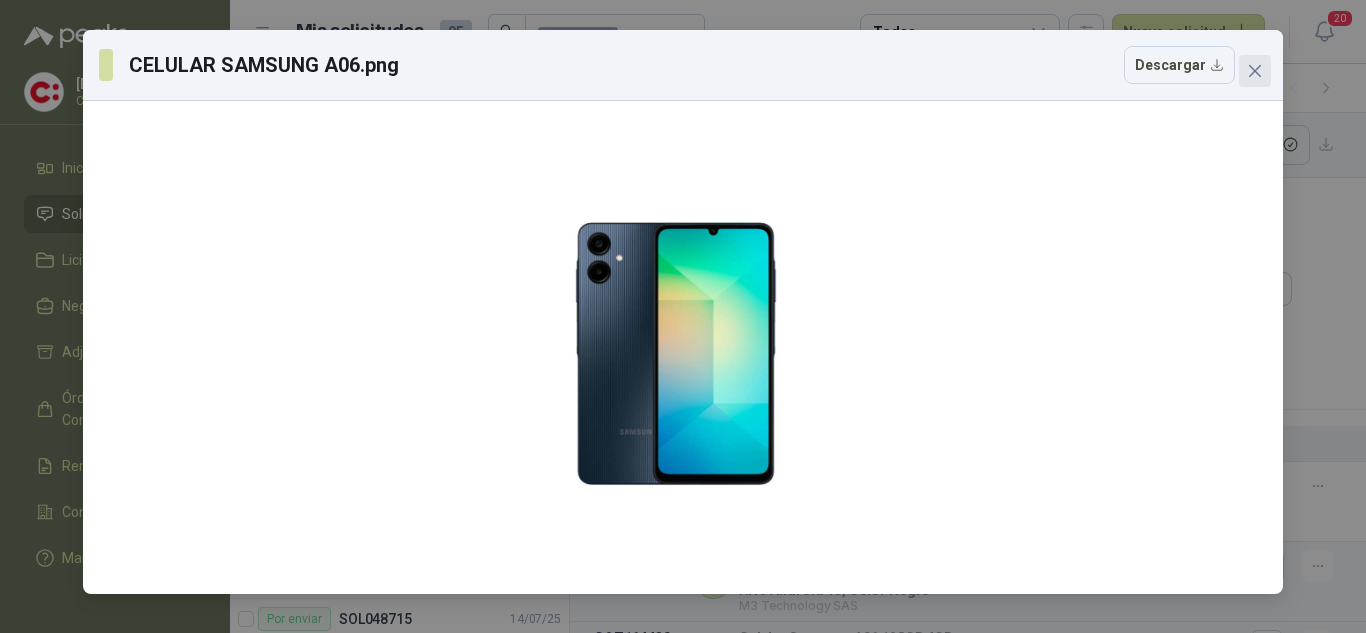 click at bounding box center (1255, 71) 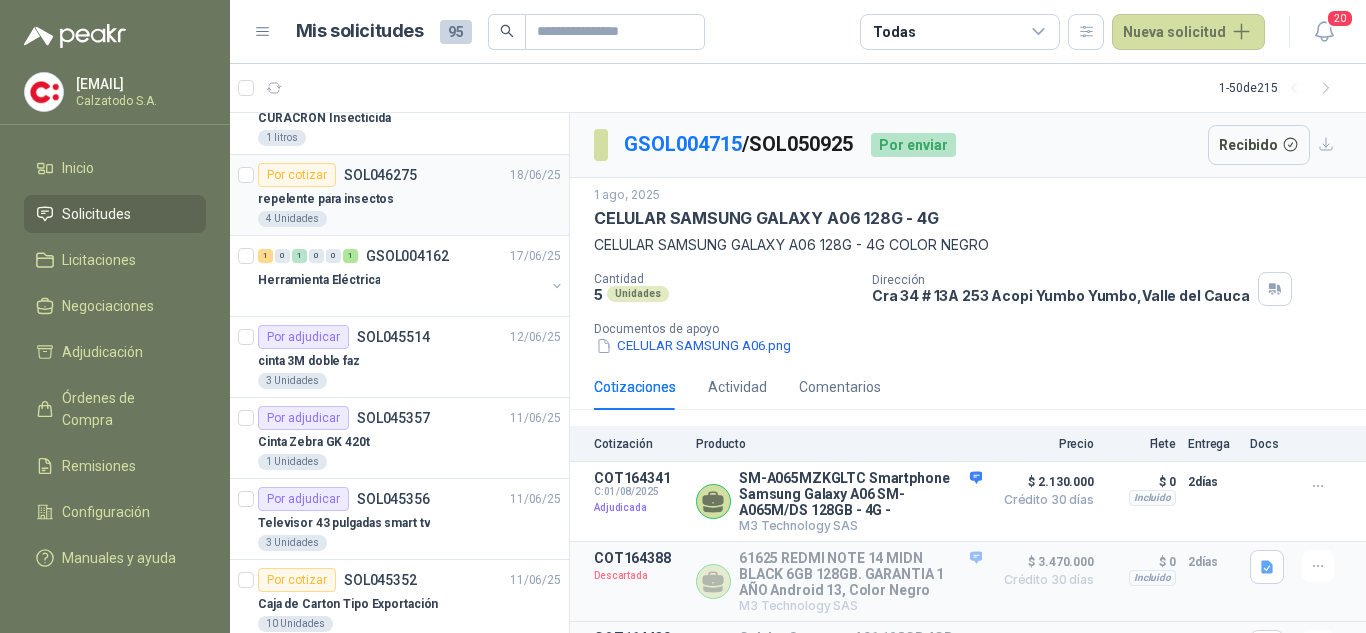 scroll, scrollTop: 1300, scrollLeft: 0, axis: vertical 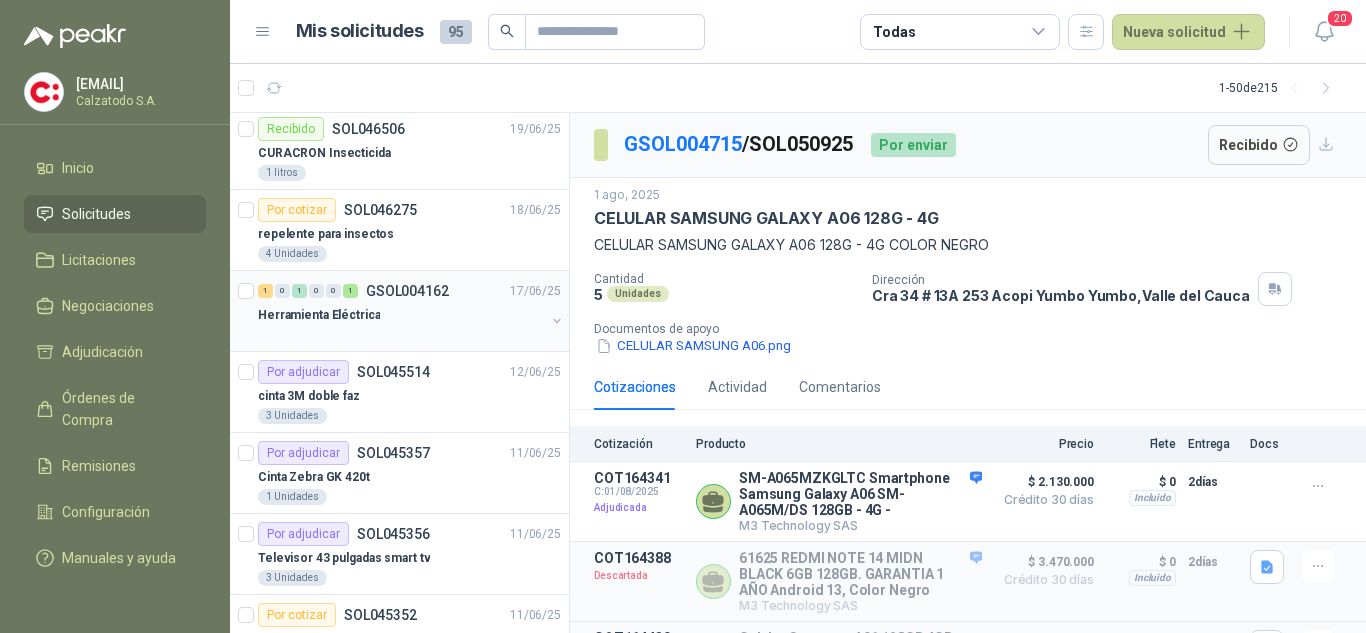 click on "GSOL004162" at bounding box center [407, 291] 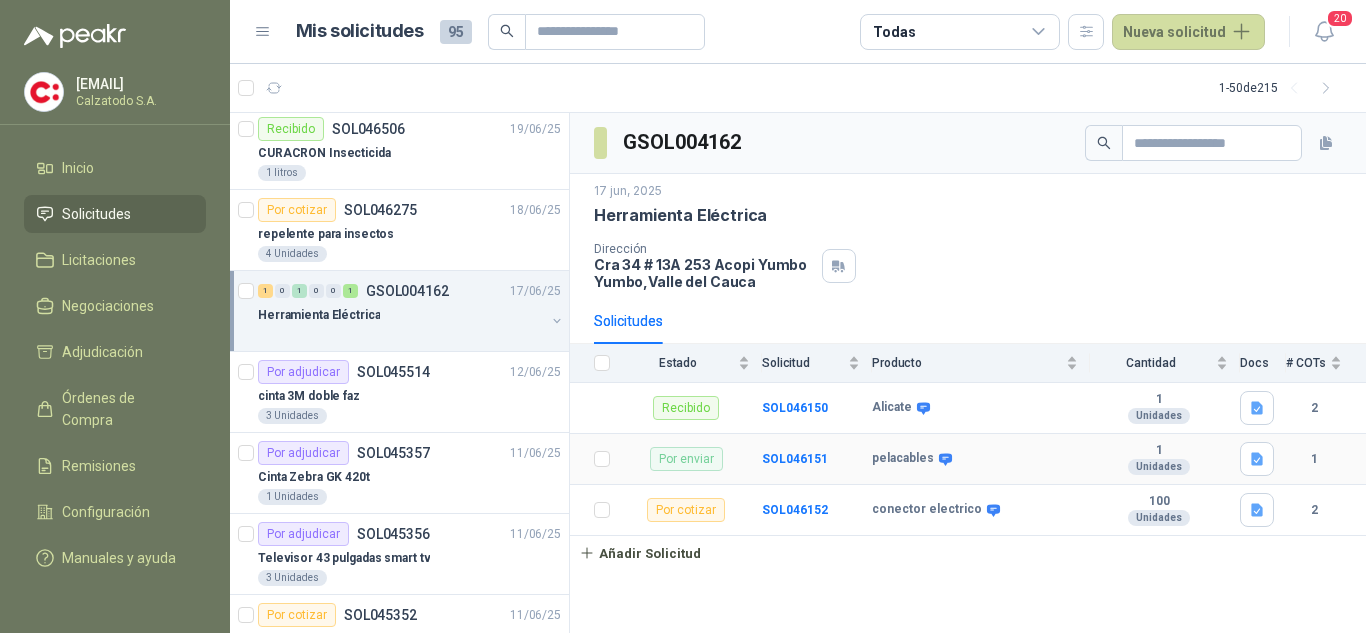 click on "Por enviar" at bounding box center [686, 459] 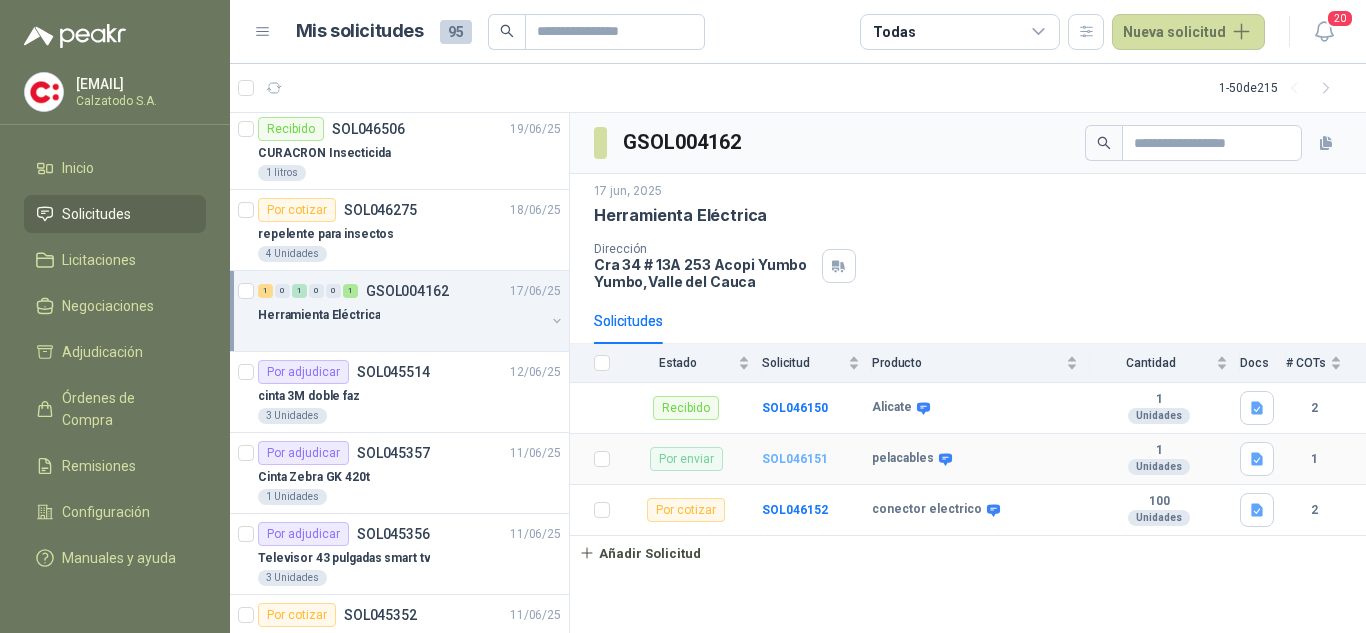 click on "SOL046151" at bounding box center [795, 459] 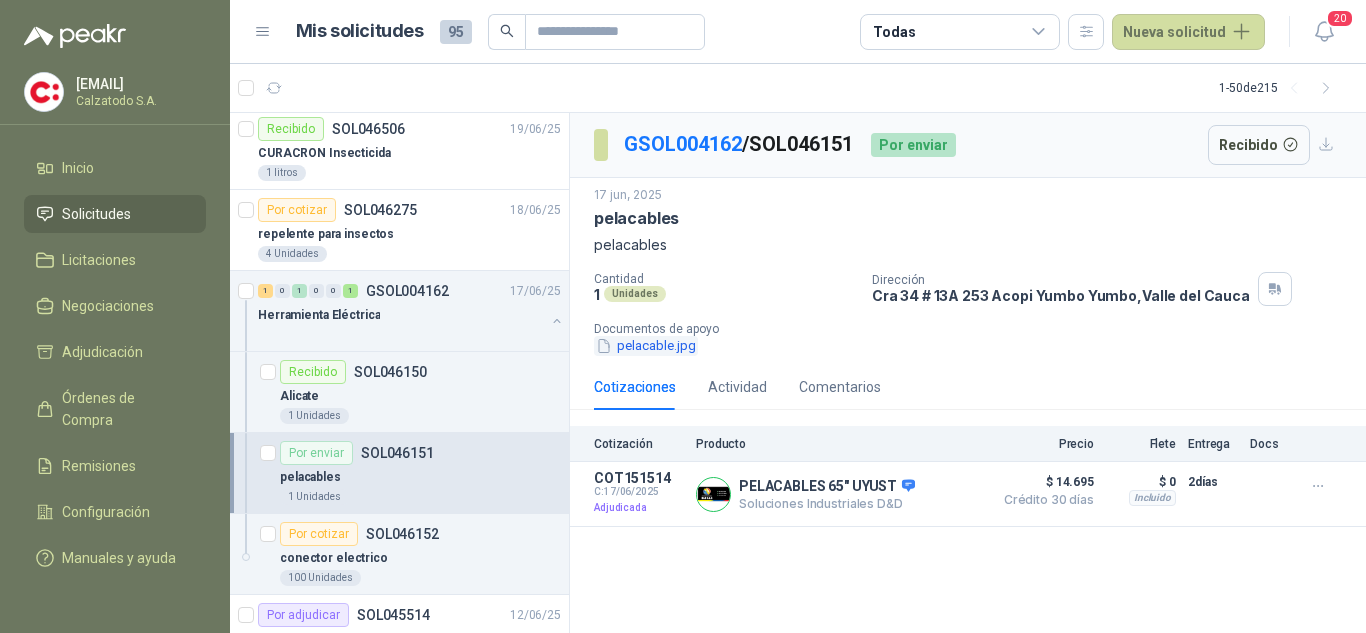 click on "pelacable.jpg" at bounding box center (646, 346) 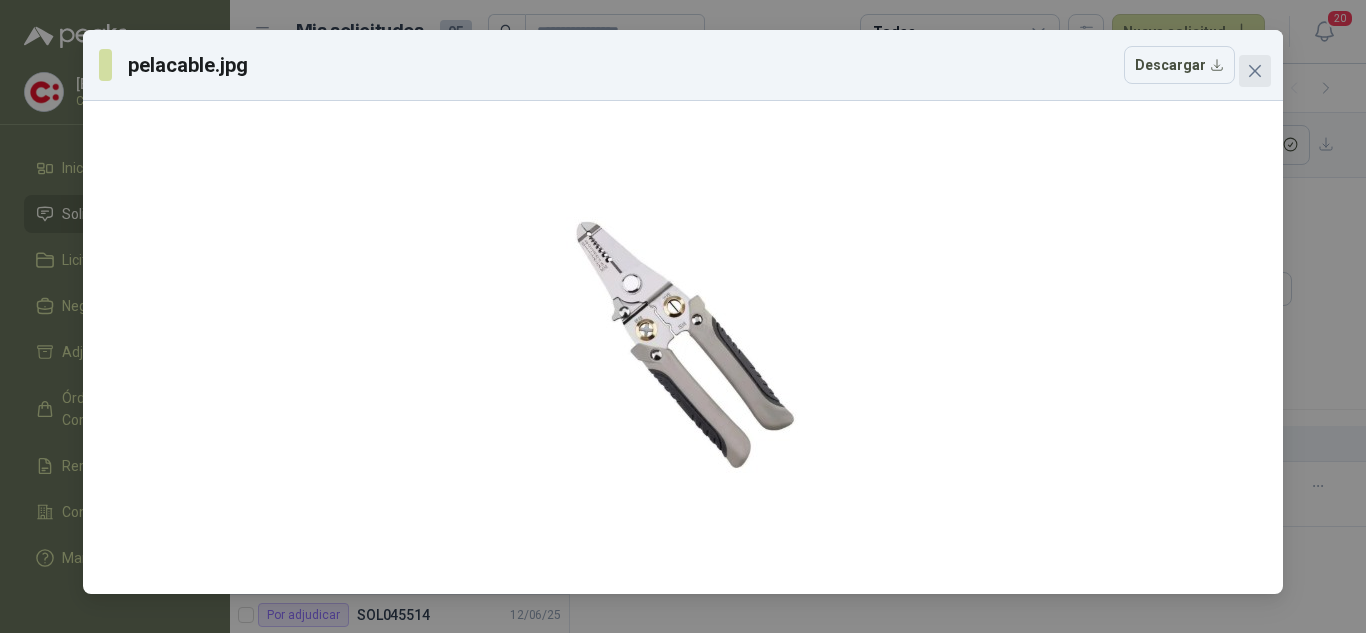 click 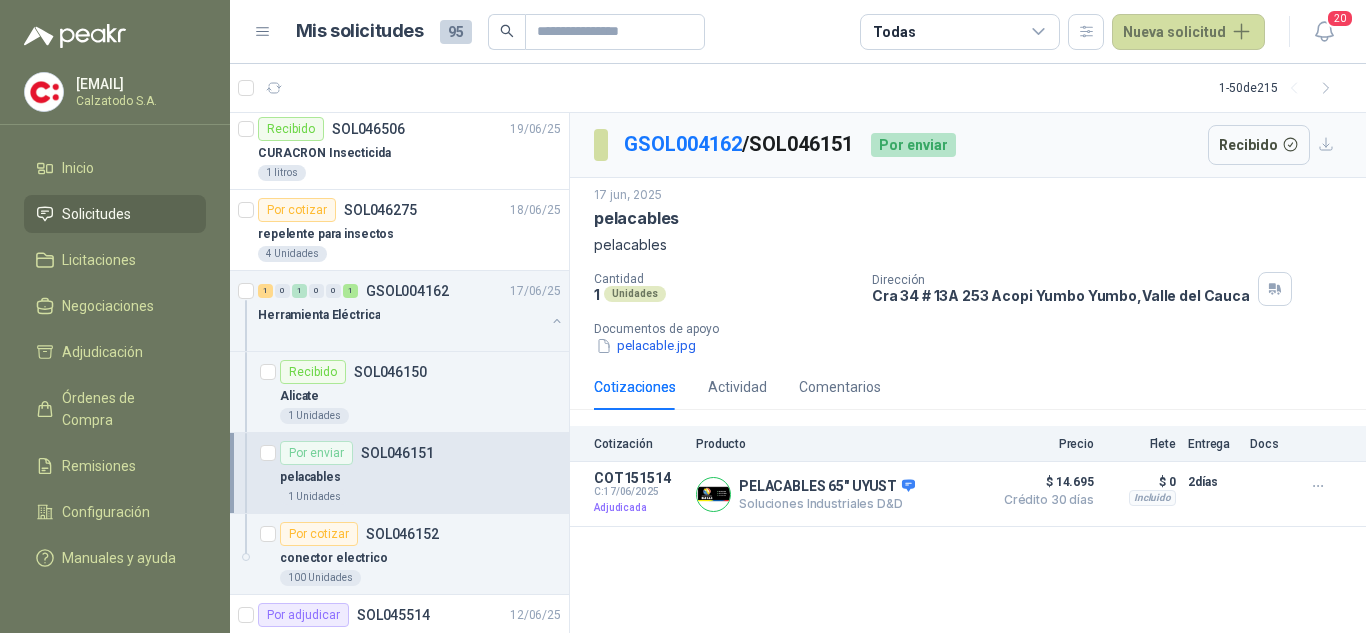 scroll, scrollTop: 1400, scrollLeft: 0, axis: vertical 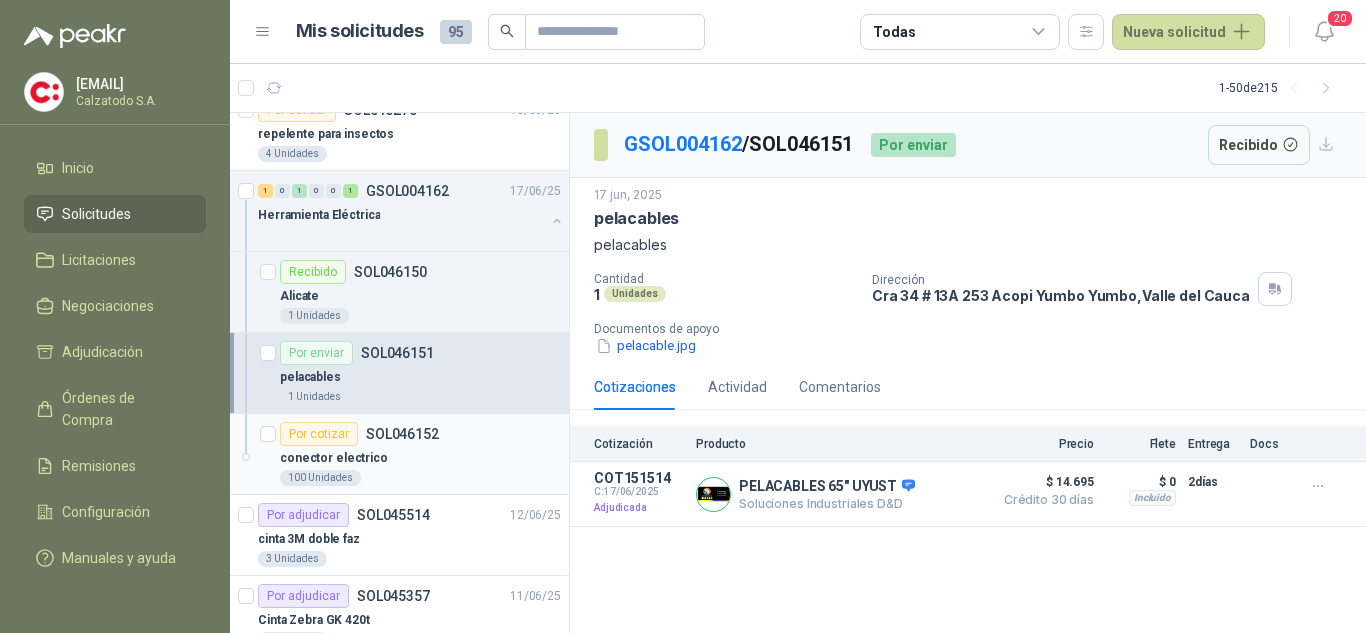 click on "conector electrico" at bounding box center (420, 458) 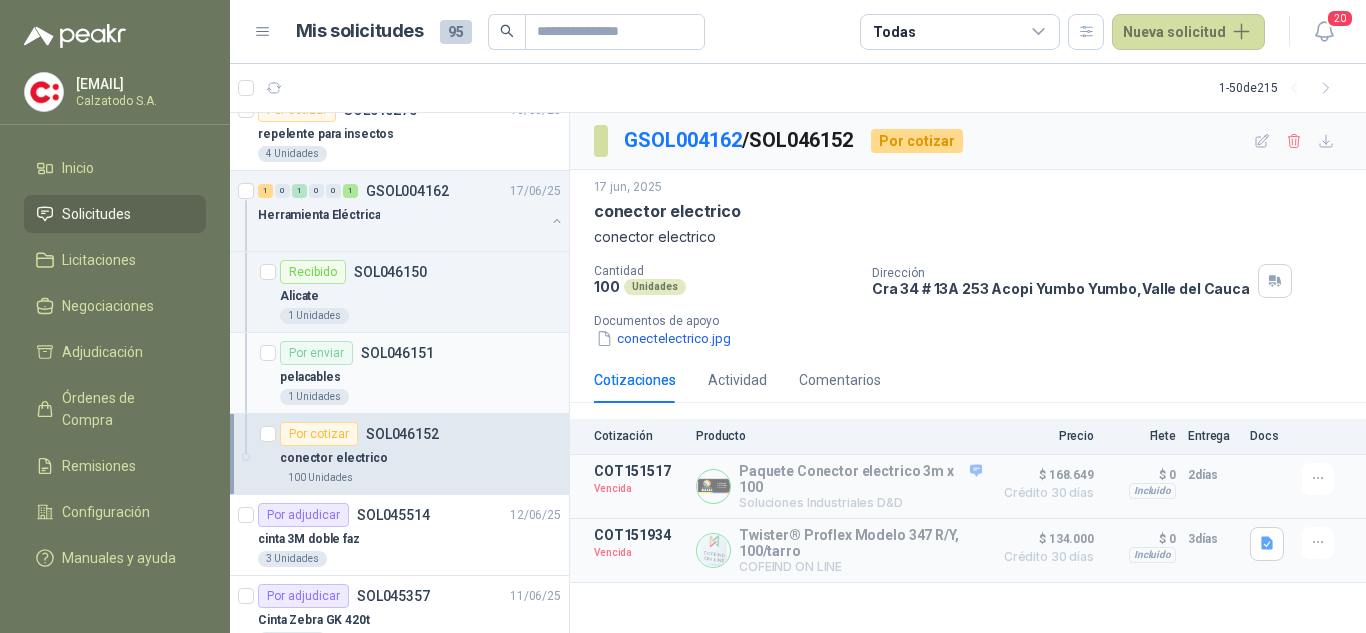 click on "Por enviar SOL046151" at bounding box center (357, 353) 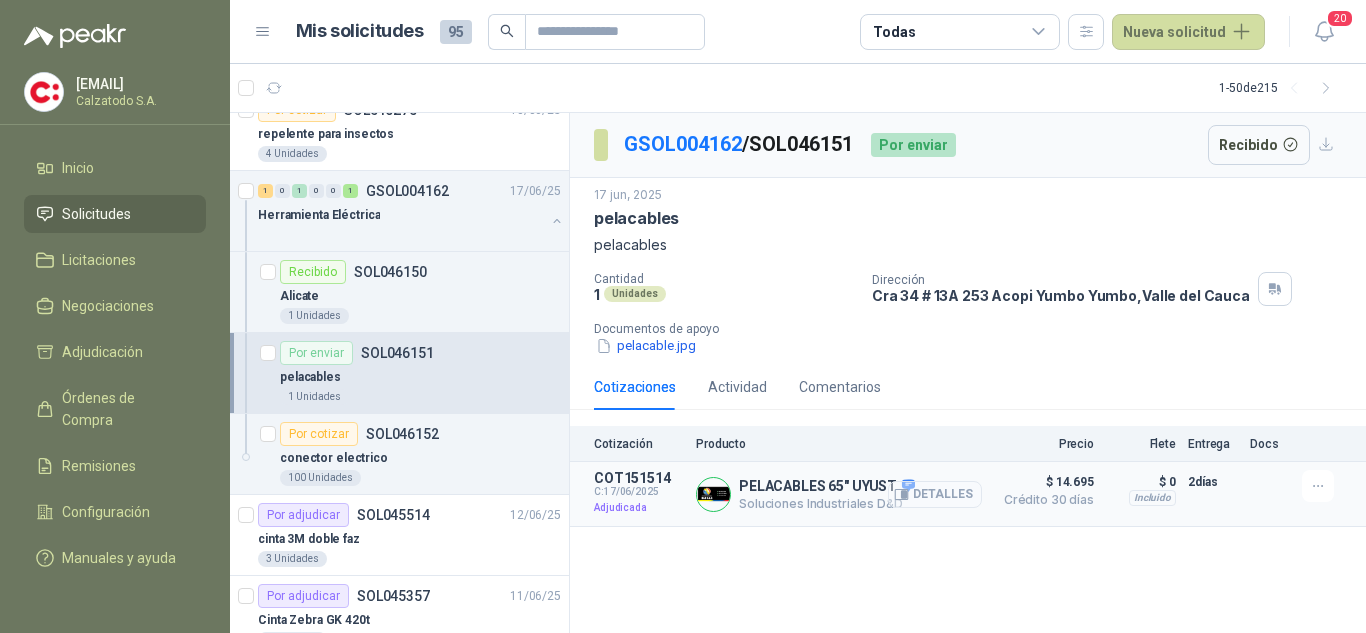 click on "Detalles" at bounding box center [935, 494] 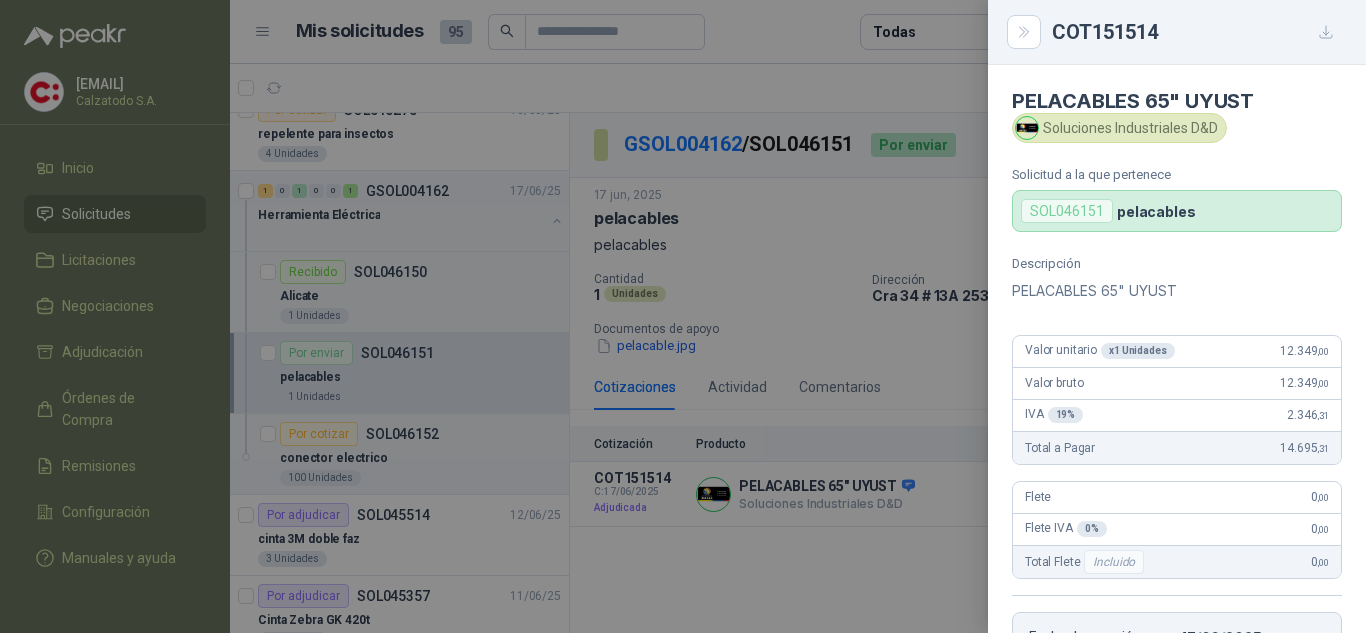 click at bounding box center [683, 316] 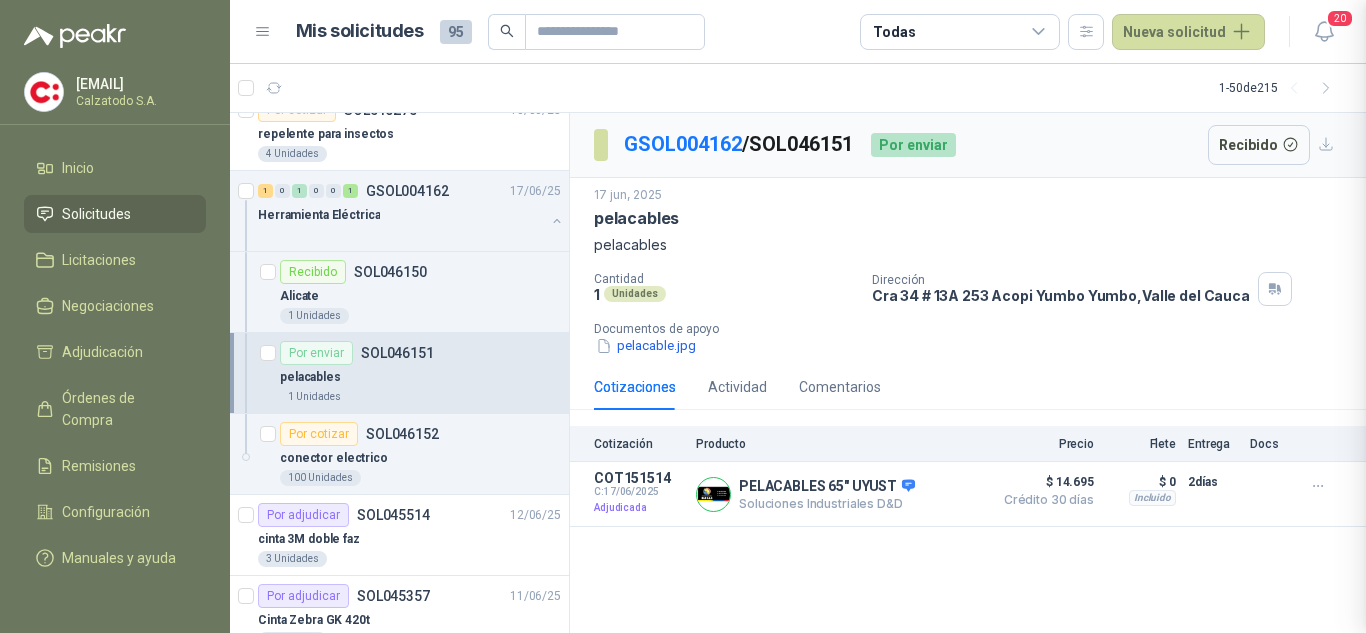 type 